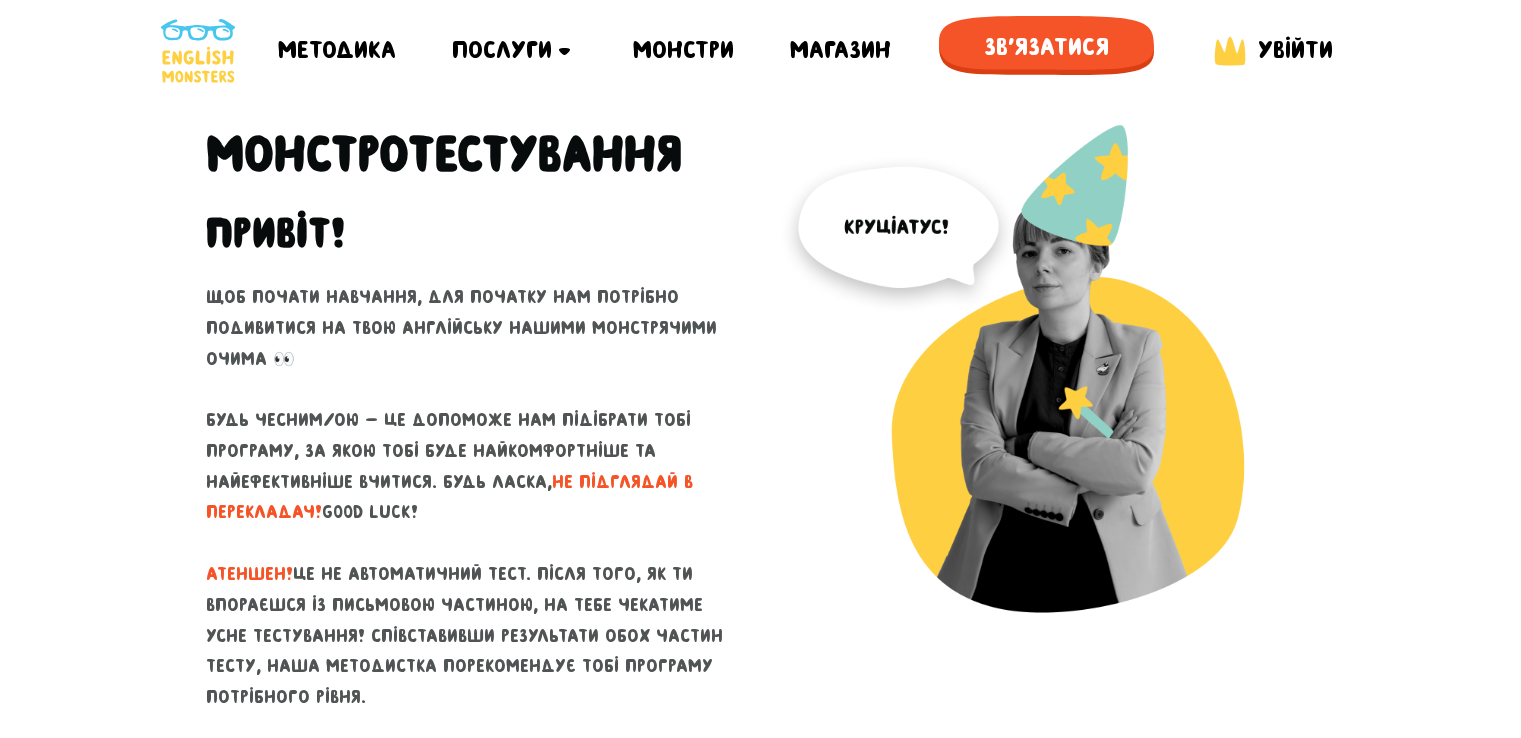 scroll, scrollTop: 0, scrollLeft: 0, axis: both 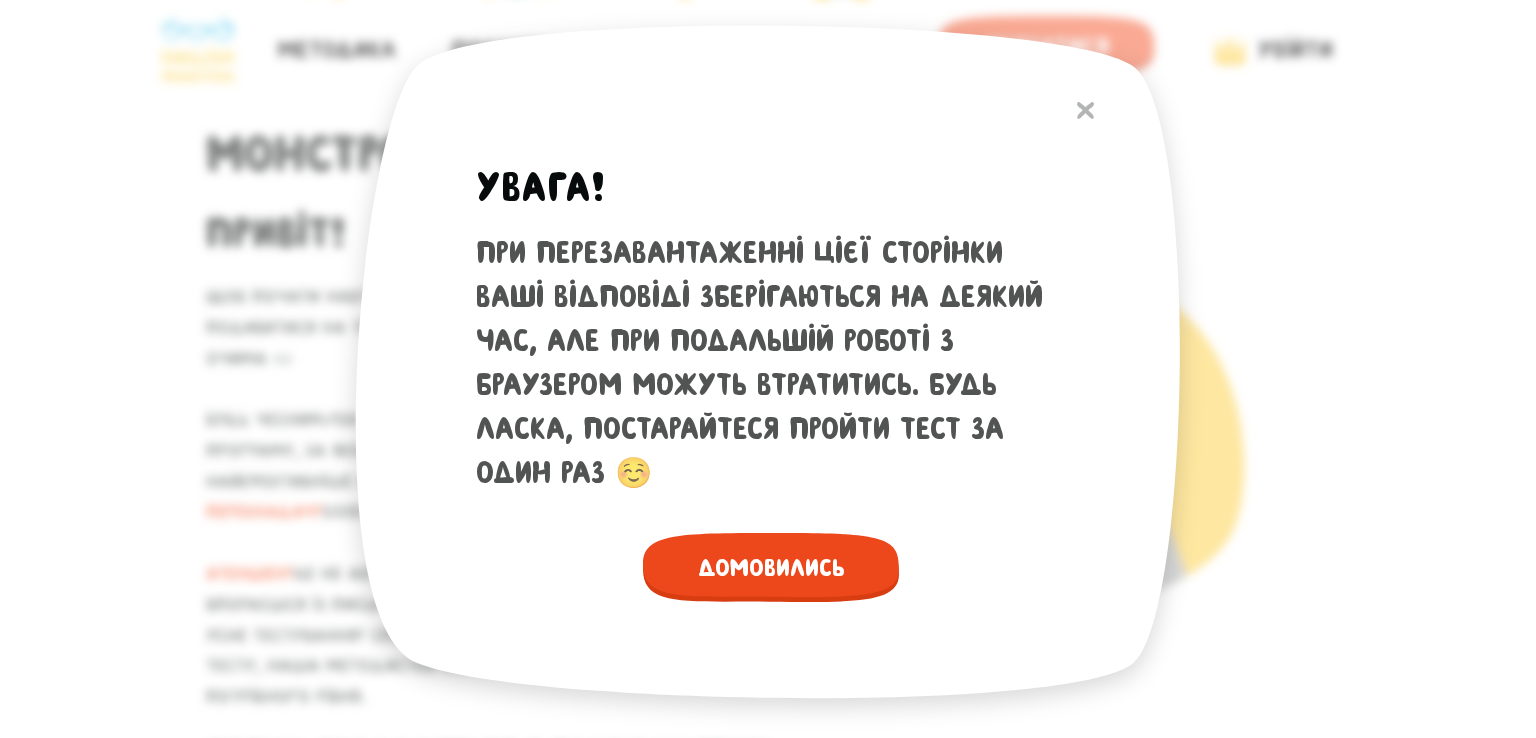 click on "Домовились" at bounding box center (771, 567) 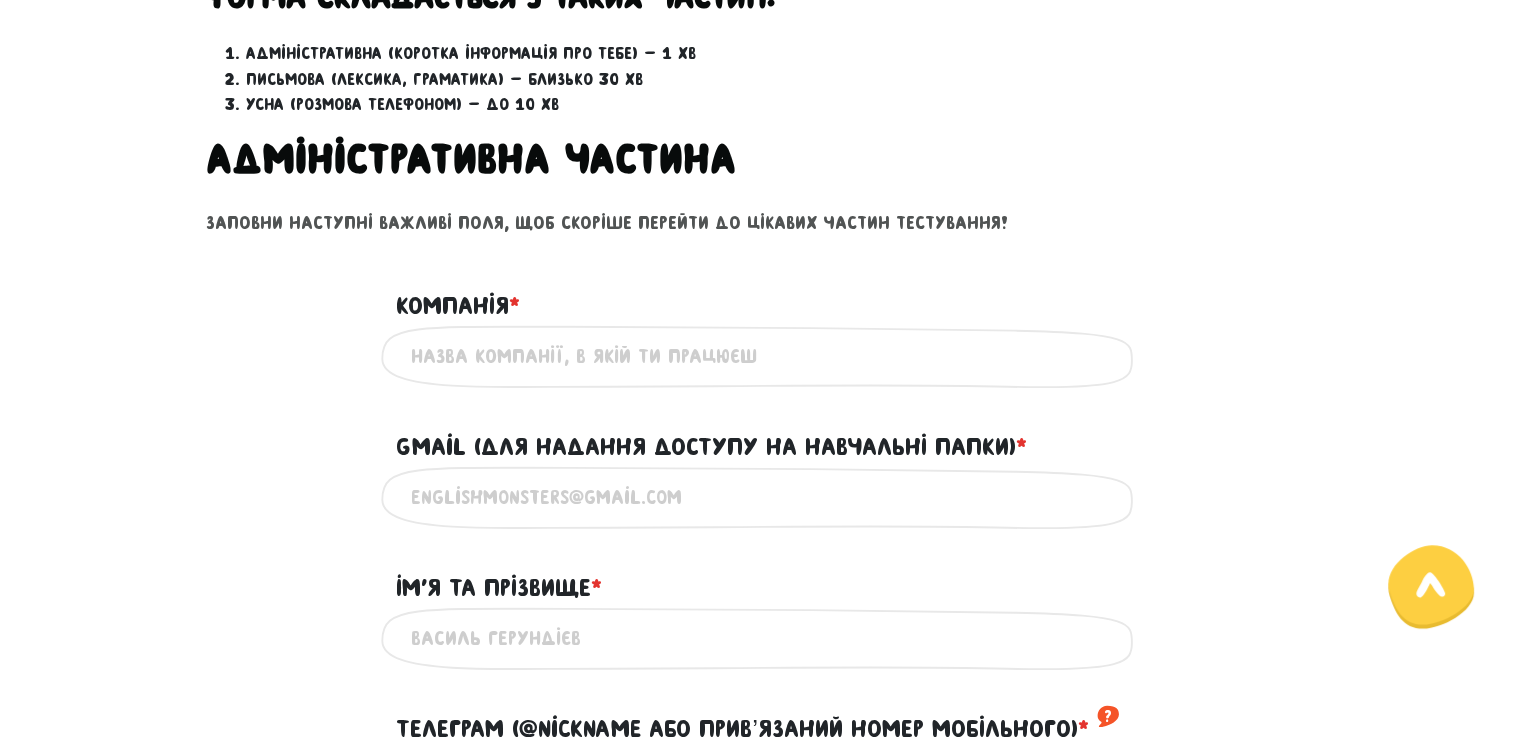 scroll, scrollTop: 787, scrollLeft: 0, axis: vertical 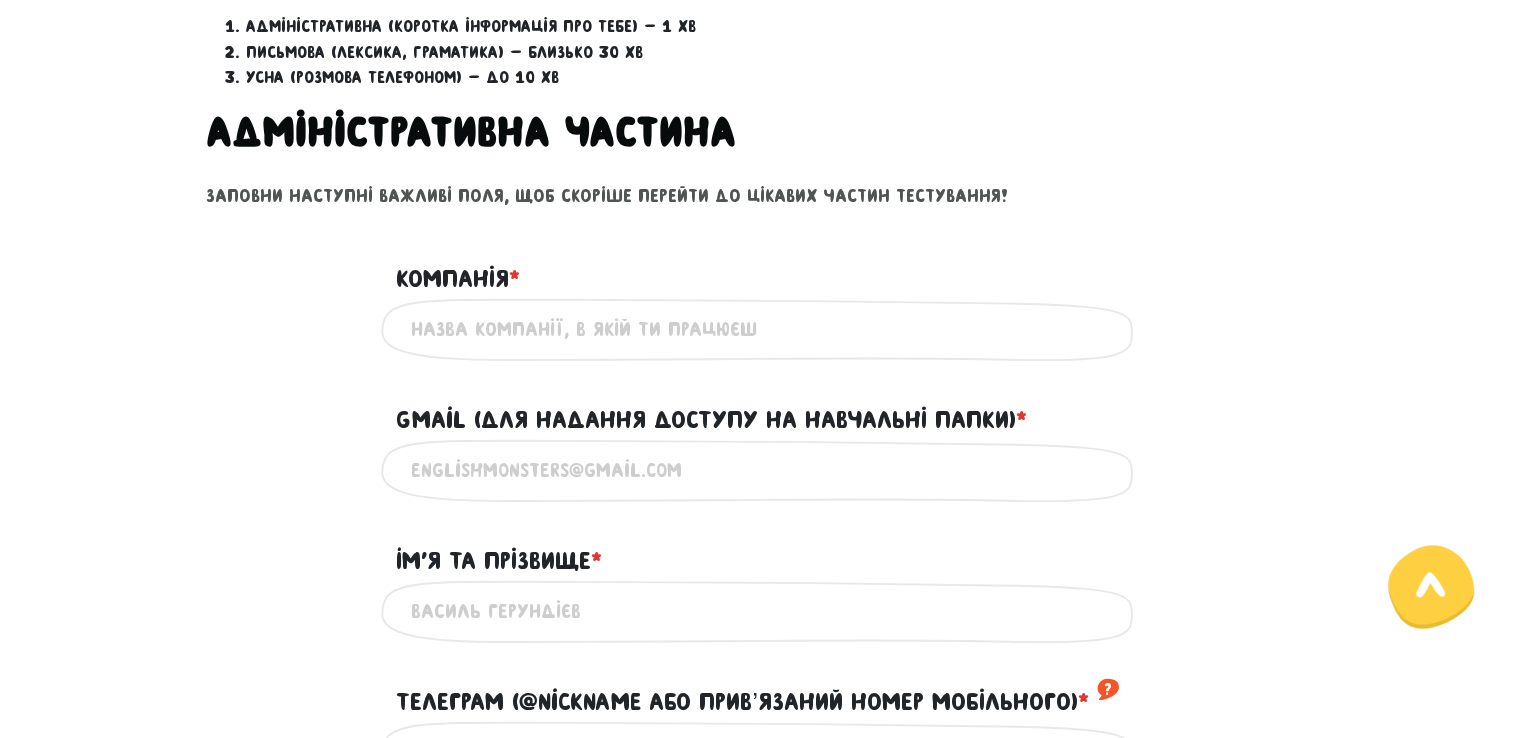 click on "Компанія *
?" at bounding box center (761, 329) 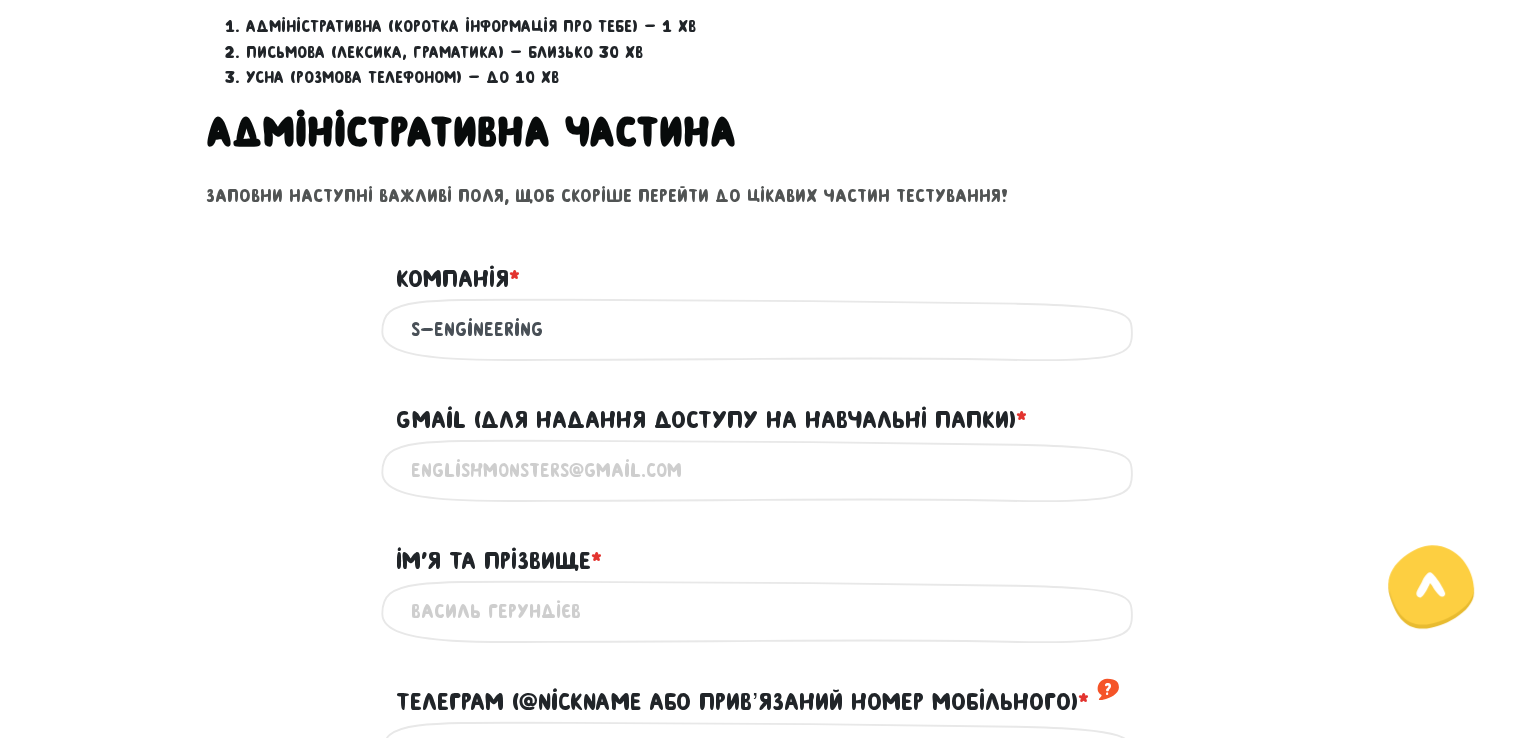 type on "S-Engineering" 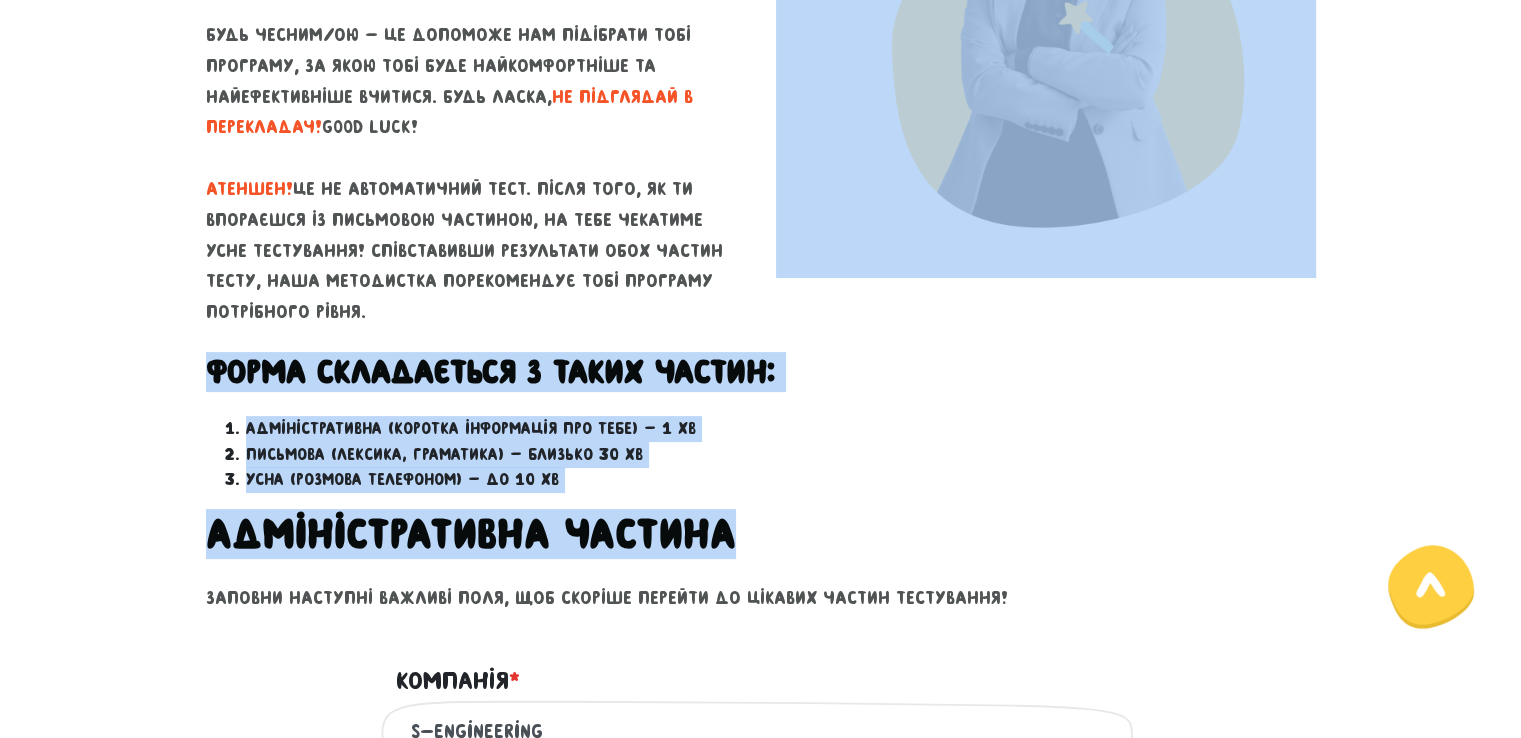 scroll, scrollTop: 0, scrollLeft: 0, axis: both 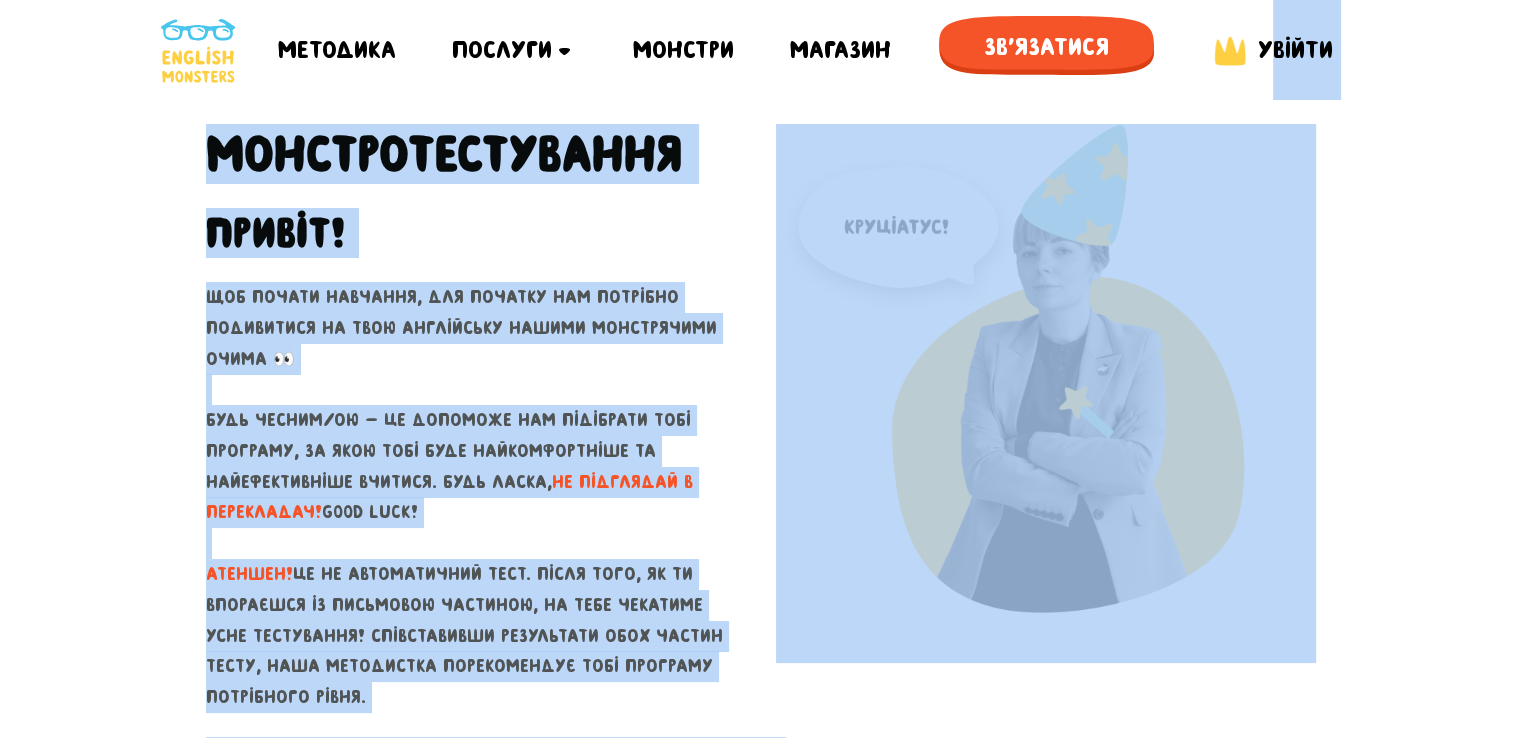 drag, startPoint x: 1129, startPoint y: 106, endPoint x: 1267, endPoint y: -63, distance: 218.1857 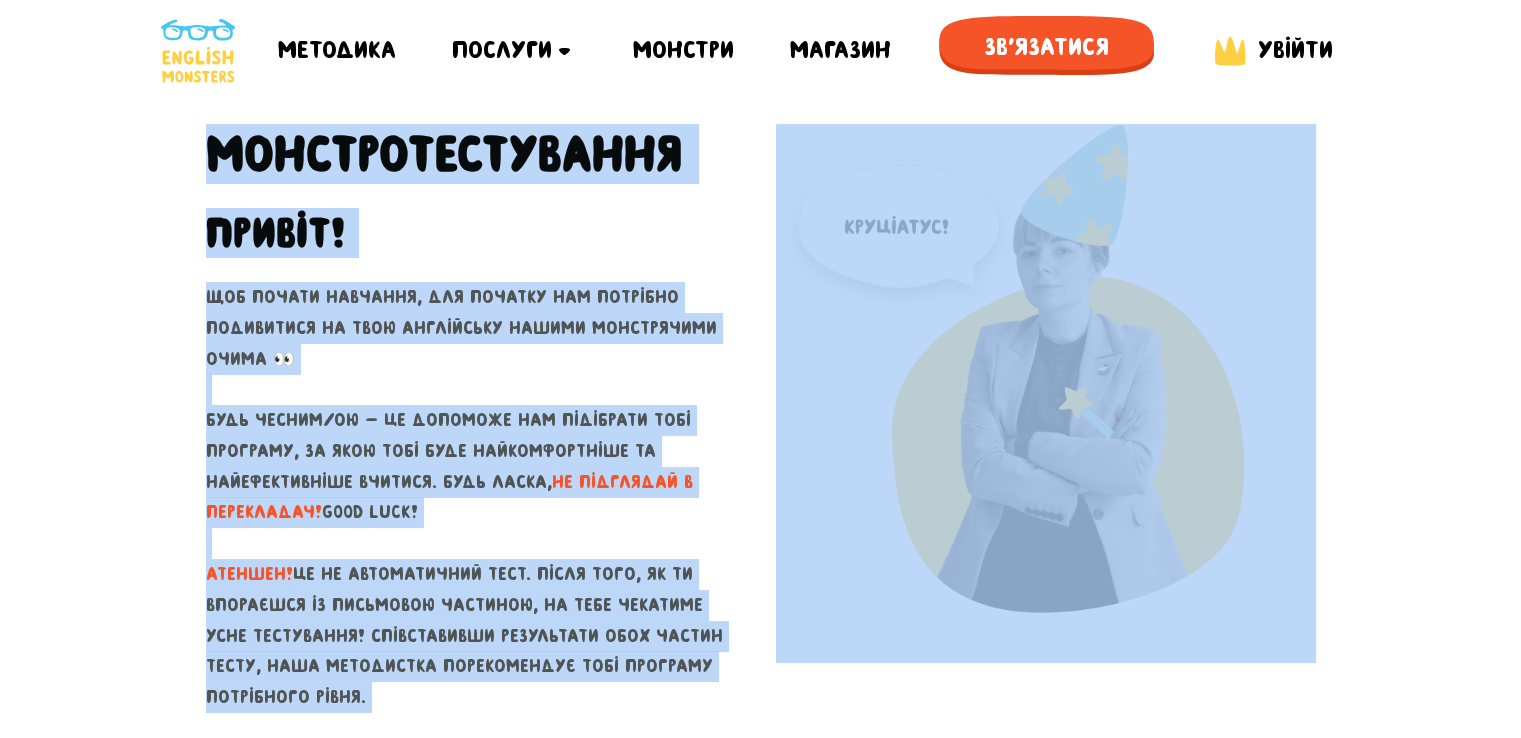 drag, startPoint x: 1402, startPoint y: 180, endPoint x: 1520, endPoint y: 84, distance: 152.11838 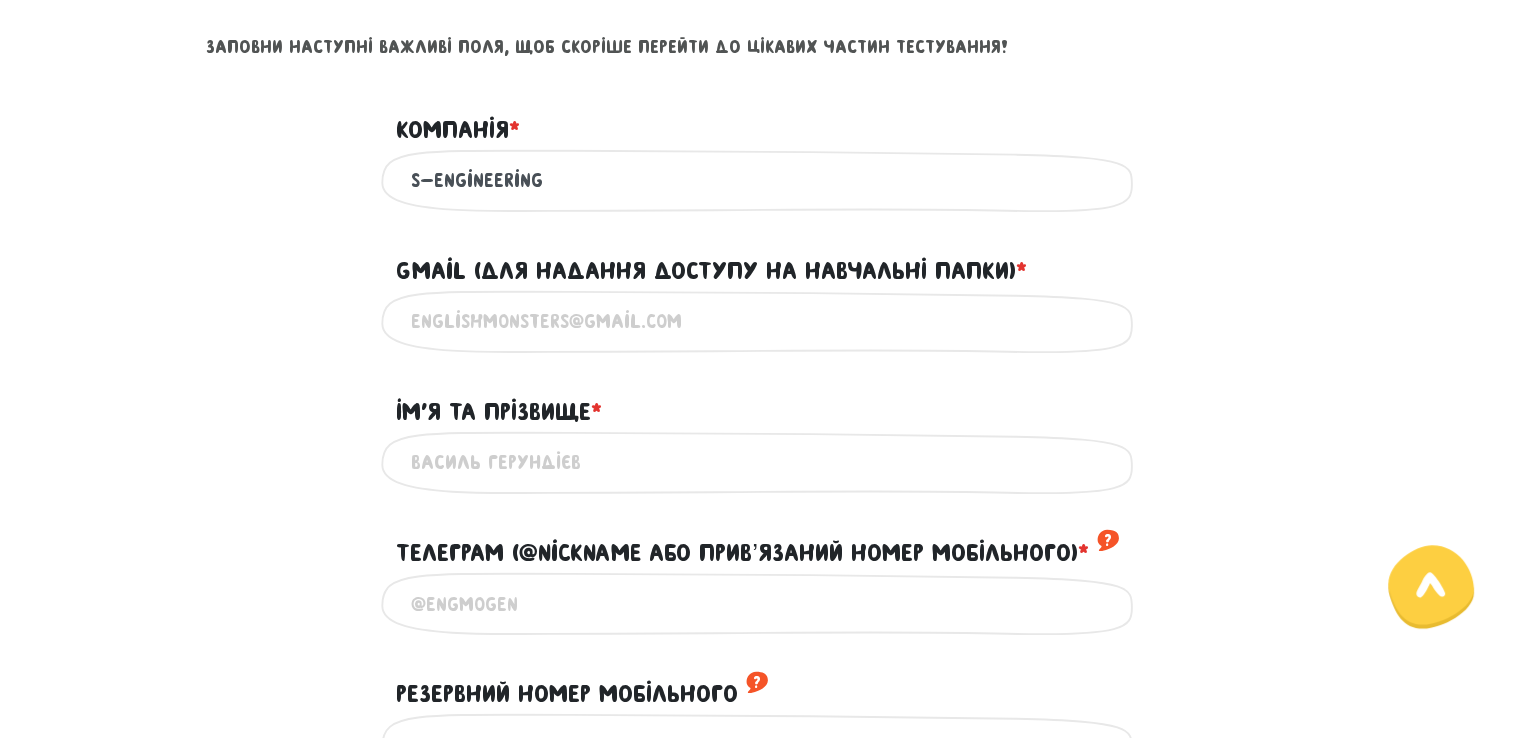 scroll, scrollTop: 976, scrollLeft: 0, axis: vertical 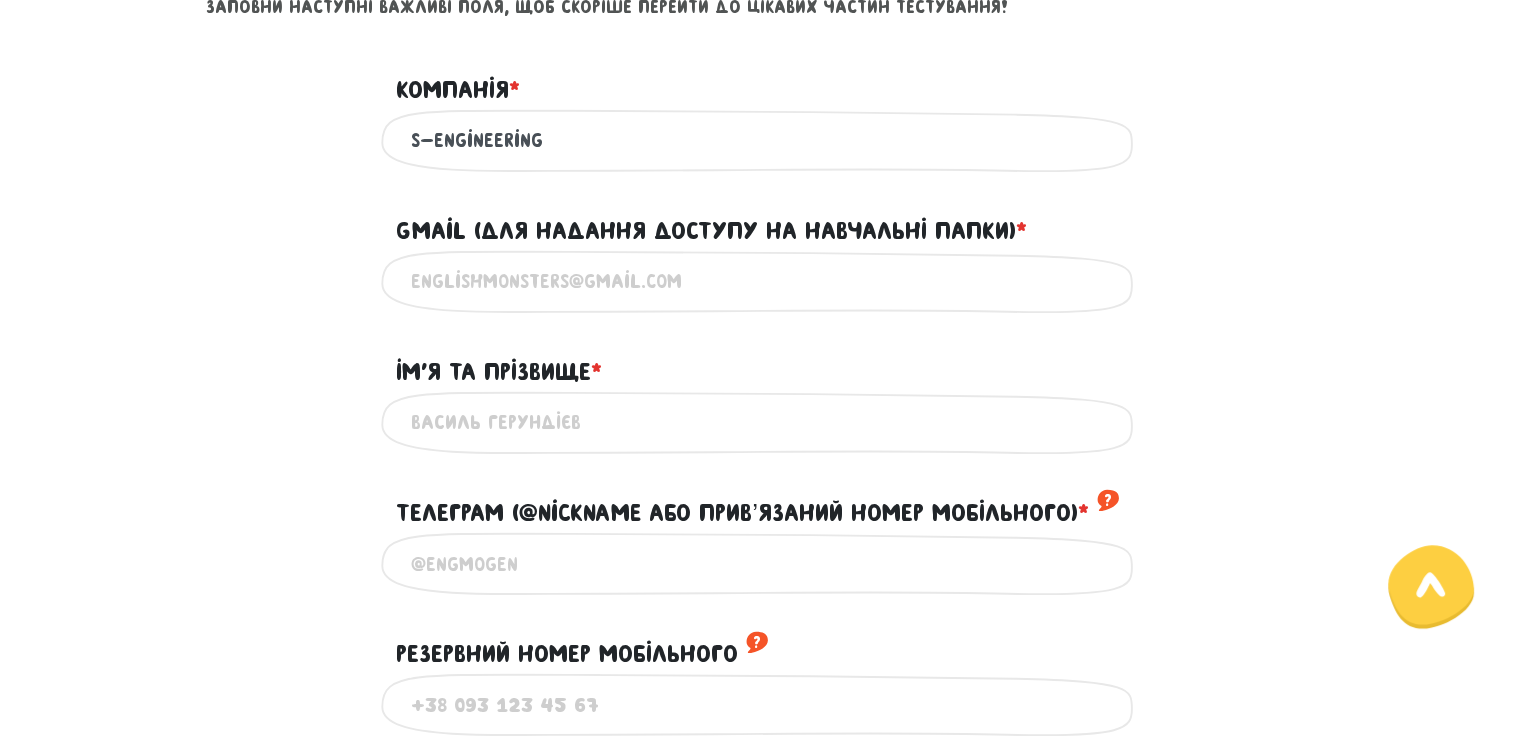 click on "Gmail (для надання доступу на навчальні папки) *
?" at bounding box center (761, 281) 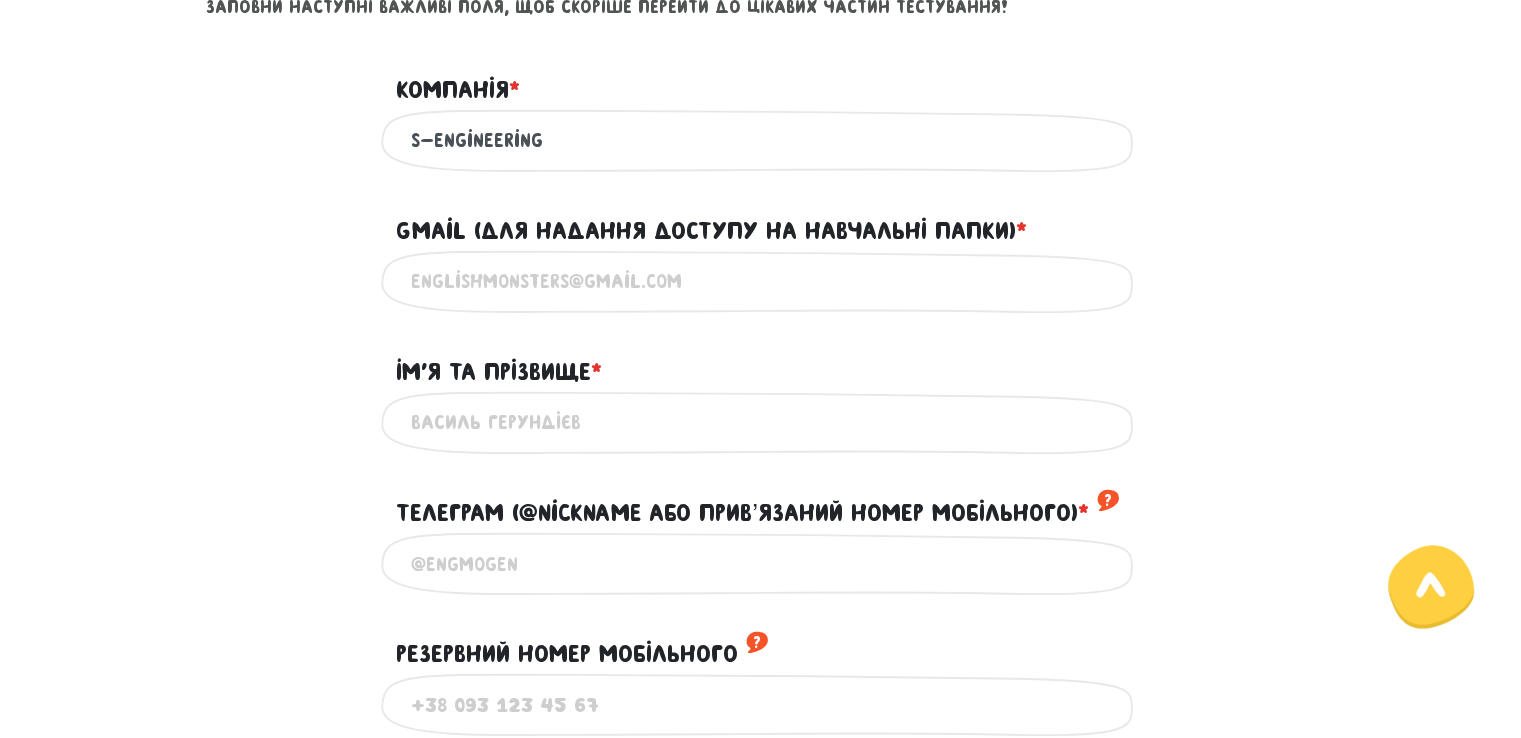 paste on "[NAME]@[DOMAIN]" 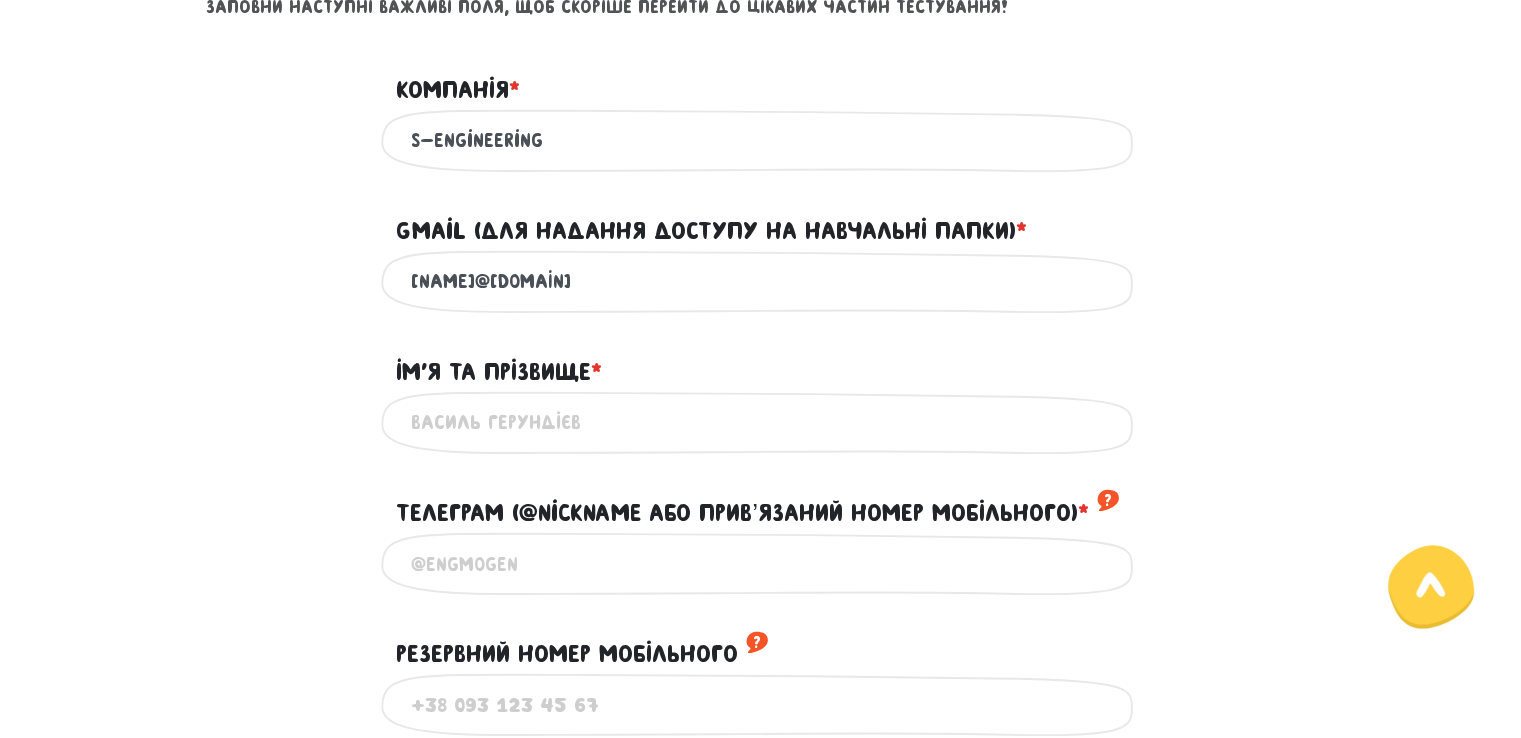 type on "[NAME]@[DOMAIN]" 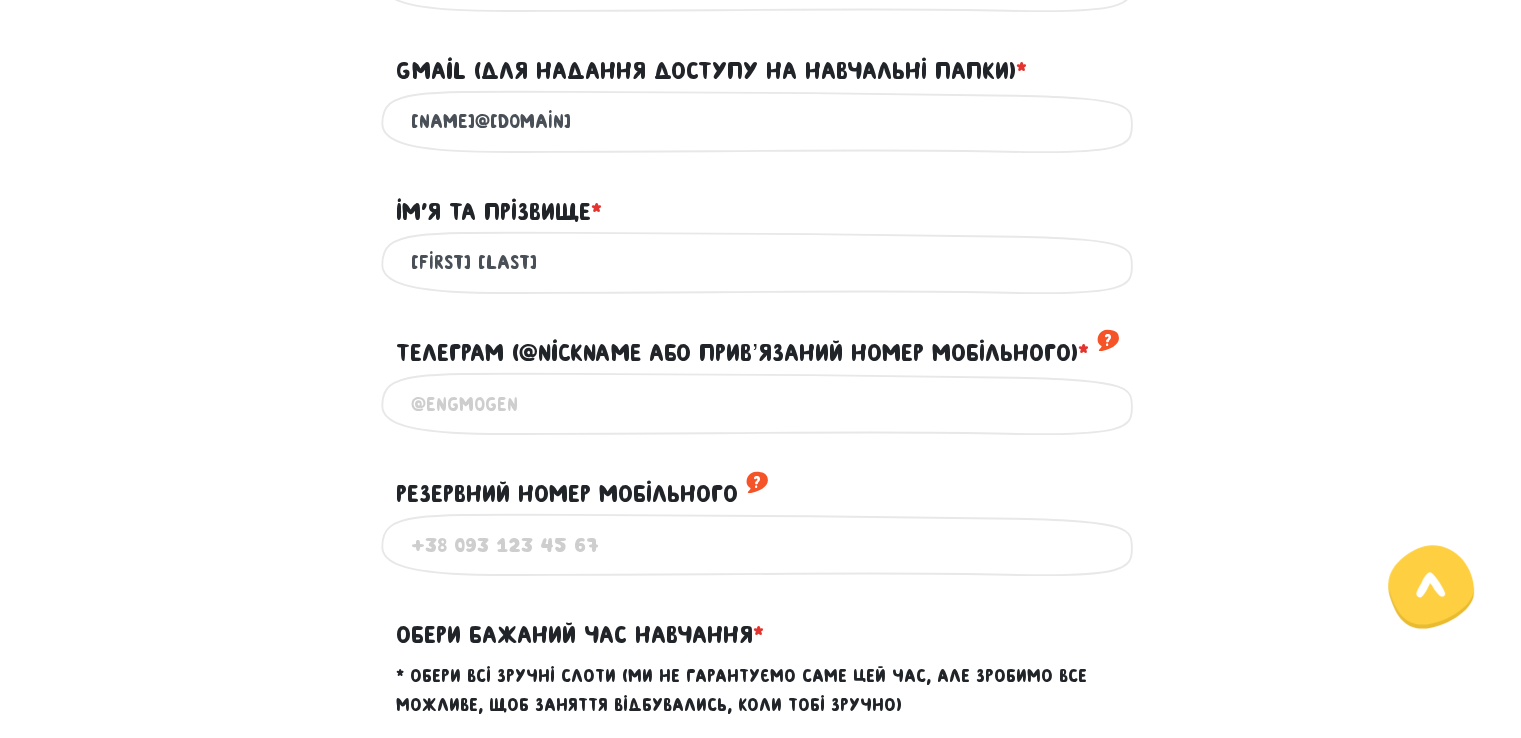 scroll, scrollTop: 1140, scrollLeft: 0, axis: vertical 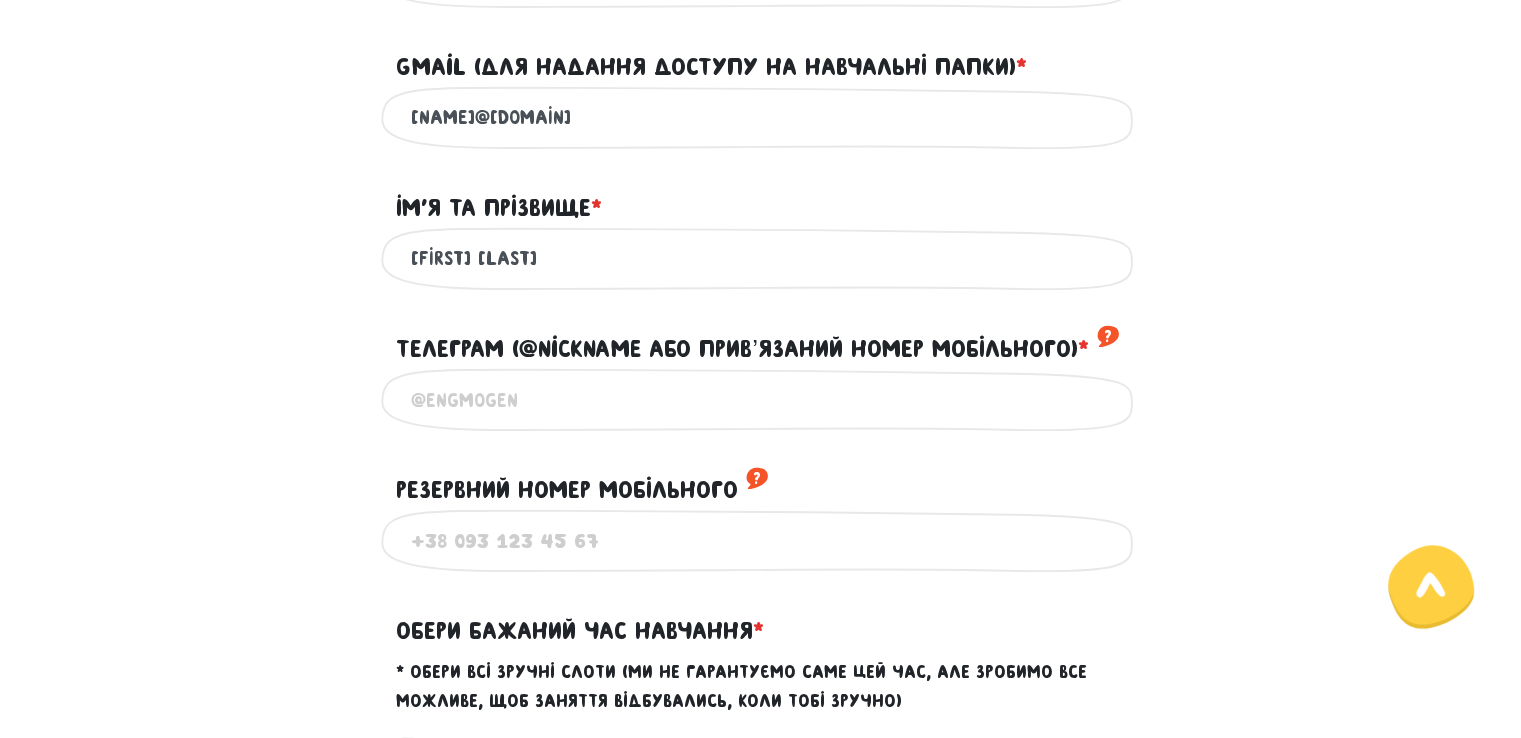 type on "[FIRST] [LAST]" 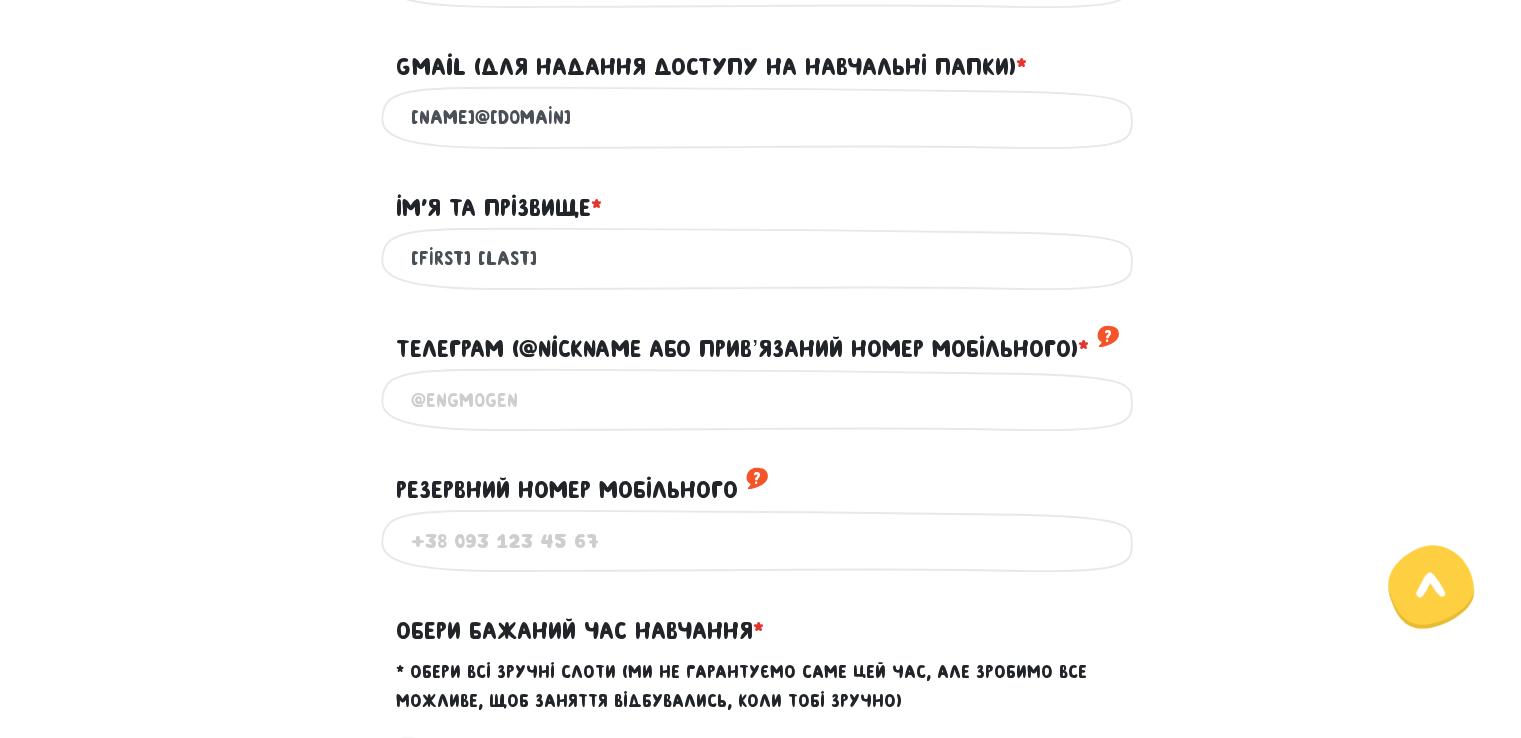 click on "Телеграм (@nickname або привʼязаний номер мобільного) *
?" at bounding box center [761, 399] 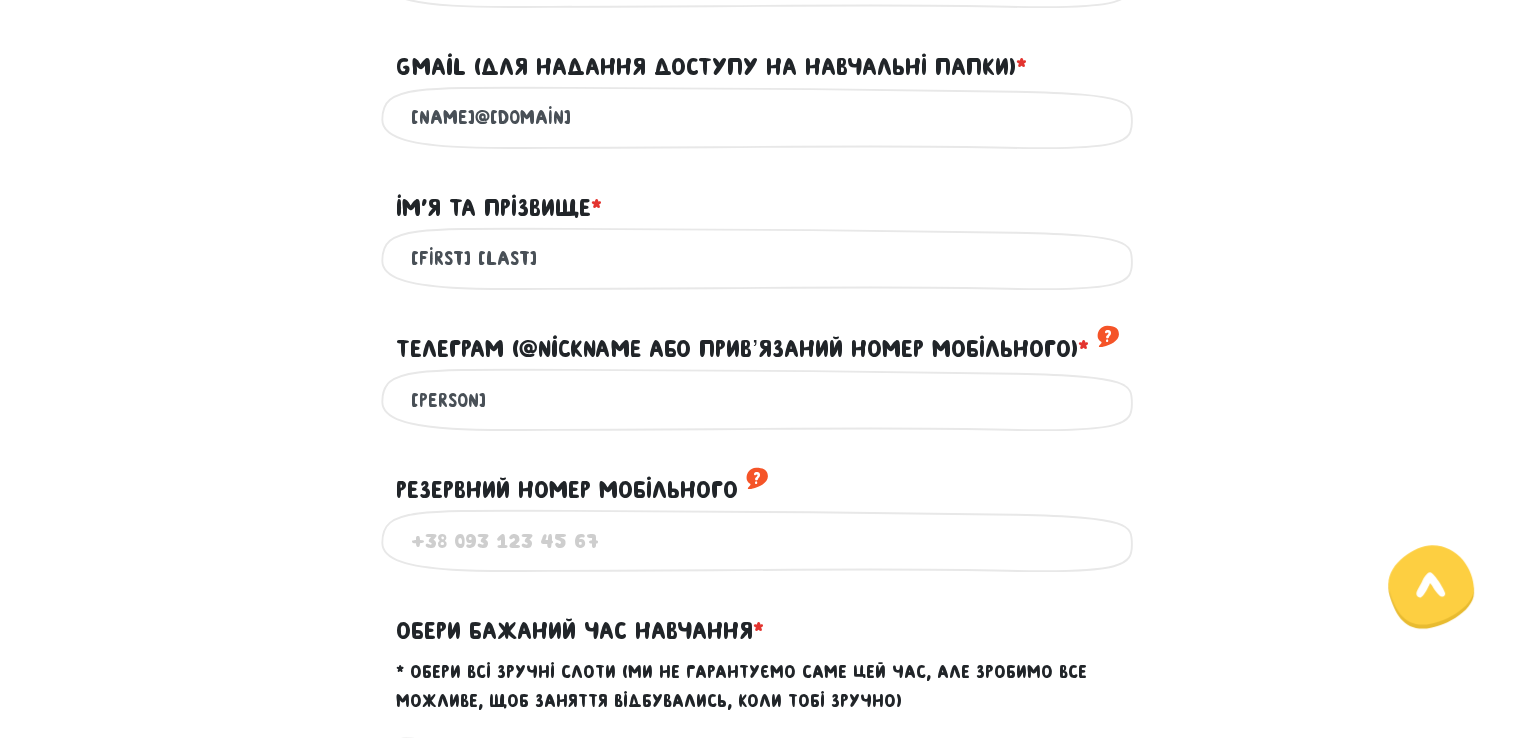 type on "[PERSON]" 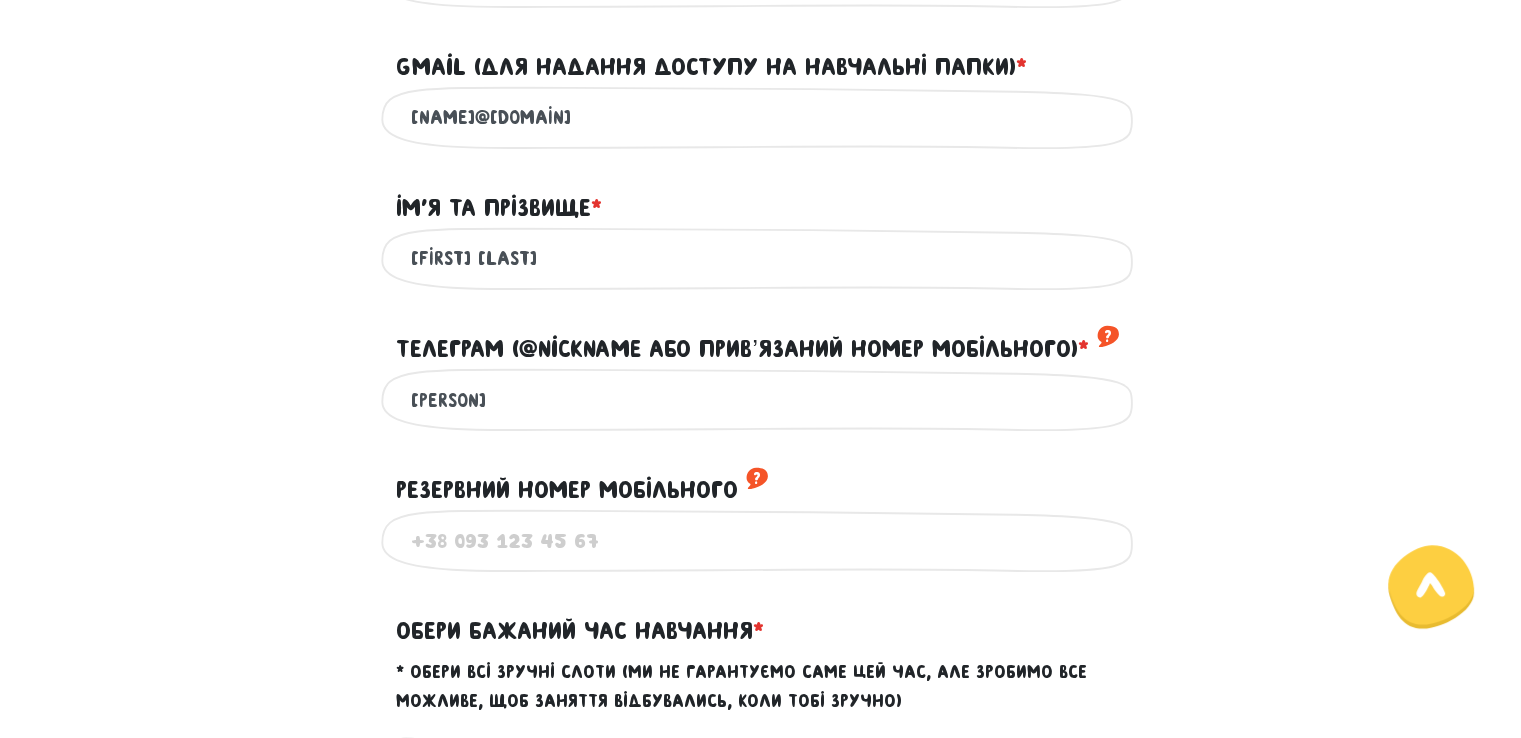 type on "[PHONE]" 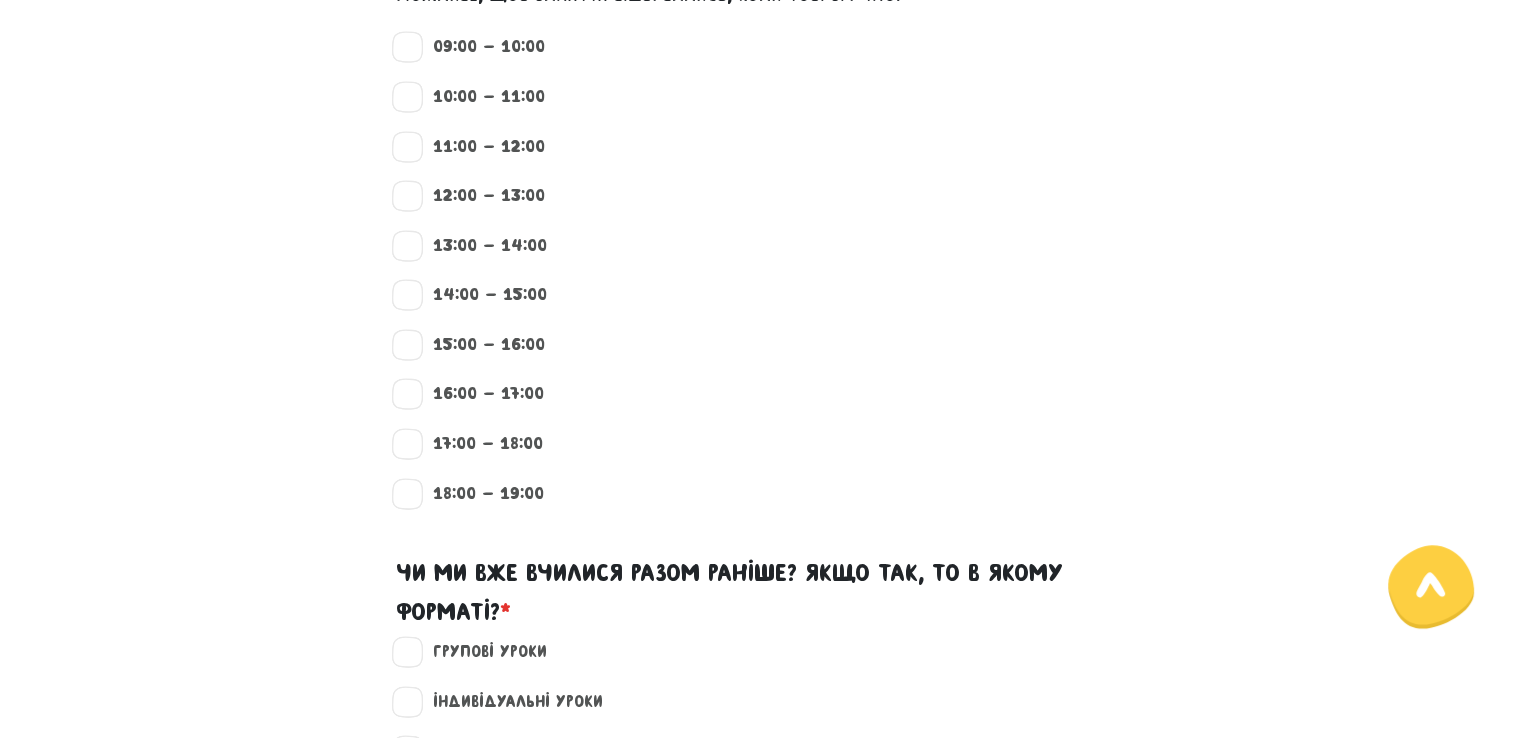 scroll, scrollTop: 1848, scrollLeft: 0, axis: vertical 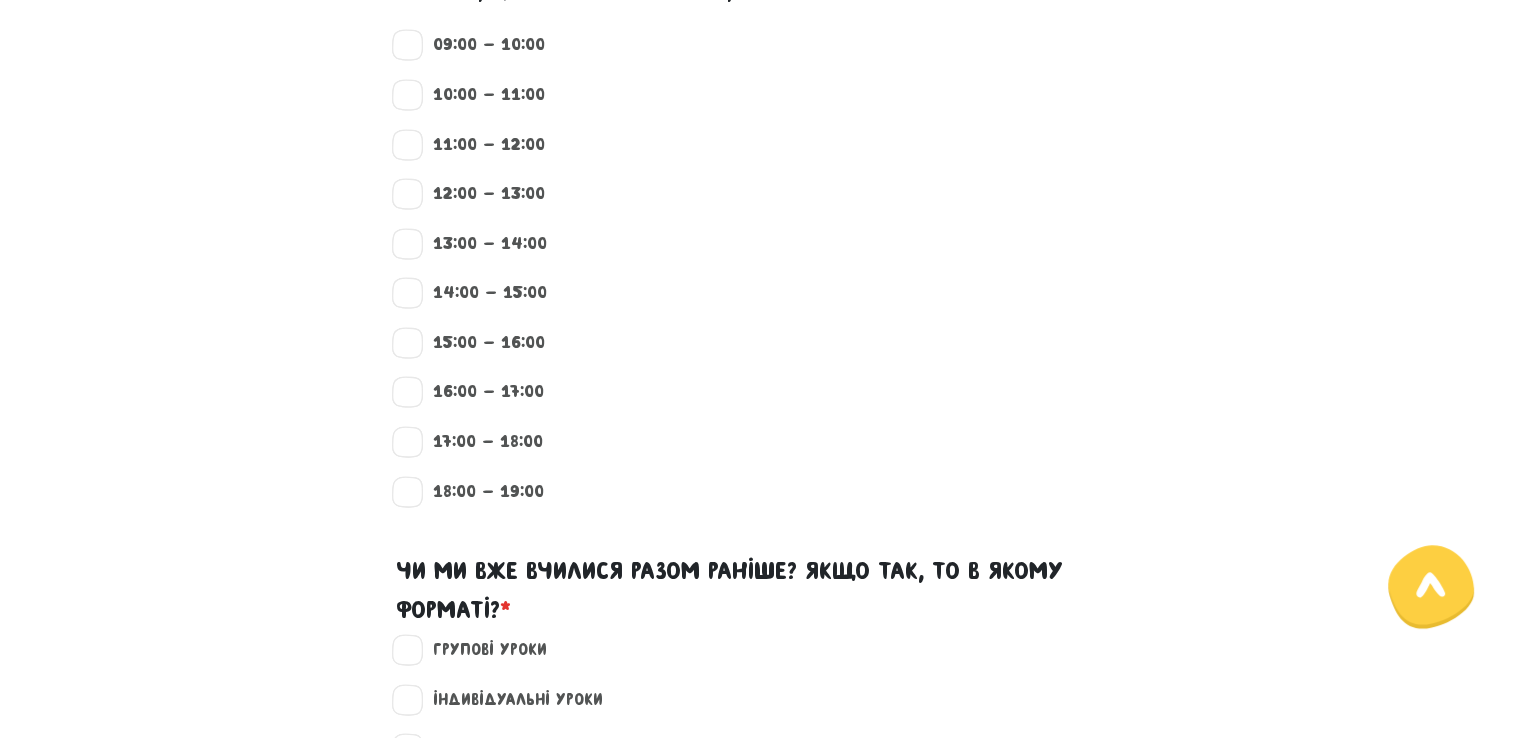 click on "18:00 - 19:00" at bounding box center (480, 492) 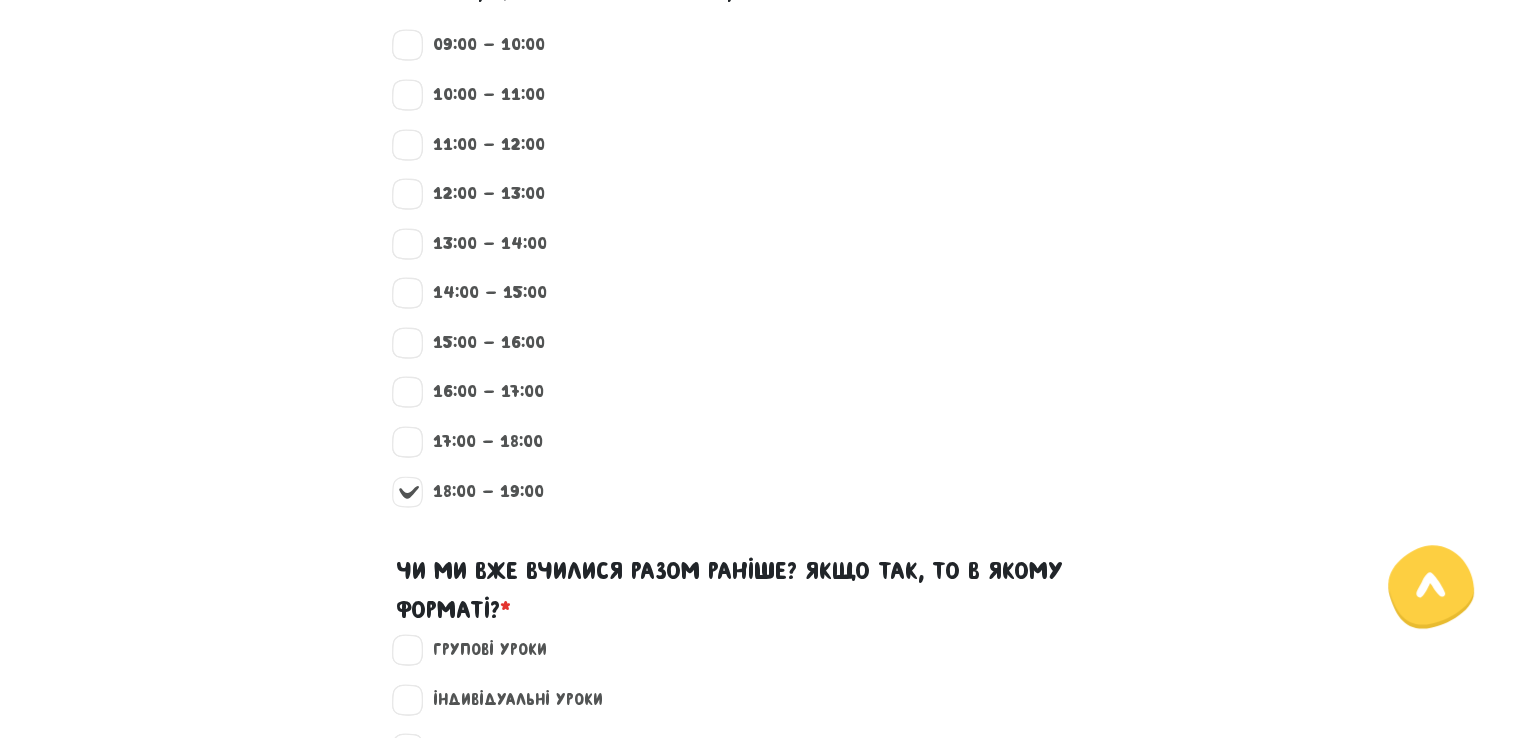 click on "17:00 - 18:00" at bounding box center (479, 442) 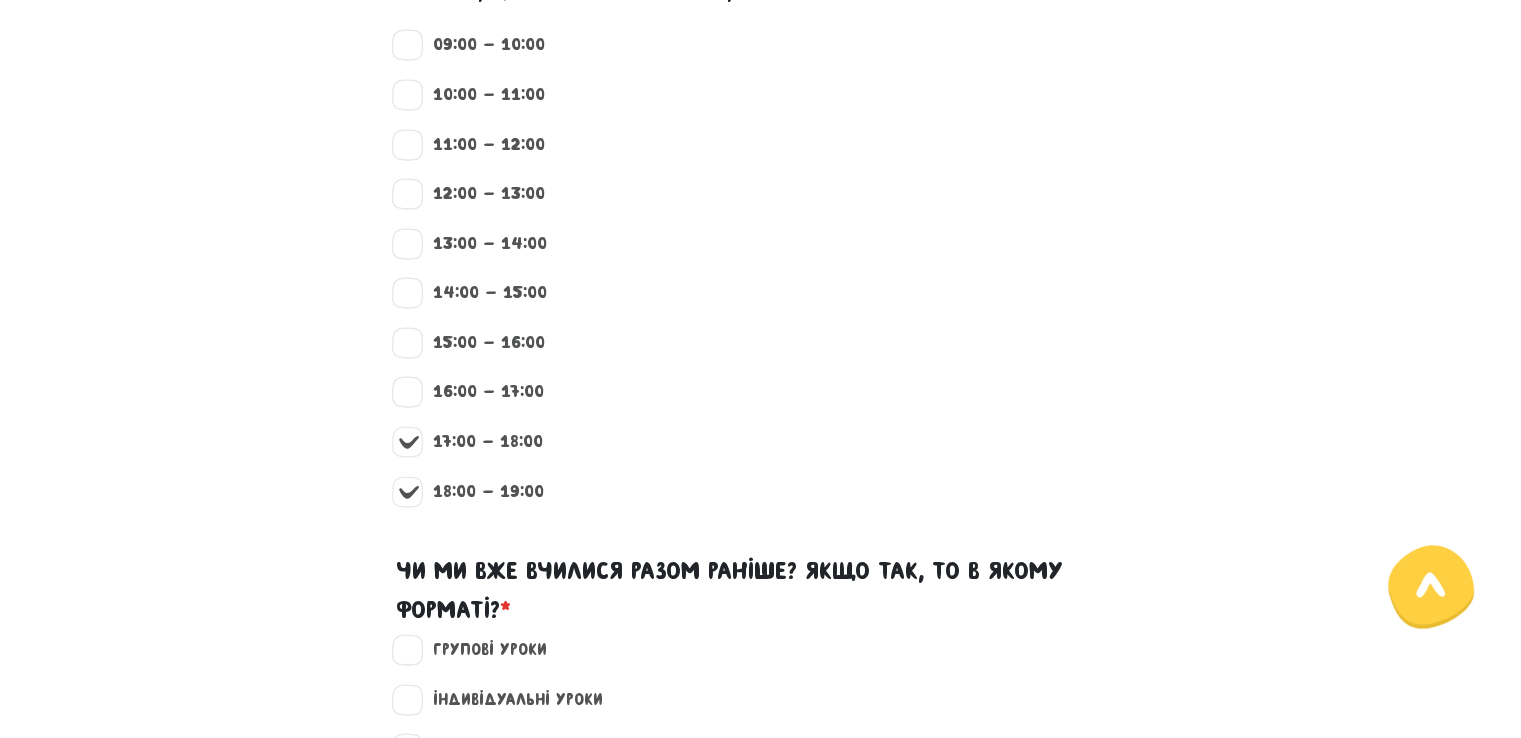 click on "17:00 - 18:00" at bounding box center (479, 442) 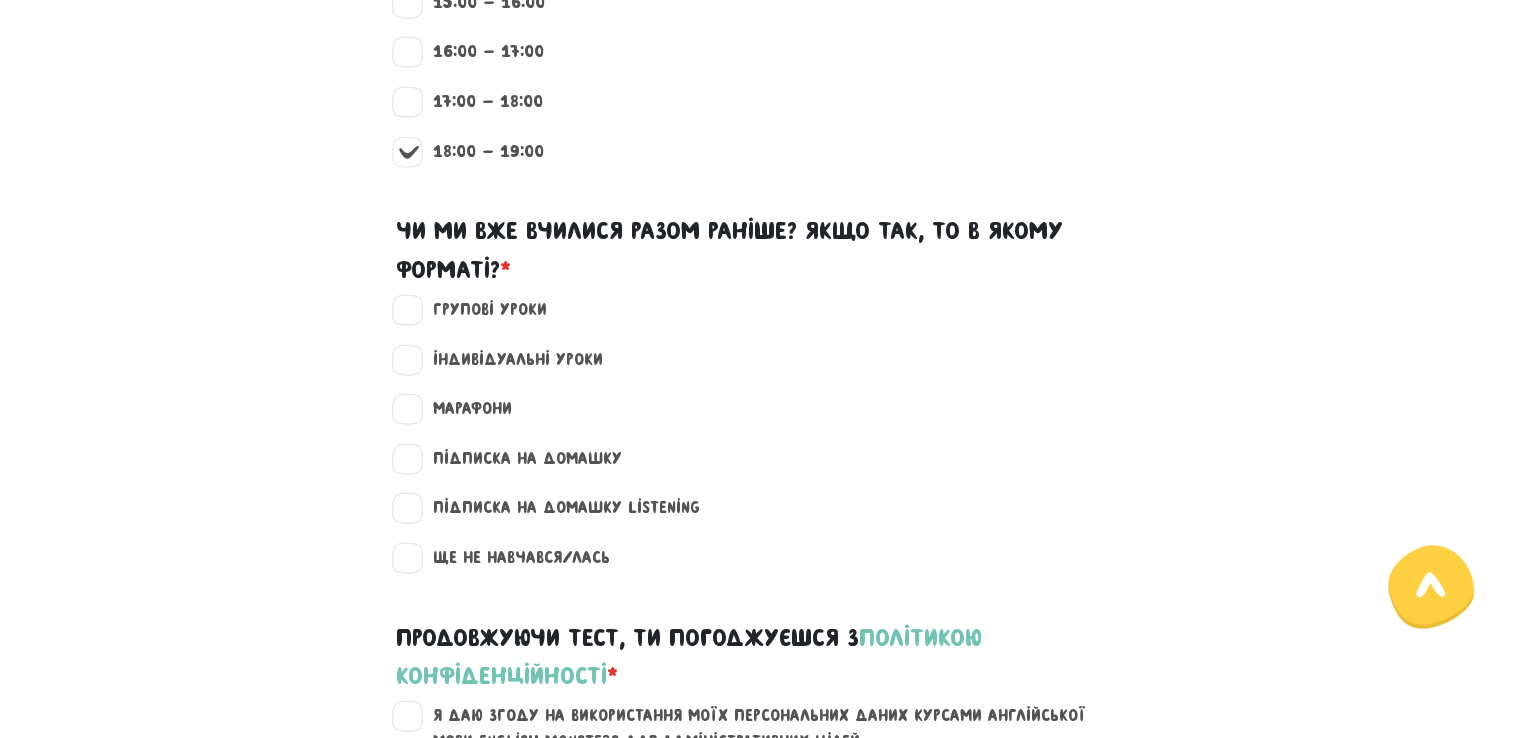 scroll, scrollTop: 2192, scrollLeft: 0, axis: vertical 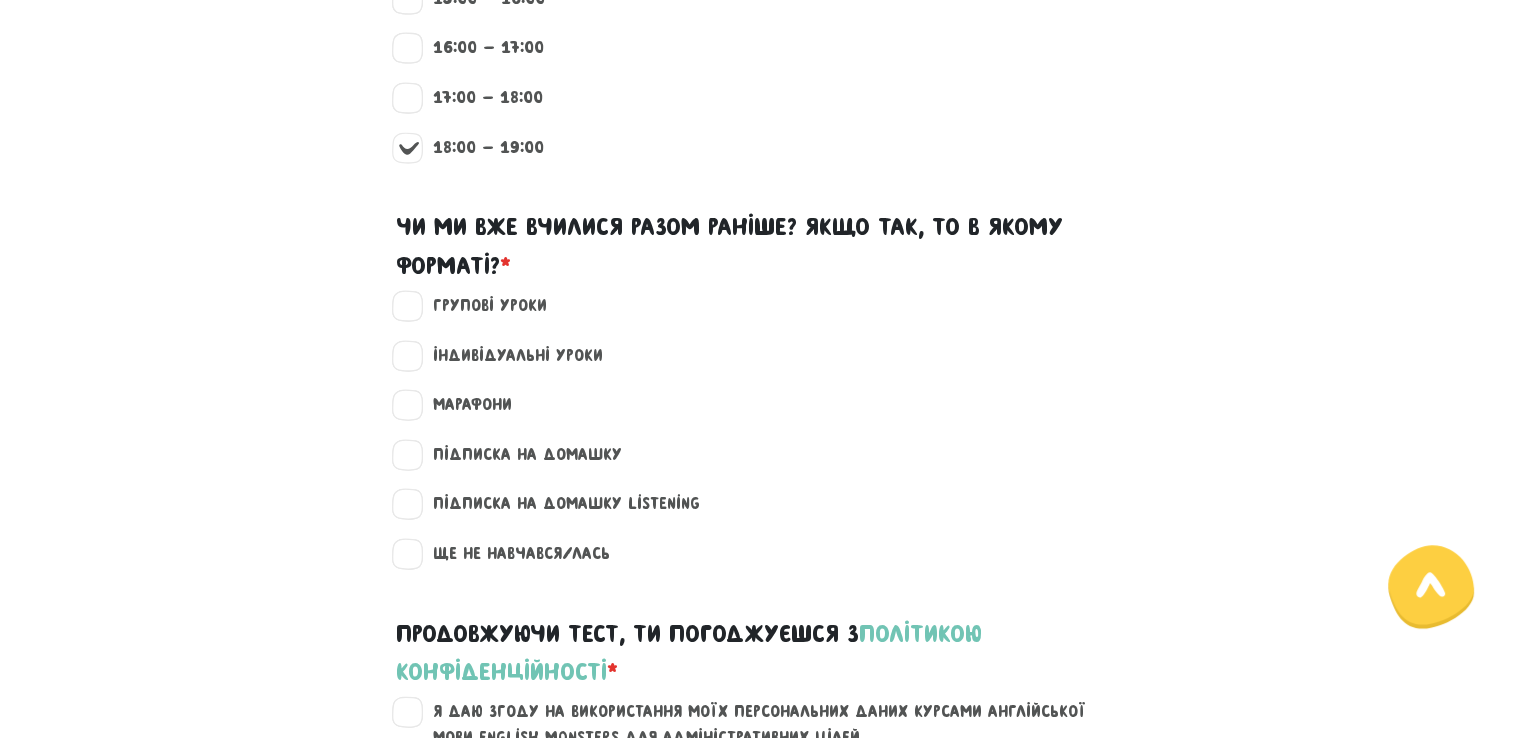click on "Ще не навчався/лась" at bounding box center (513, 554) 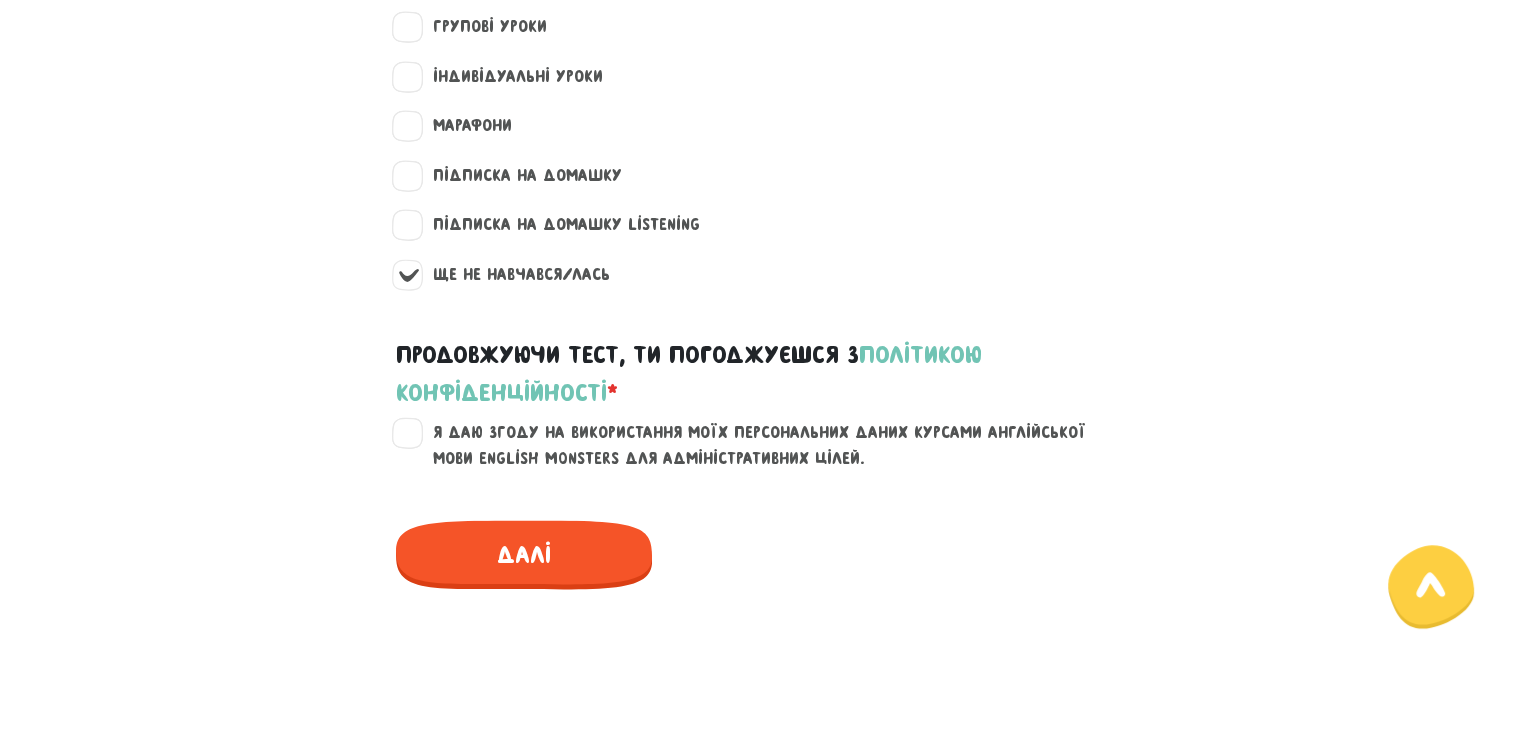 scroll, scrollTop: 2474, scrollLeft: 0, axis: vertical 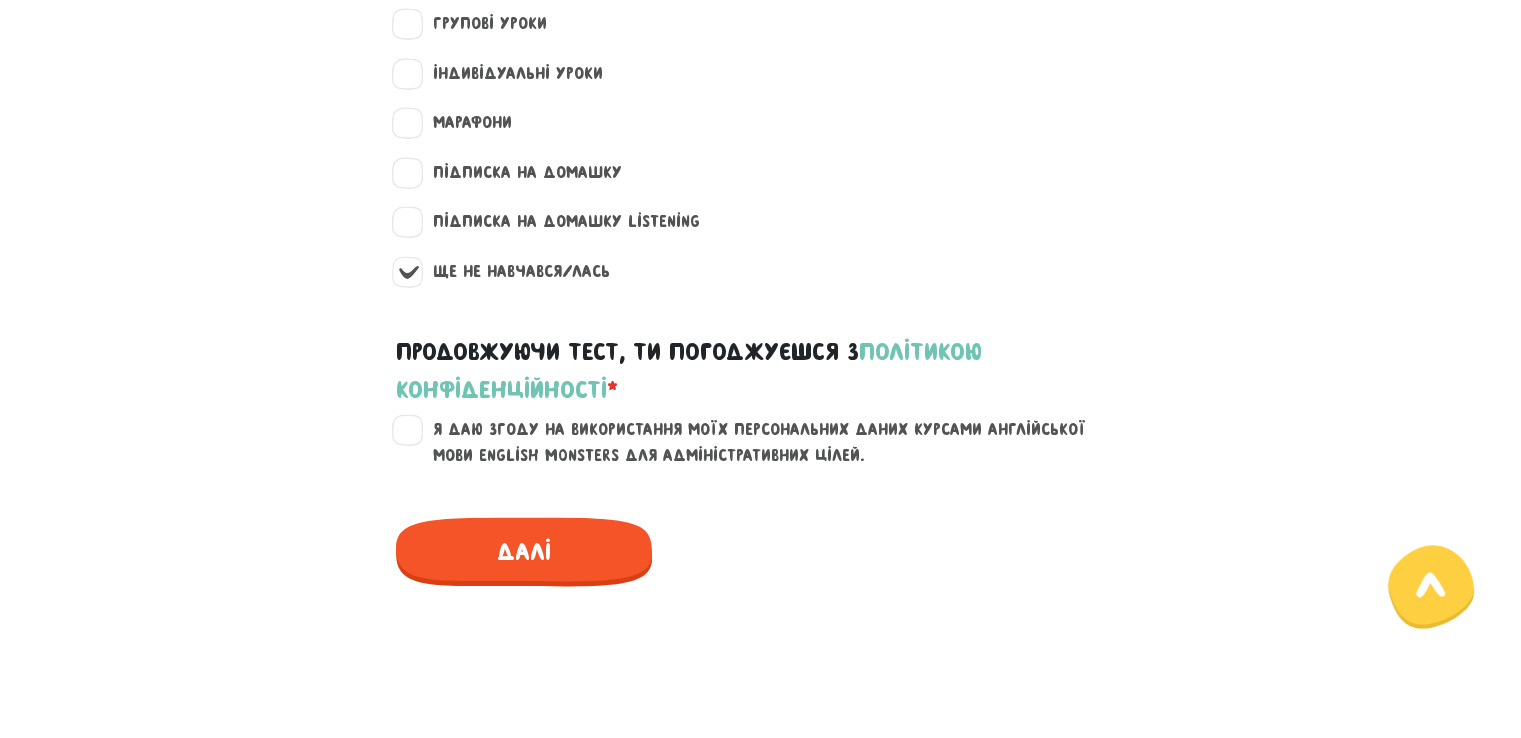 click on "Я даю згоду на використання моїх персональних даних курсами англійської мови English Monsters для адміністративних цілей." at bounding box center [773, 442] 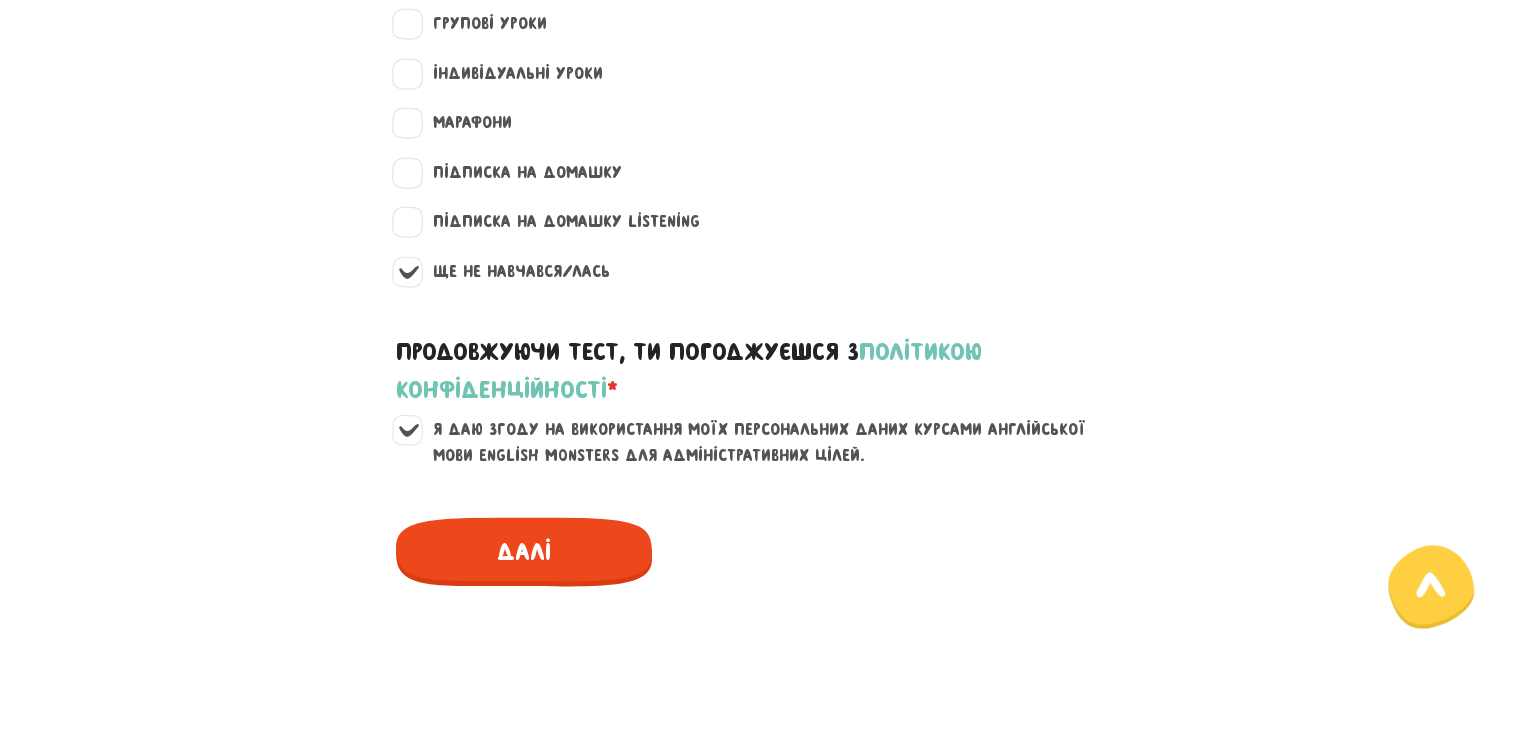 click on "Далі" at bounding box center (524, 551) 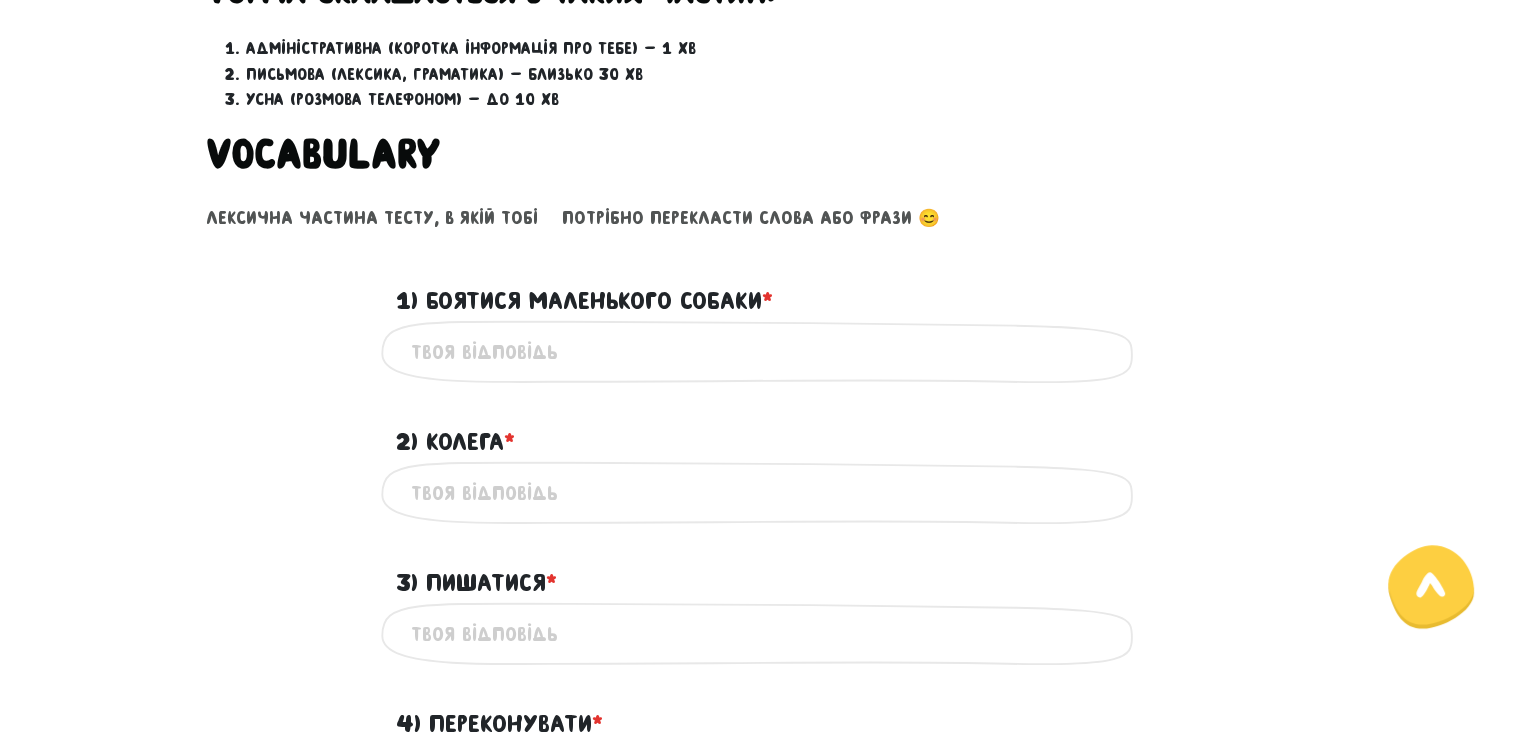 scroll, scrollTop: 747, scrollLeft: 0, axis: vertical 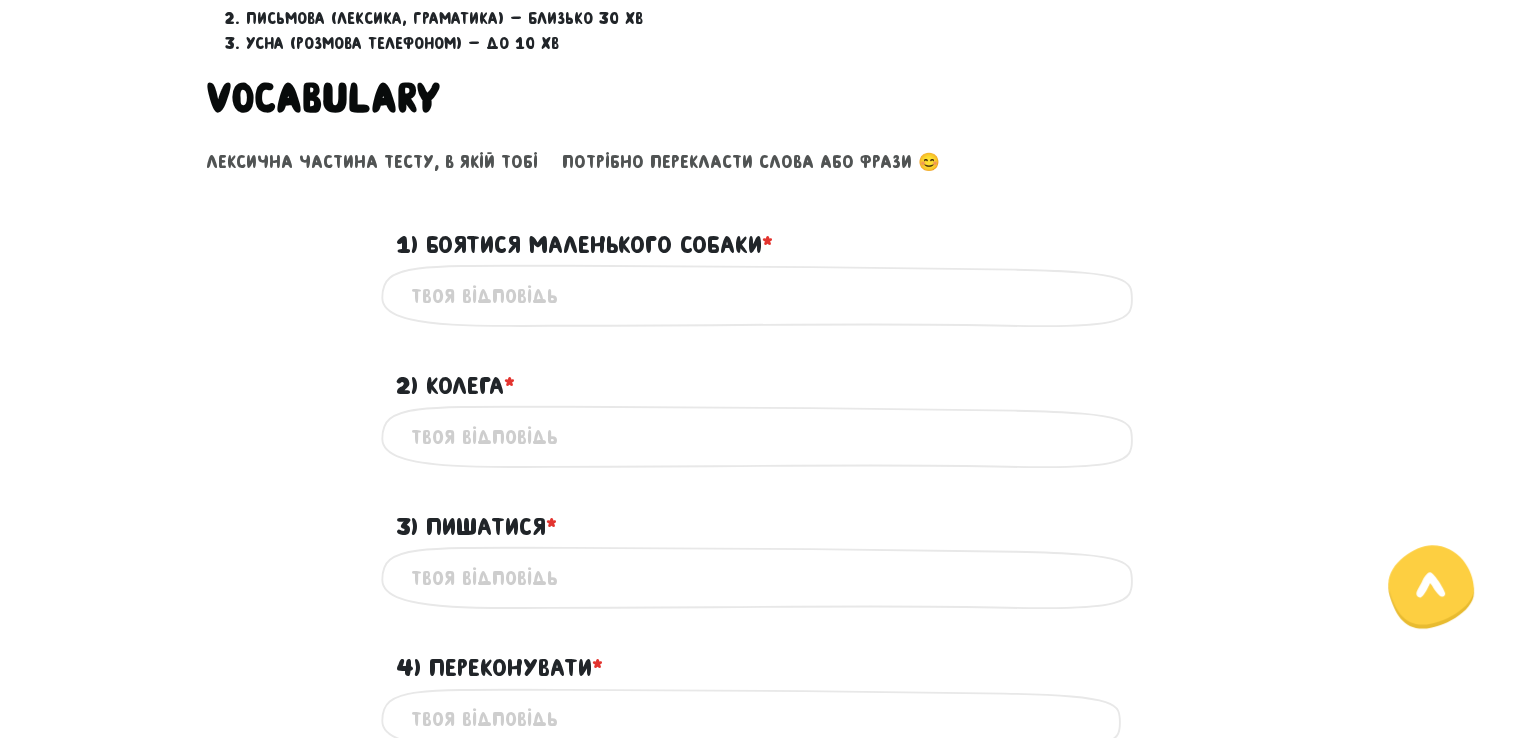 click on "2) Колега *
?" at bounding box center (761, 436) 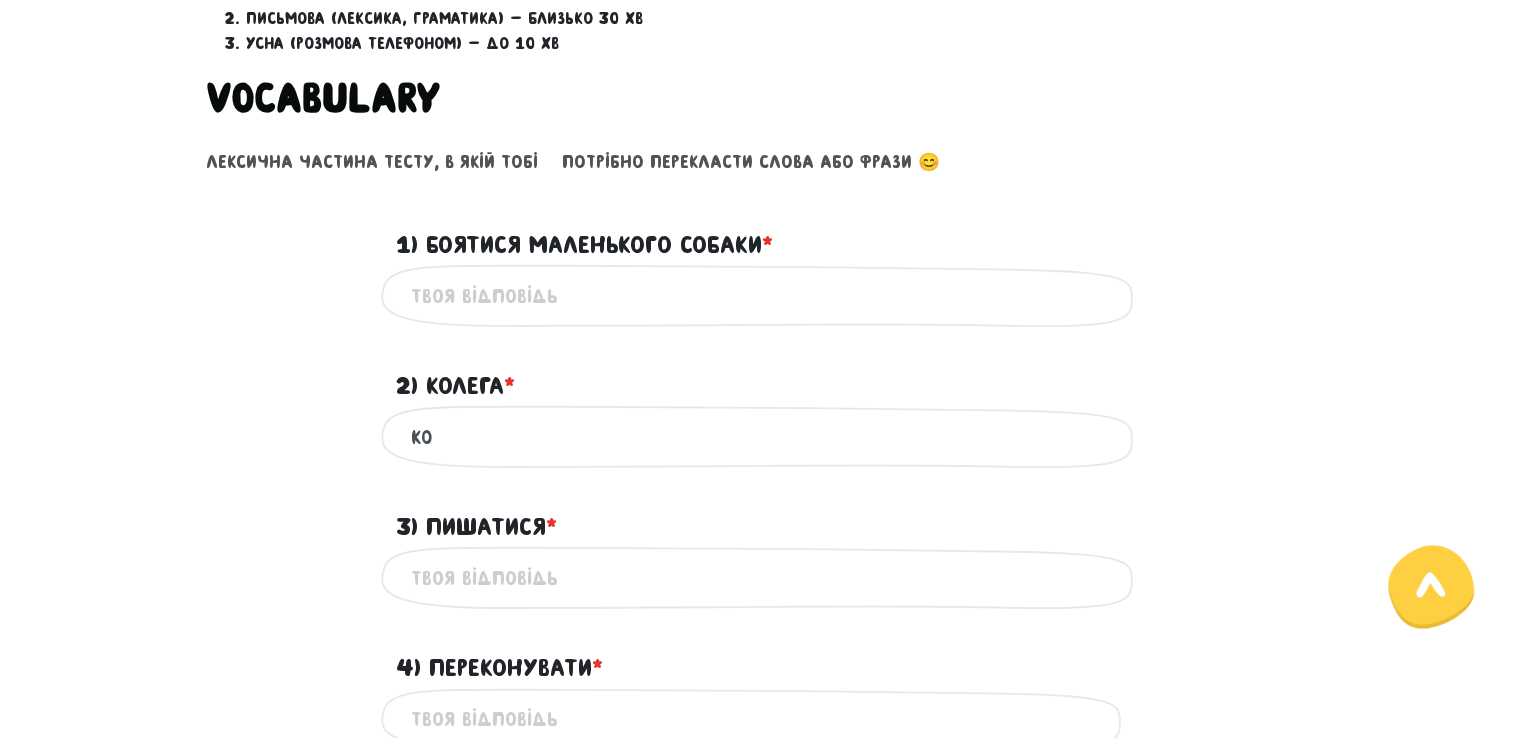 type on "k" 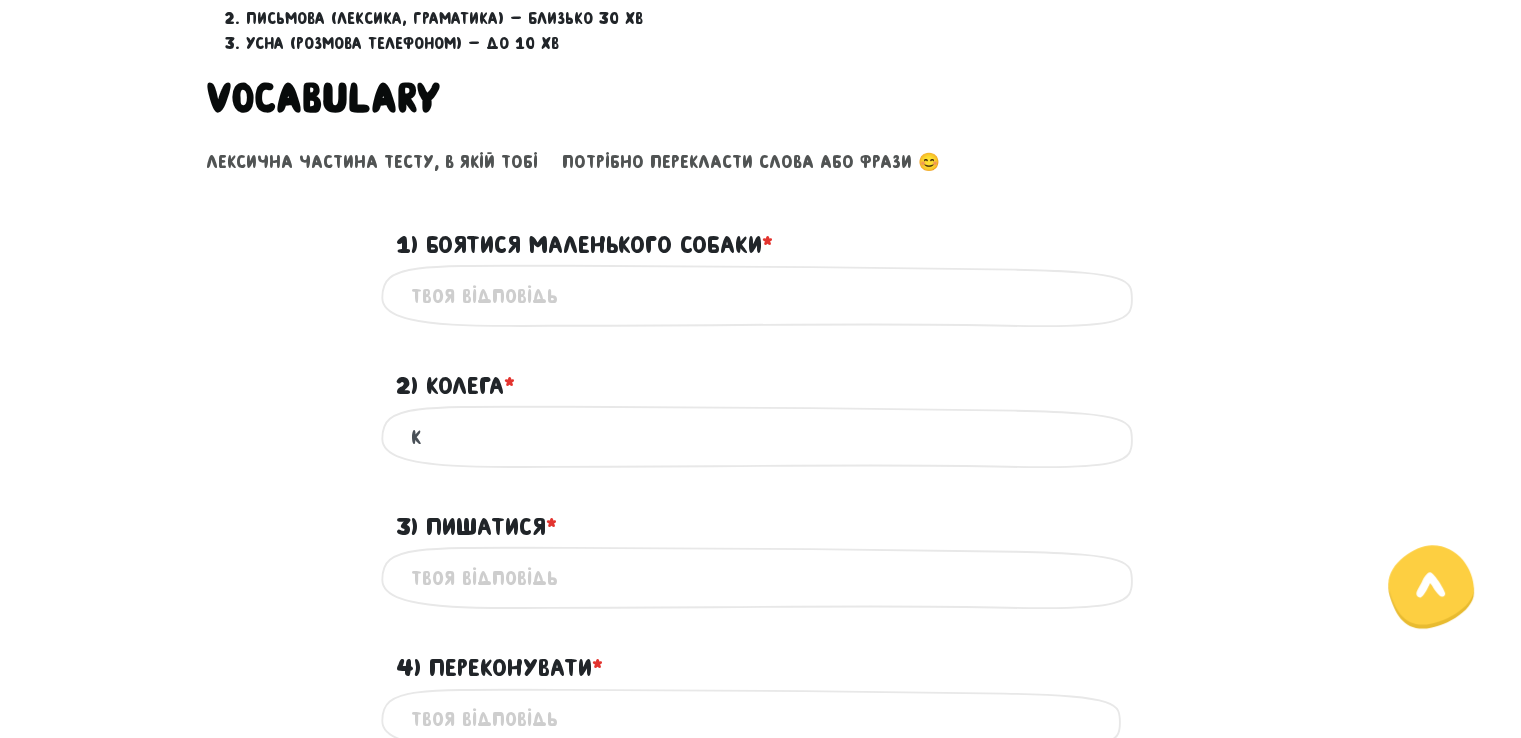 type 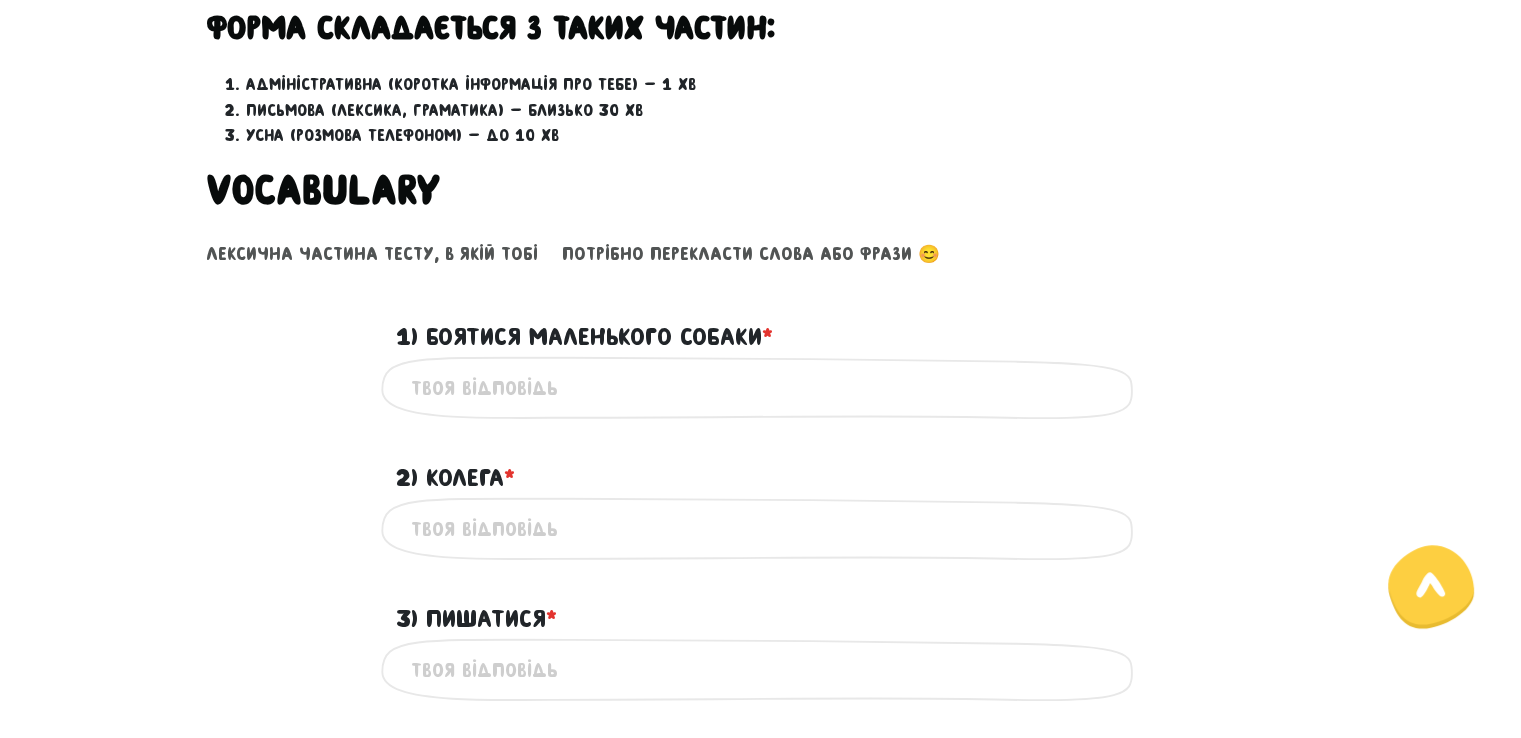 scroll, scrollTop: 652, scrollLeft: 0, axis: vertical 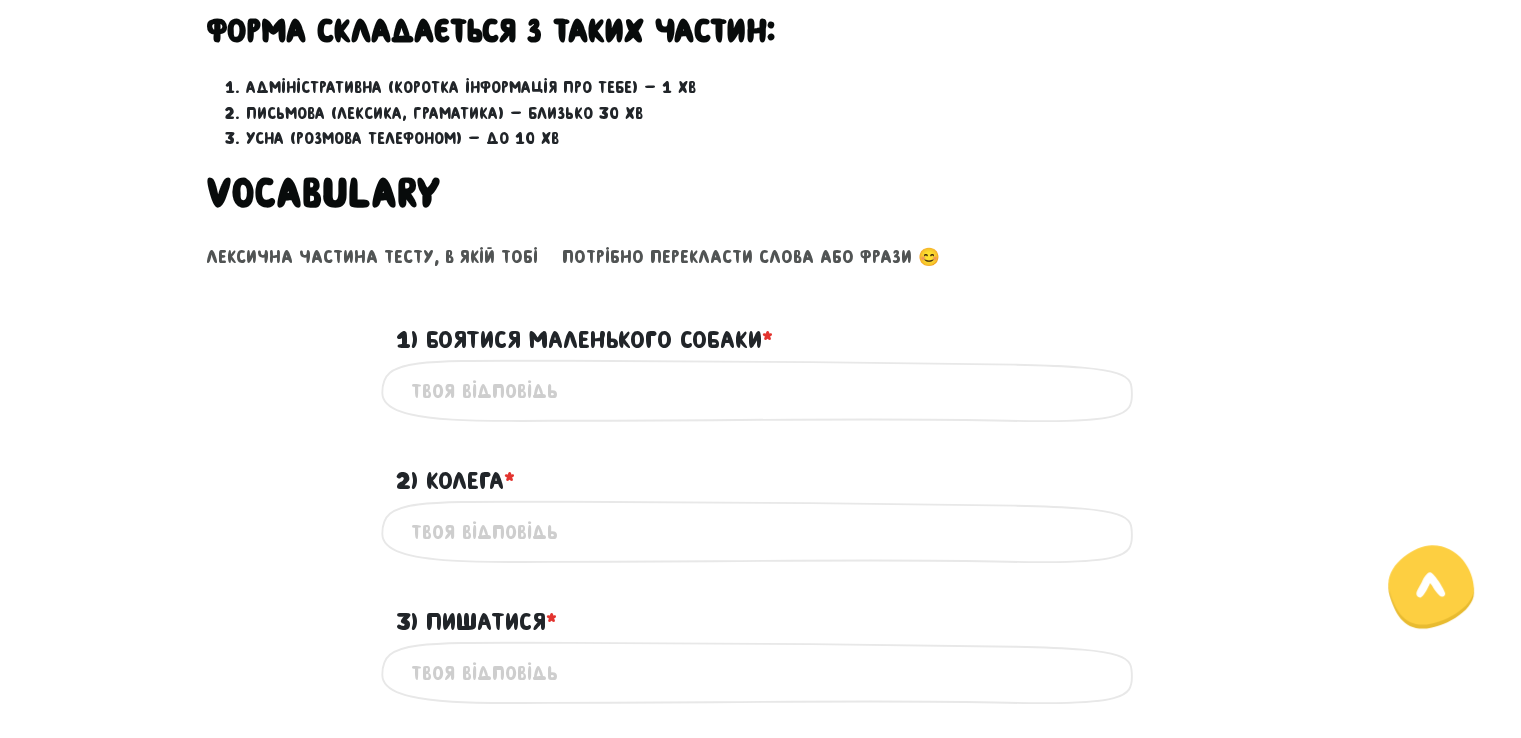 click on "1) Боятися маленького собаки *
?" at bounding box center (761, 390) 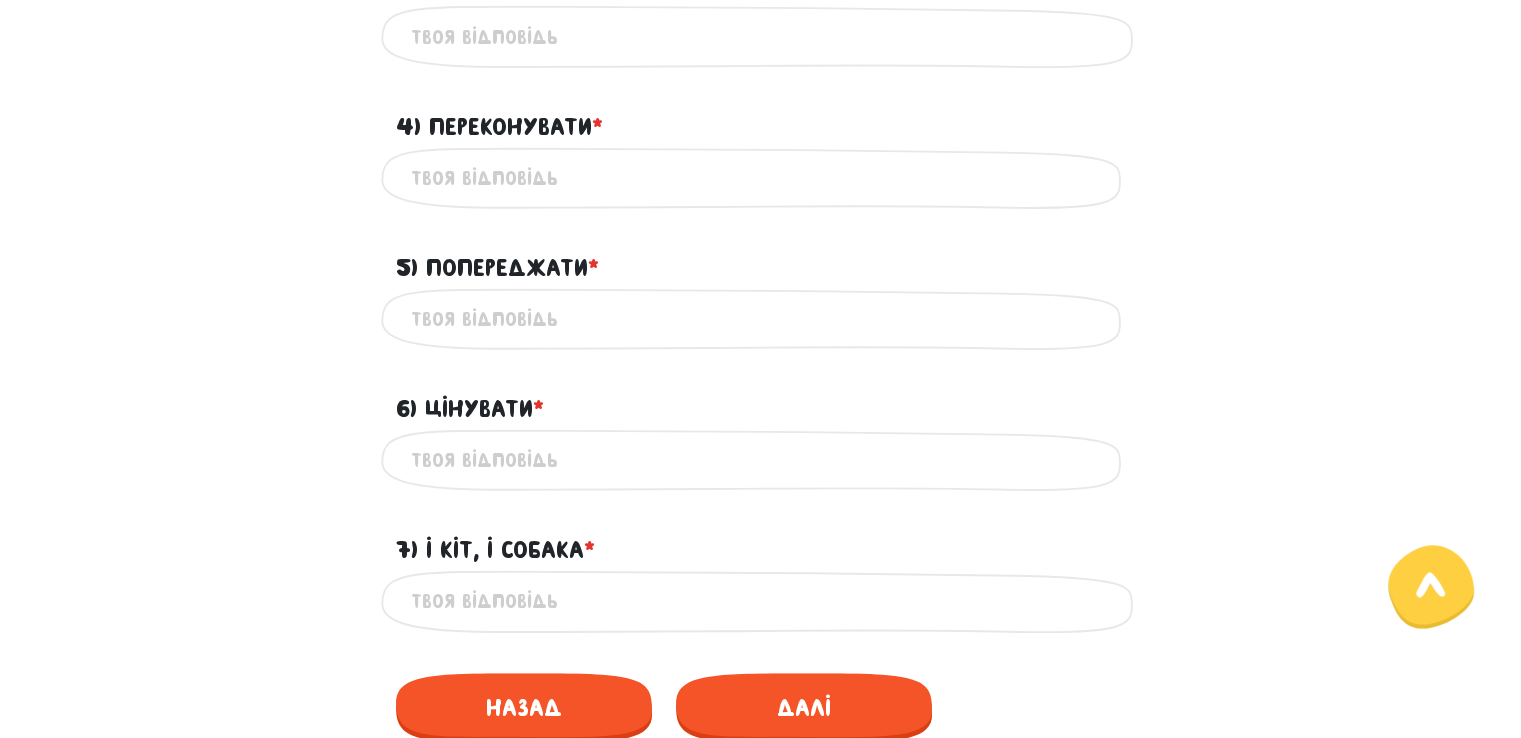 scroll, scrollTop: 1289, scrollLeft: 0, axis: vertical 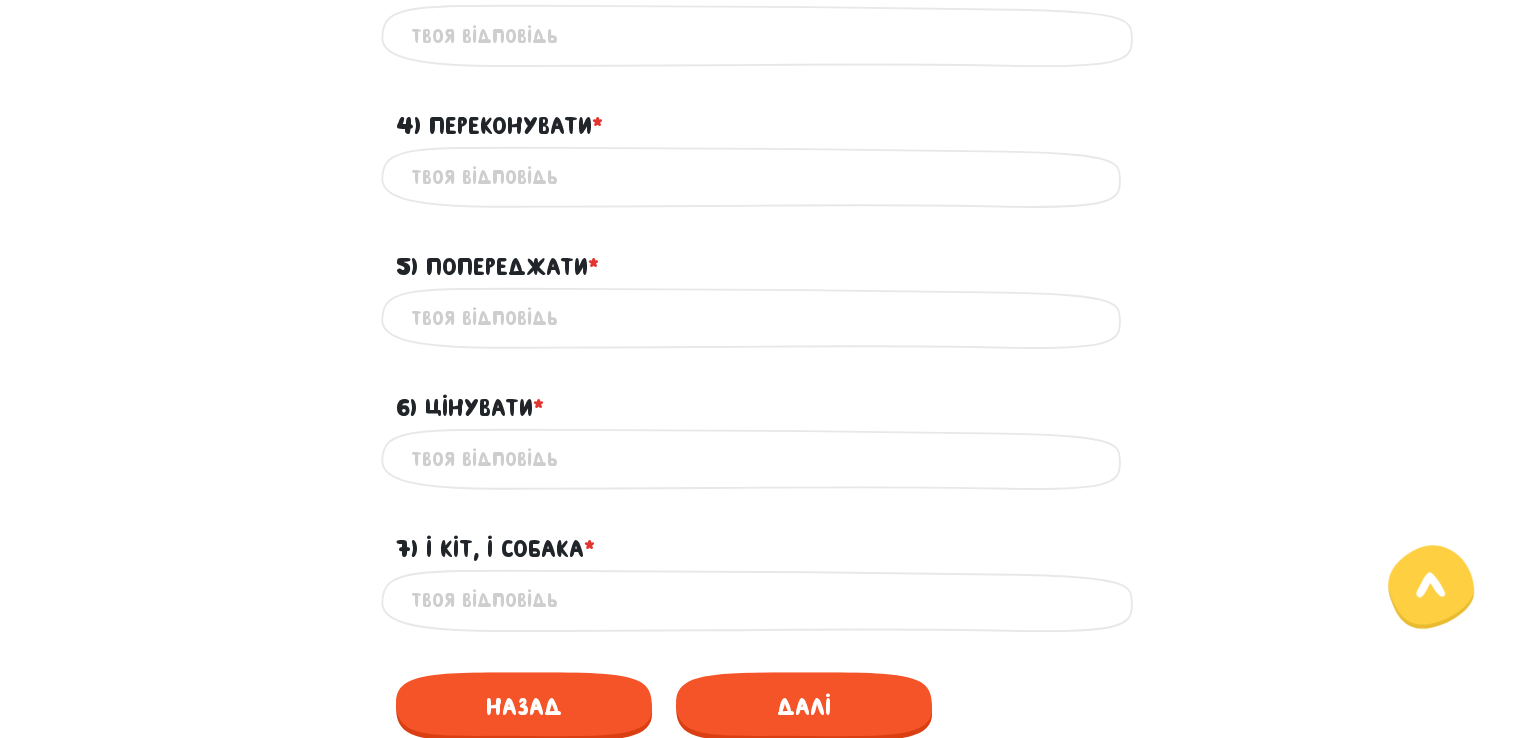 click on "7) І кіт, і собака *
?" at bounding box center (761, 600) 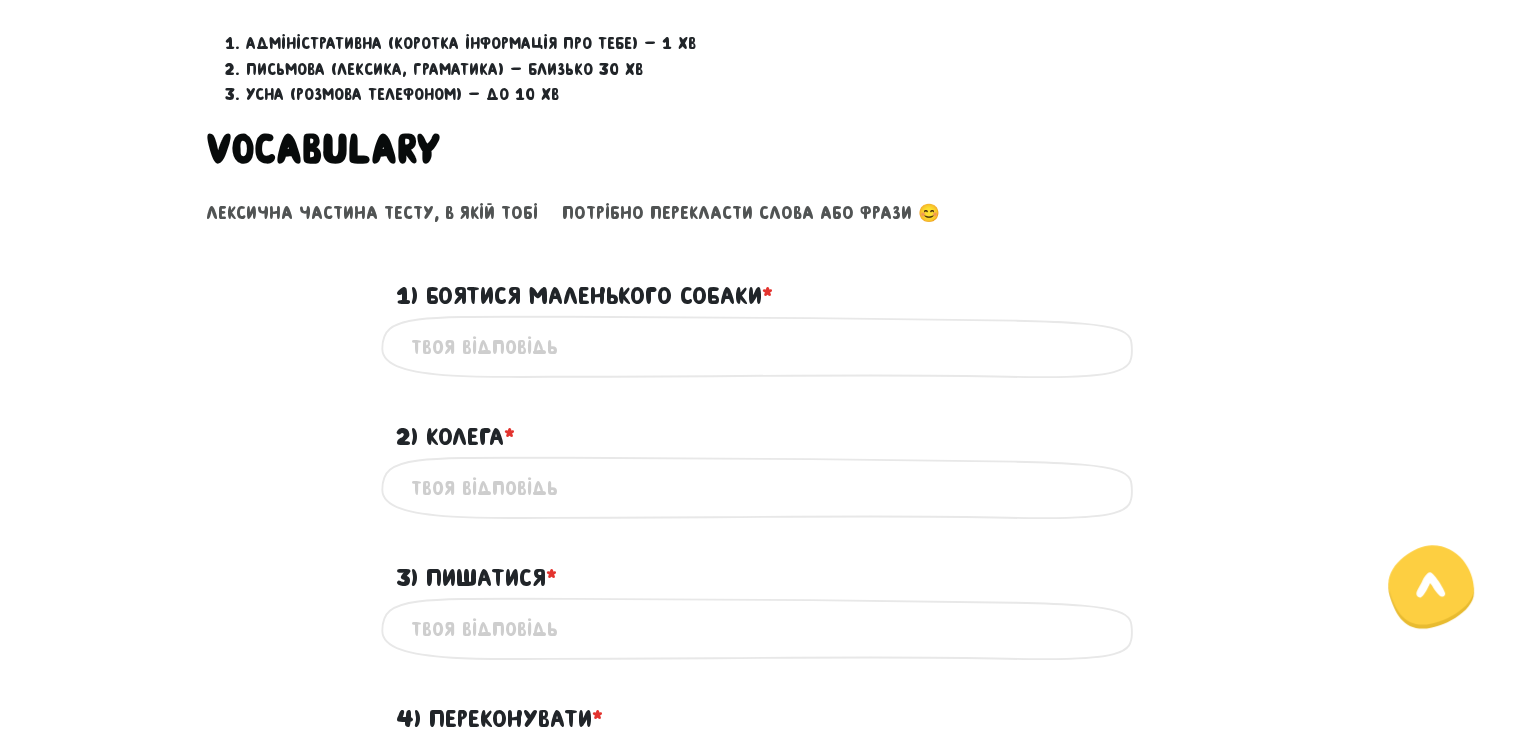 scroll, scrollTop: 695, scrollLeft: 0, axis: vertical 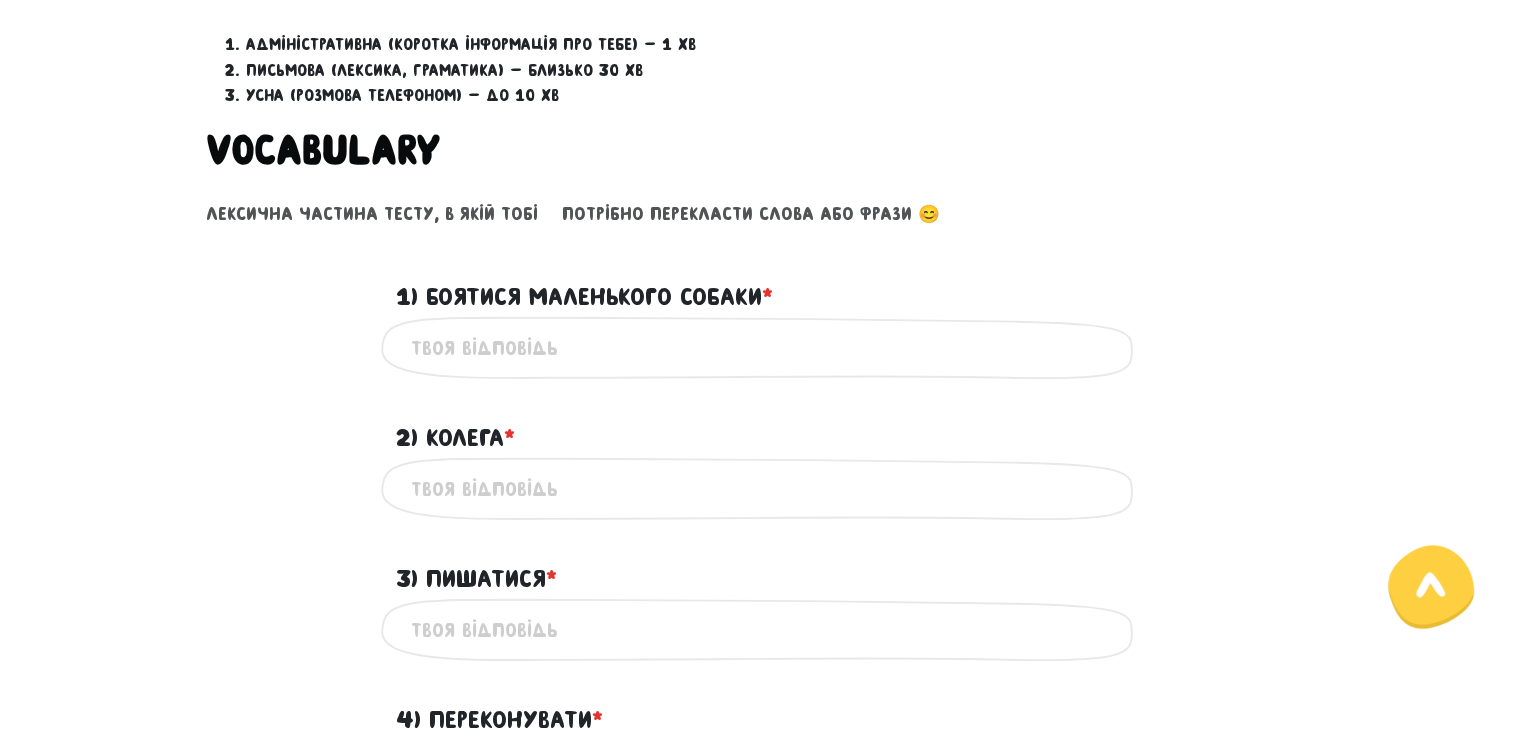 type on "and cat and dog" 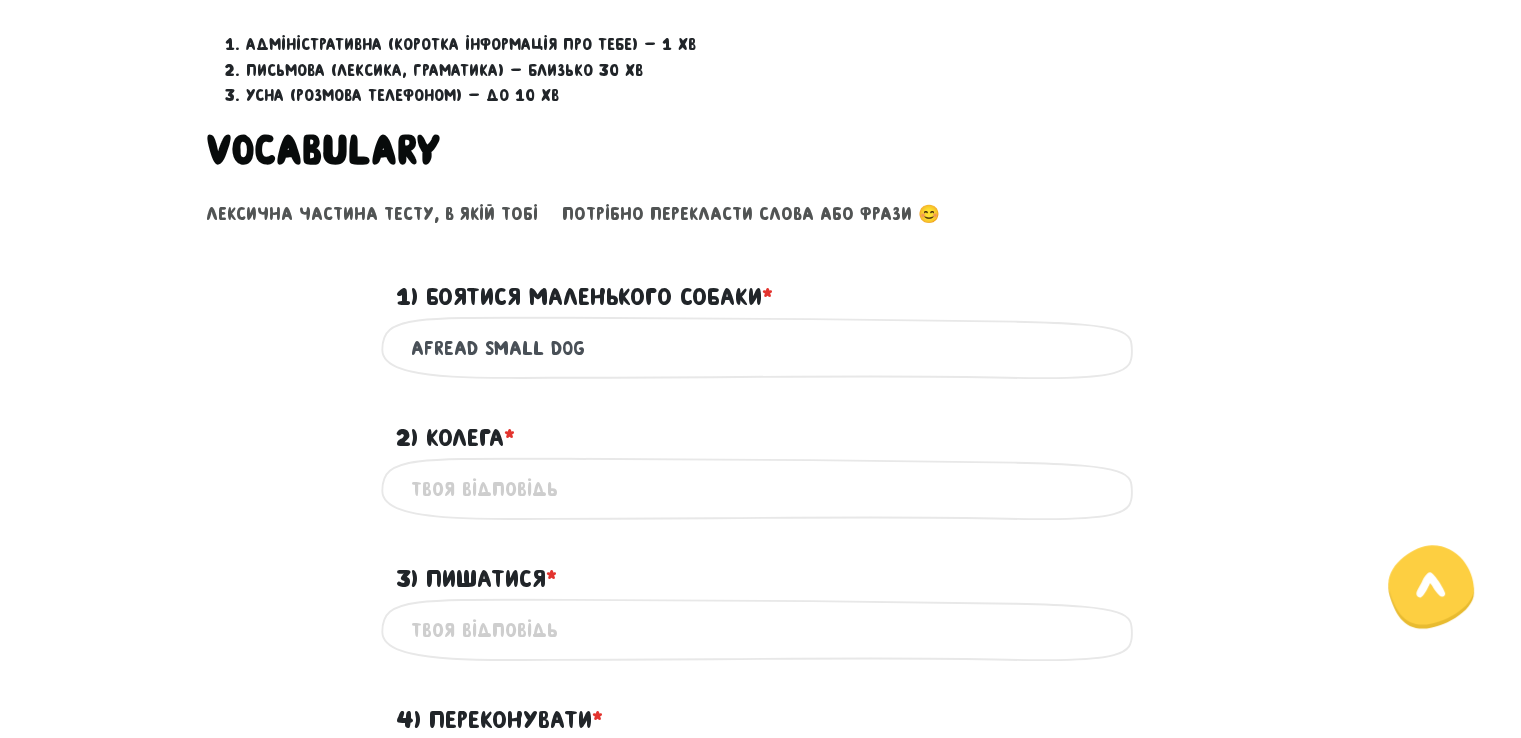 type on "afread small dog" 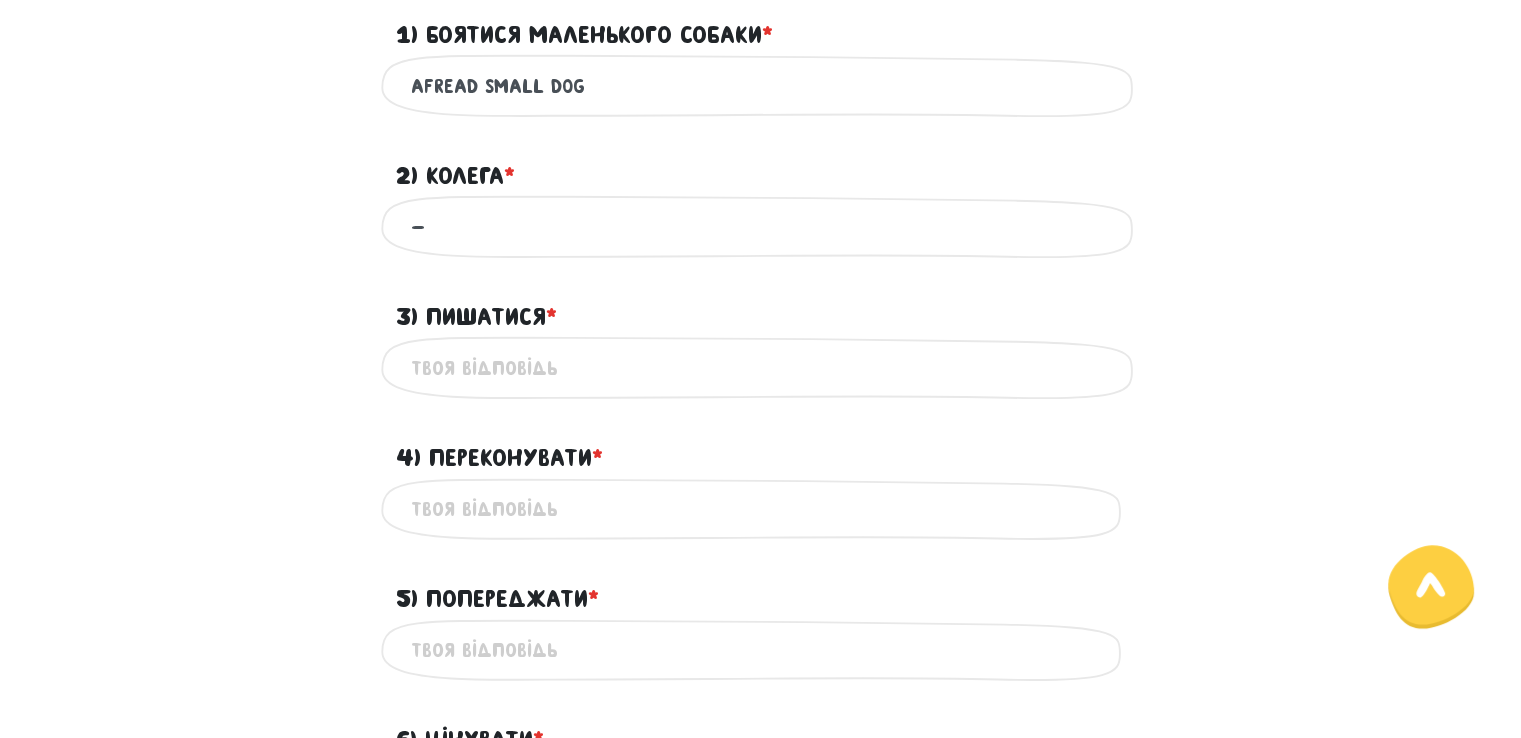 scroll, scrollTop: 959, scrollLeft: 0, axis: vertical 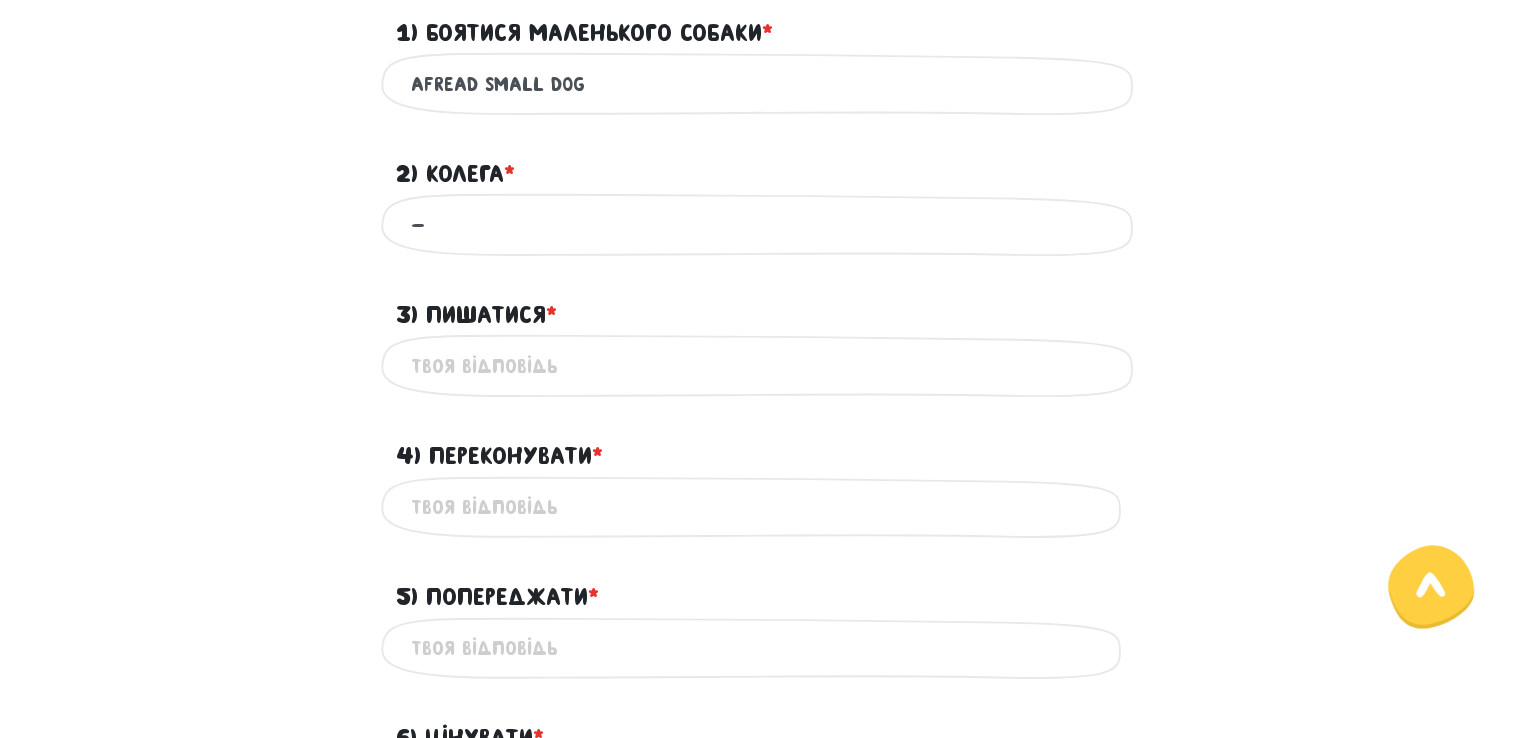 type on "-" 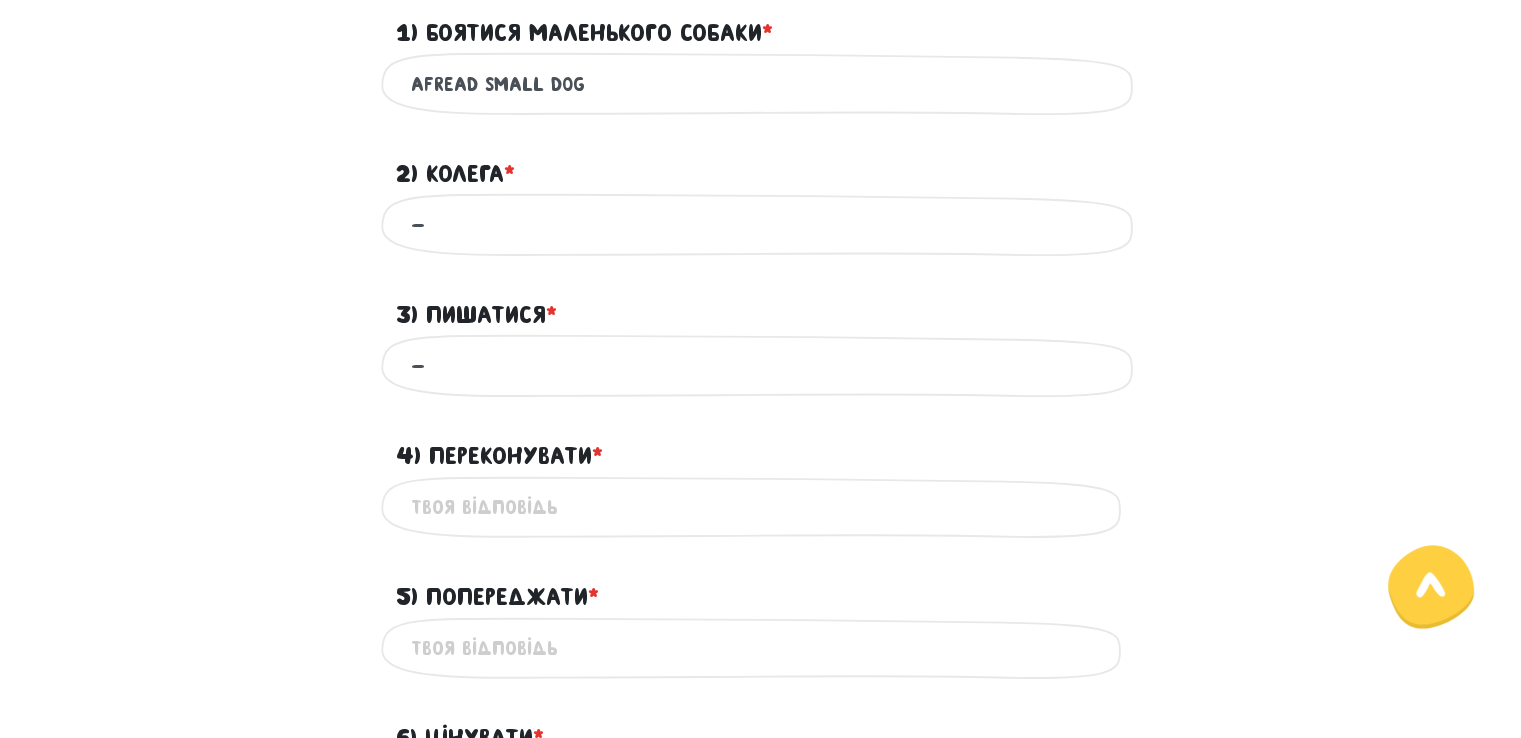 type on "-" 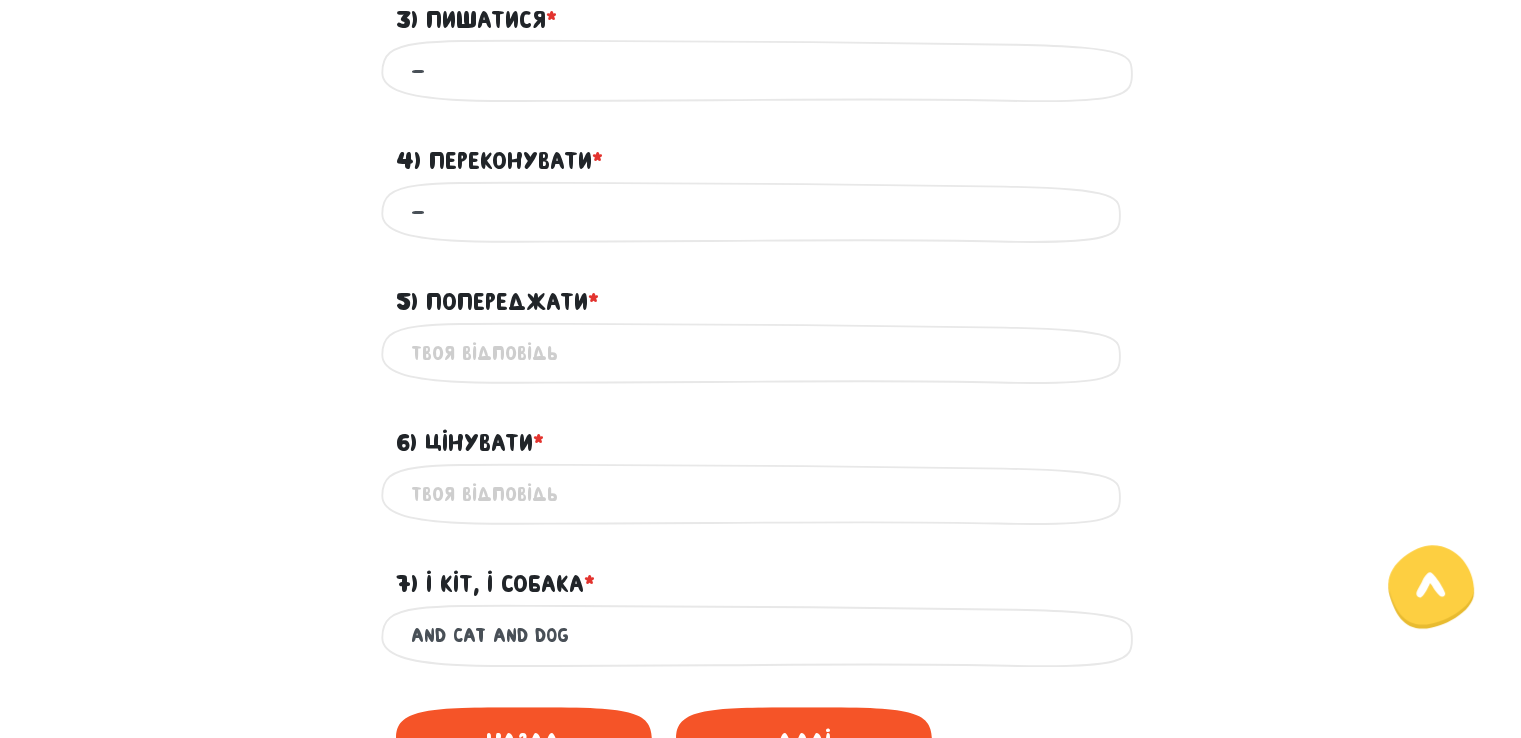 scroll, scrollTop: 1264, scrollLeft: 0, axis: vertical 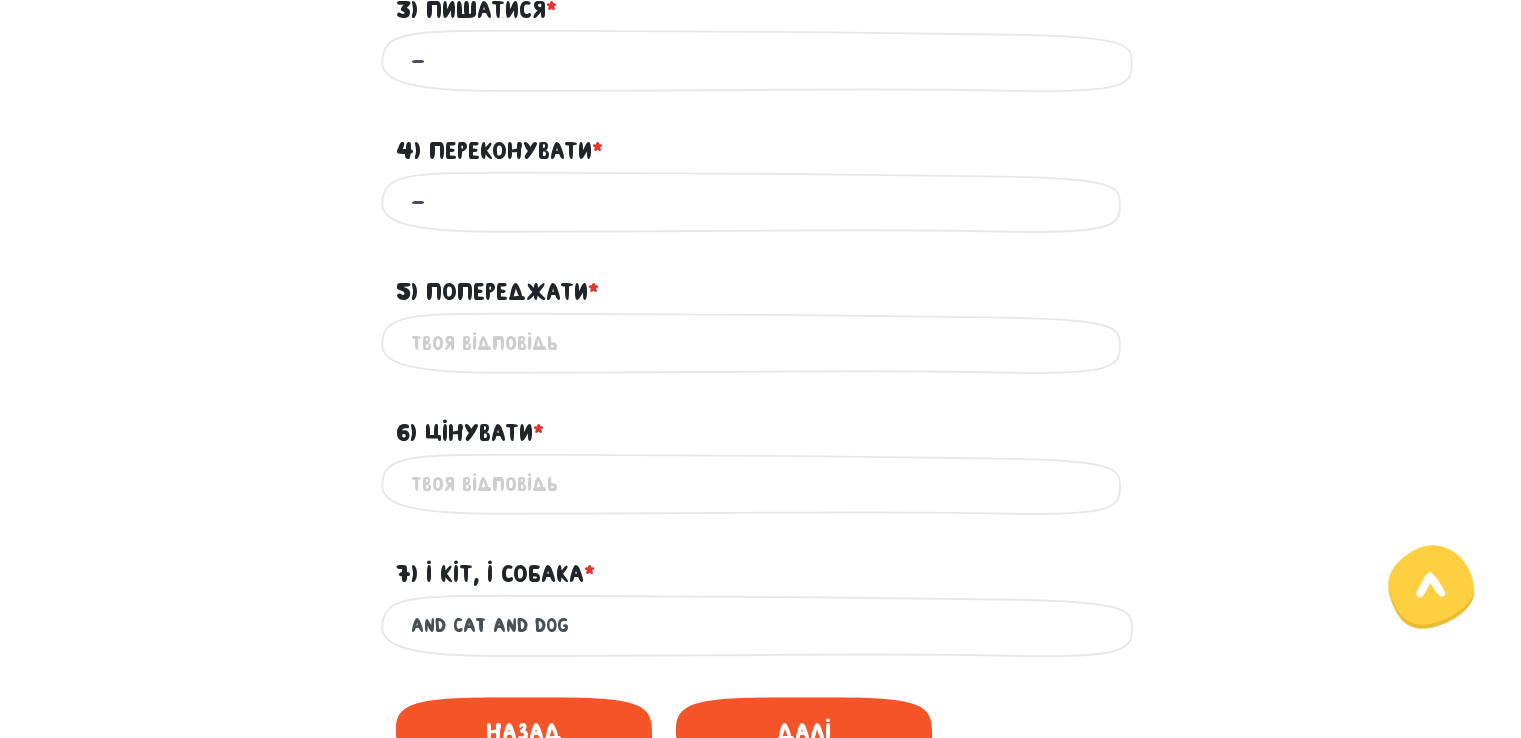 type on "-" 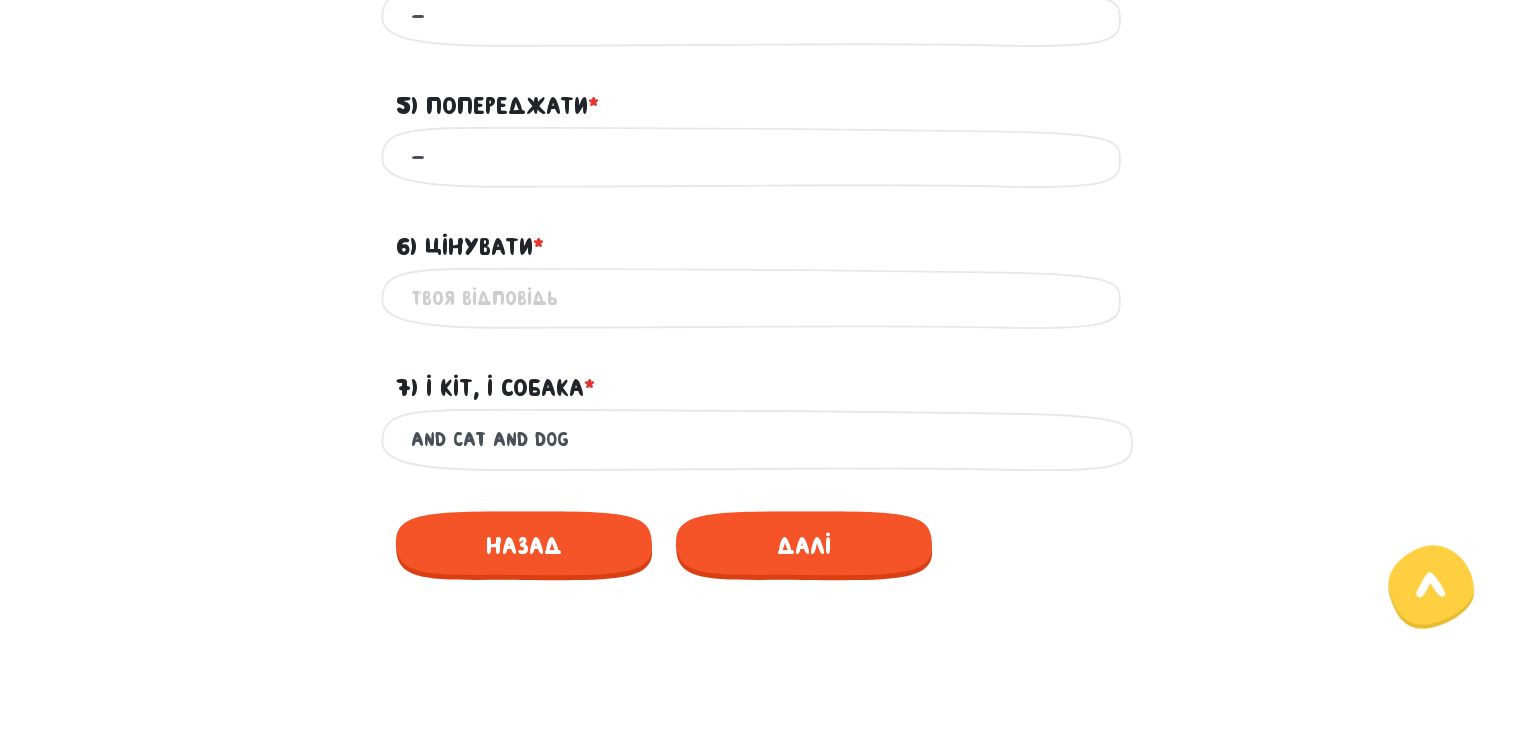 scroll, scrollTop: 1451, scrollLeft: 0, axis: vertical 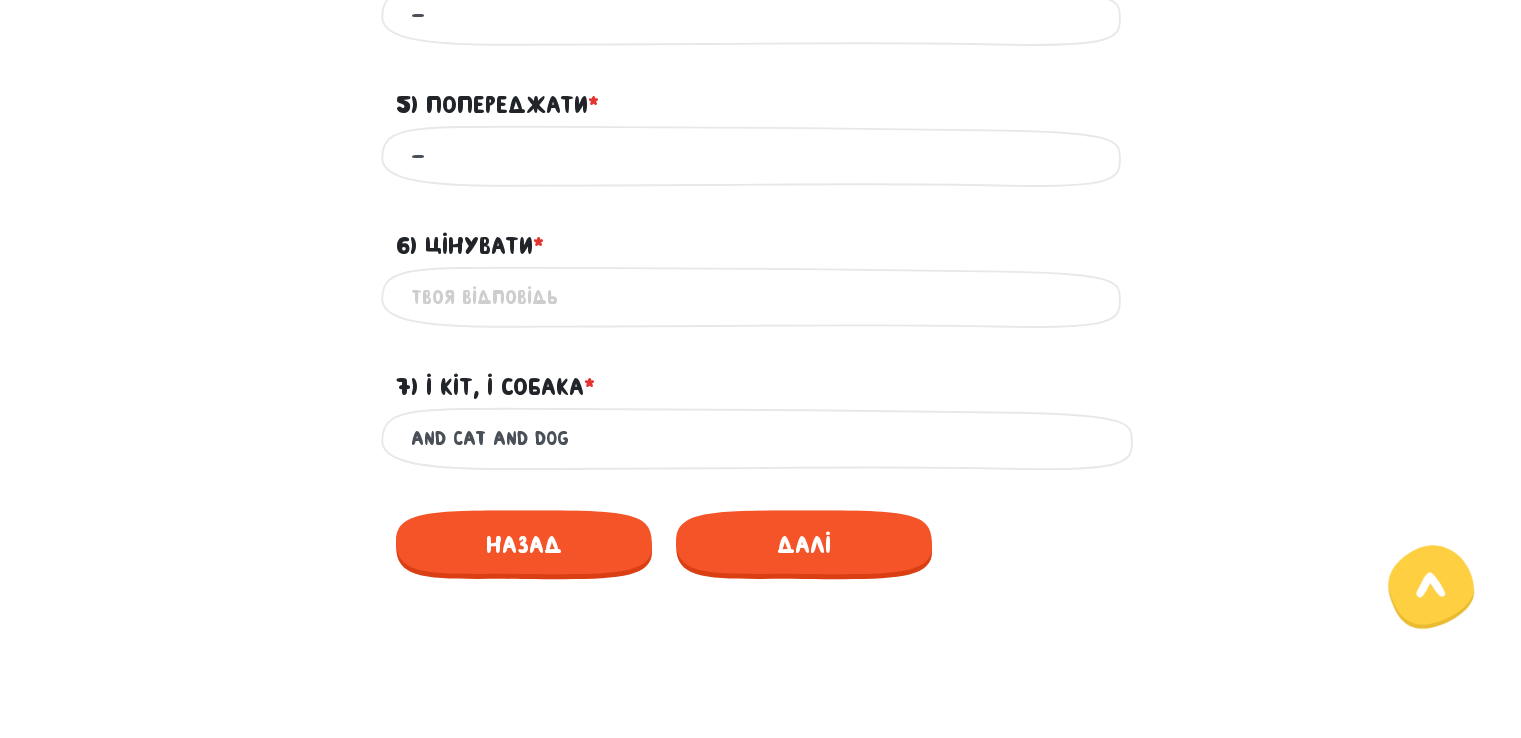 type on "-" 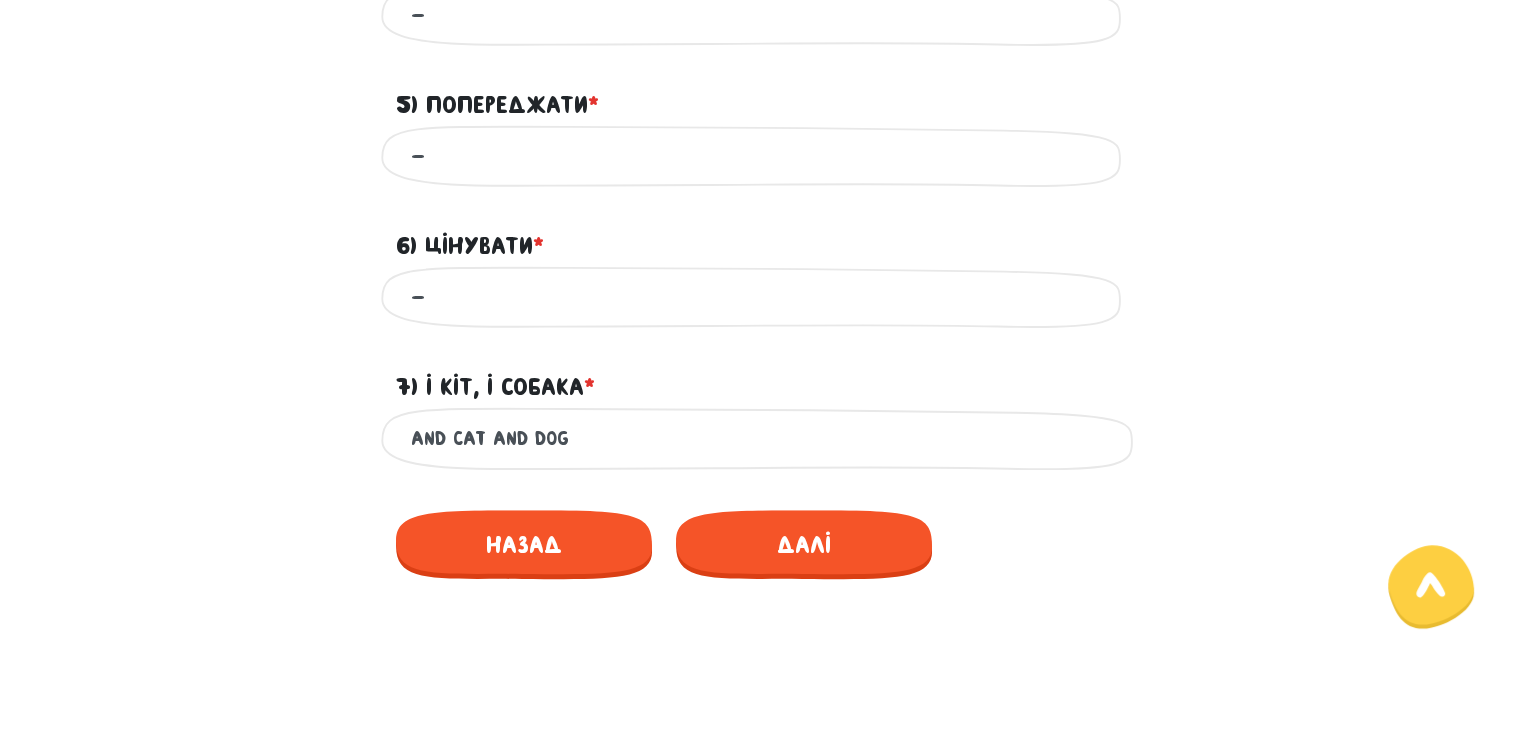 type on "-" 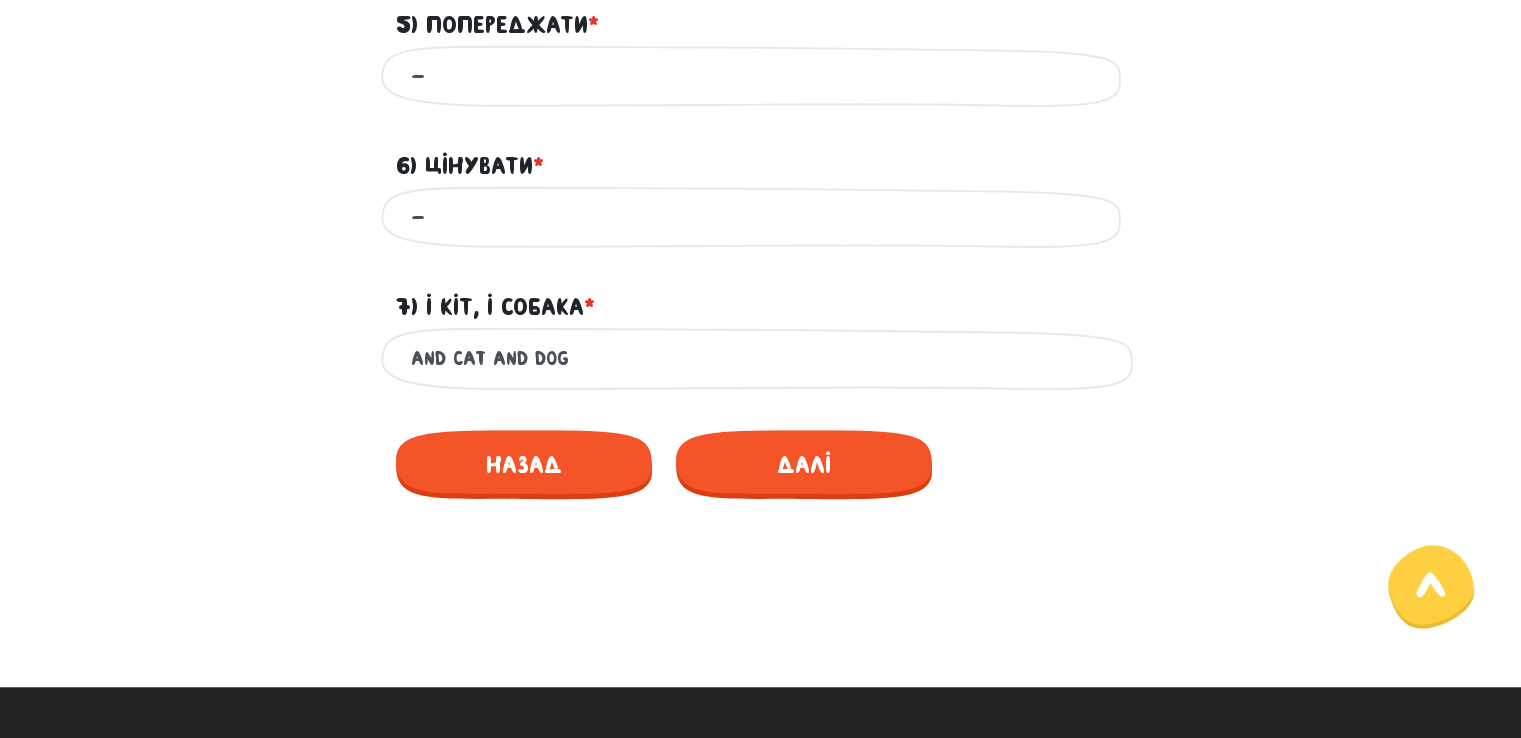 scroll, scrollTop: 1566, scrollLeft: 0, axis: vertical 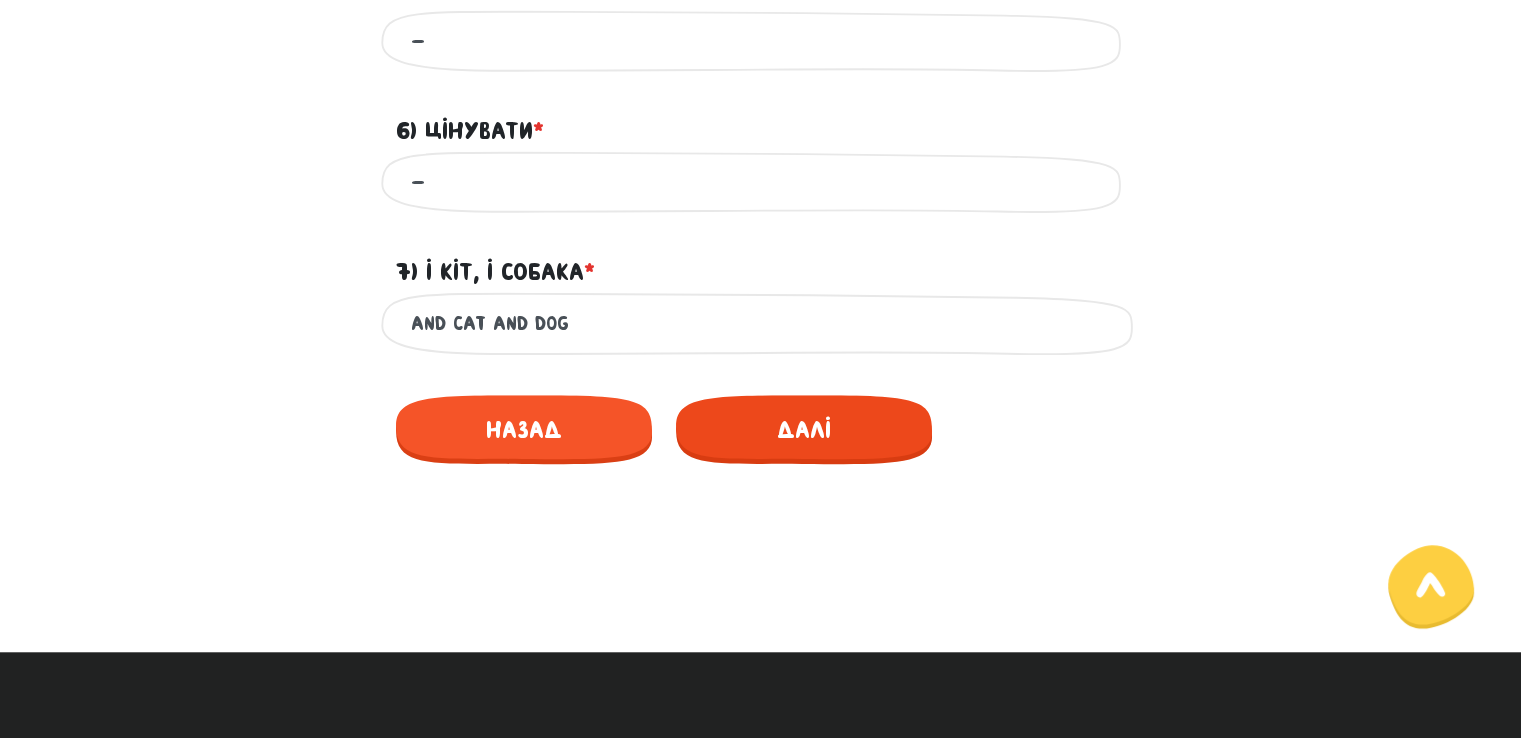 click on "Далі" at bounding box center (804, 429) 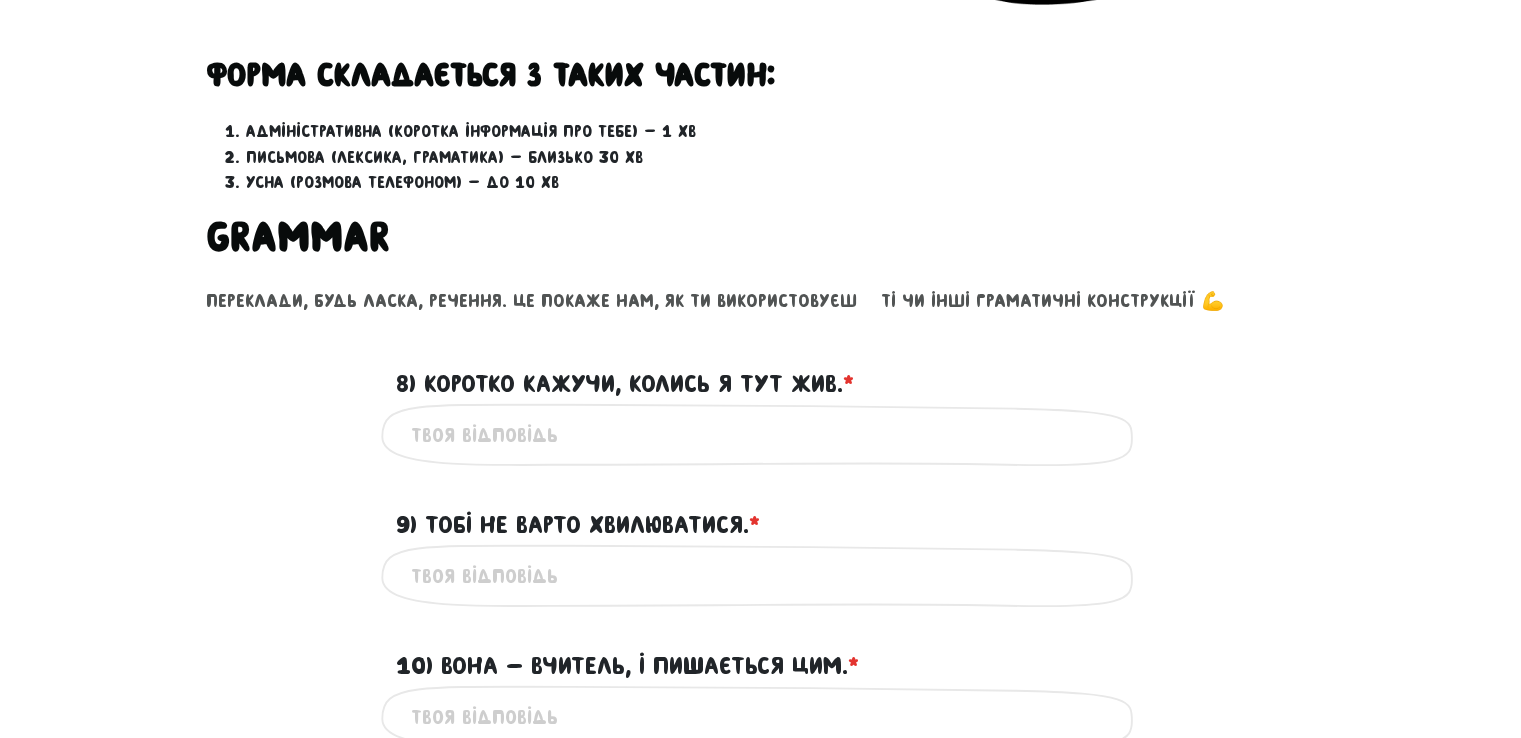 scroll, scrollTop: 609, scrollLeft: 0, axis: vertical 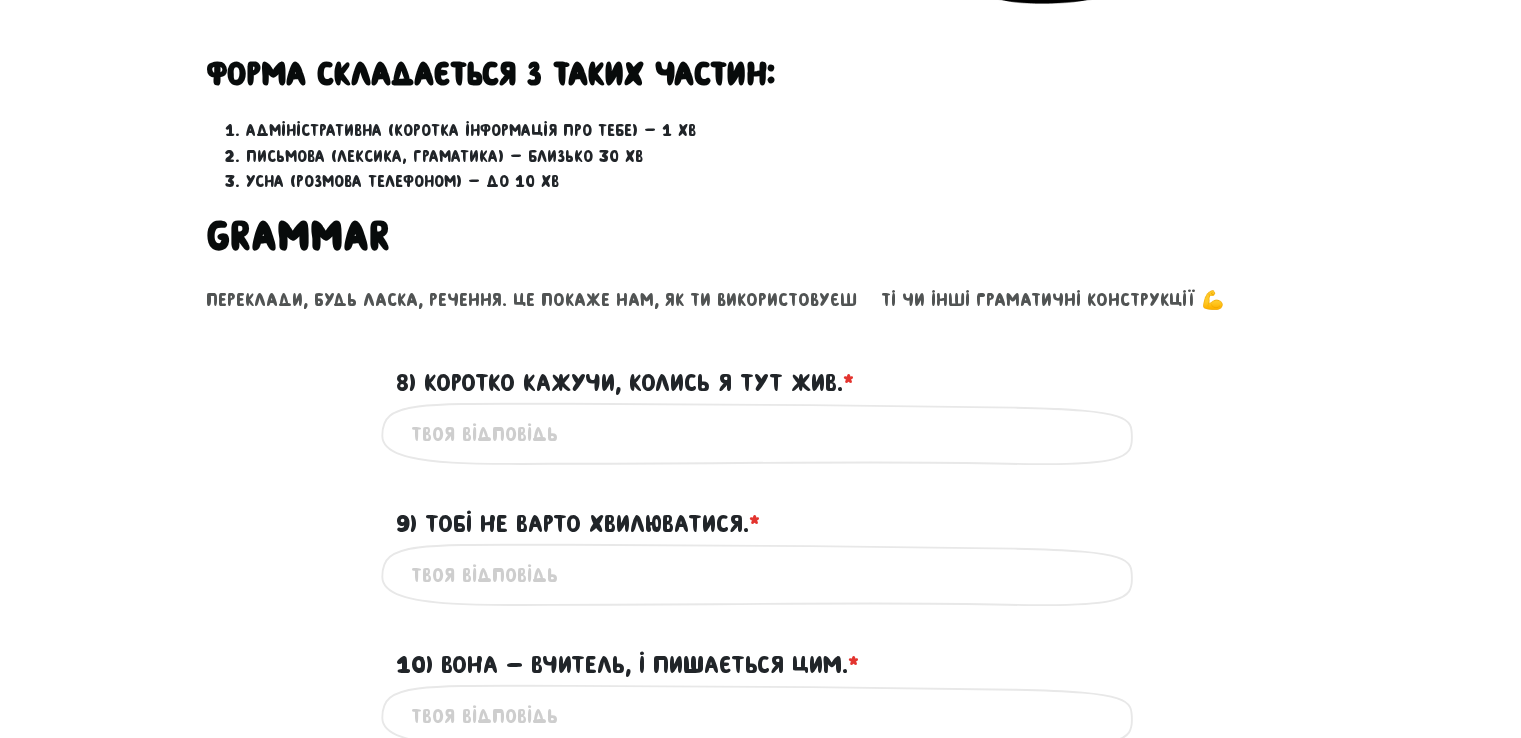 click on "8) Коротко кажучи, колись я тут жив. *
?" at bounding box center (761, 433) 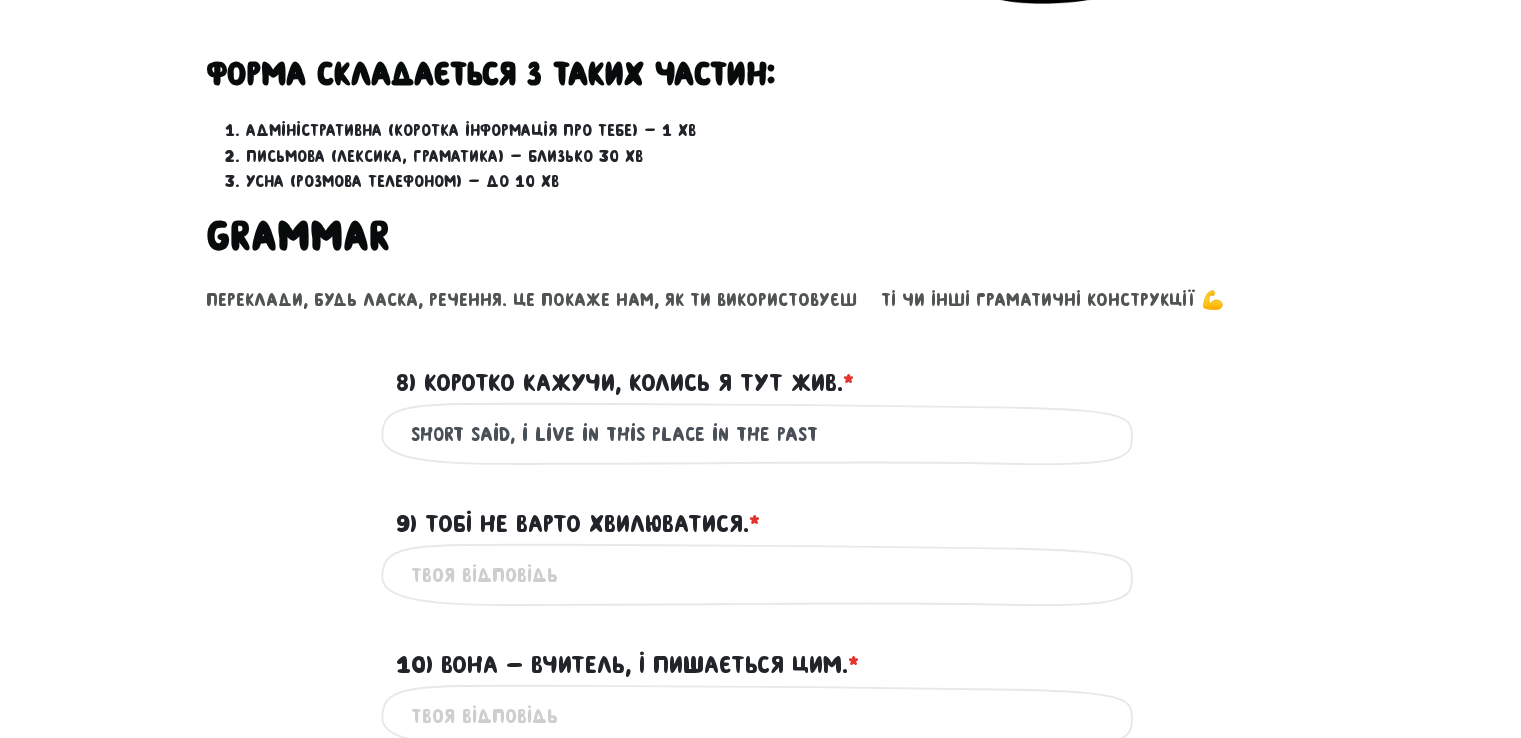 type on "short said, i live in this place in the past" 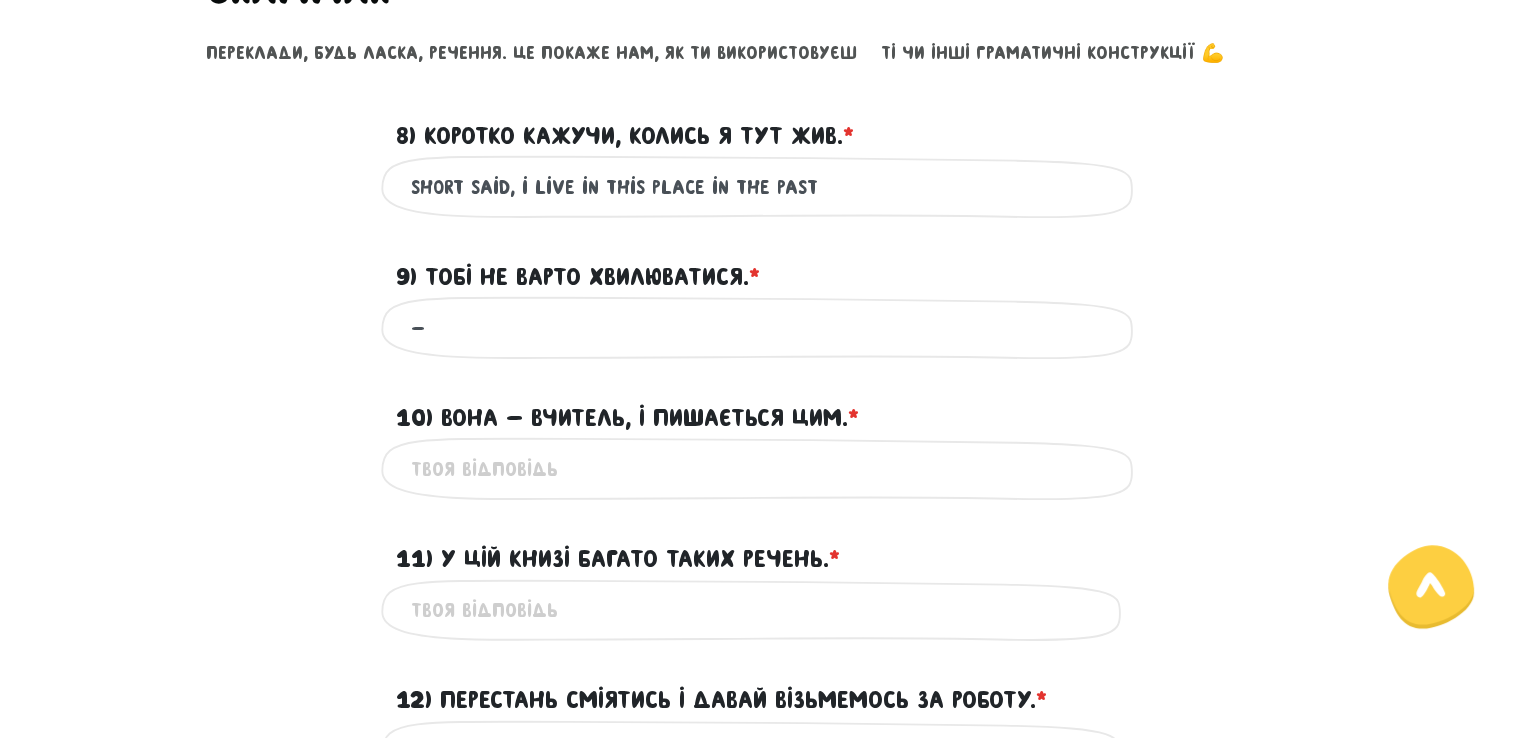 scroll, scrollTop: 857, scrollLeft: 0, axis: vertical 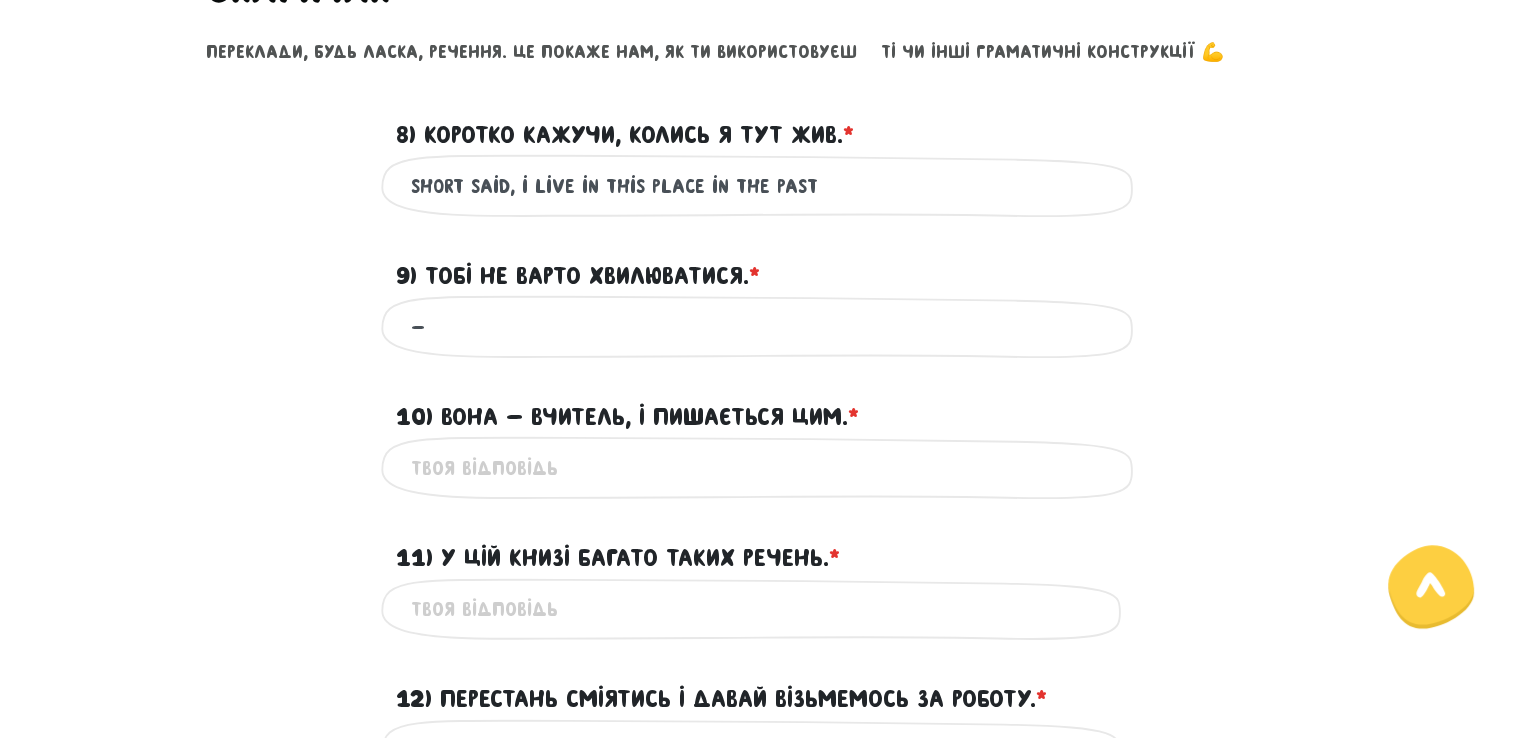 type on "-" 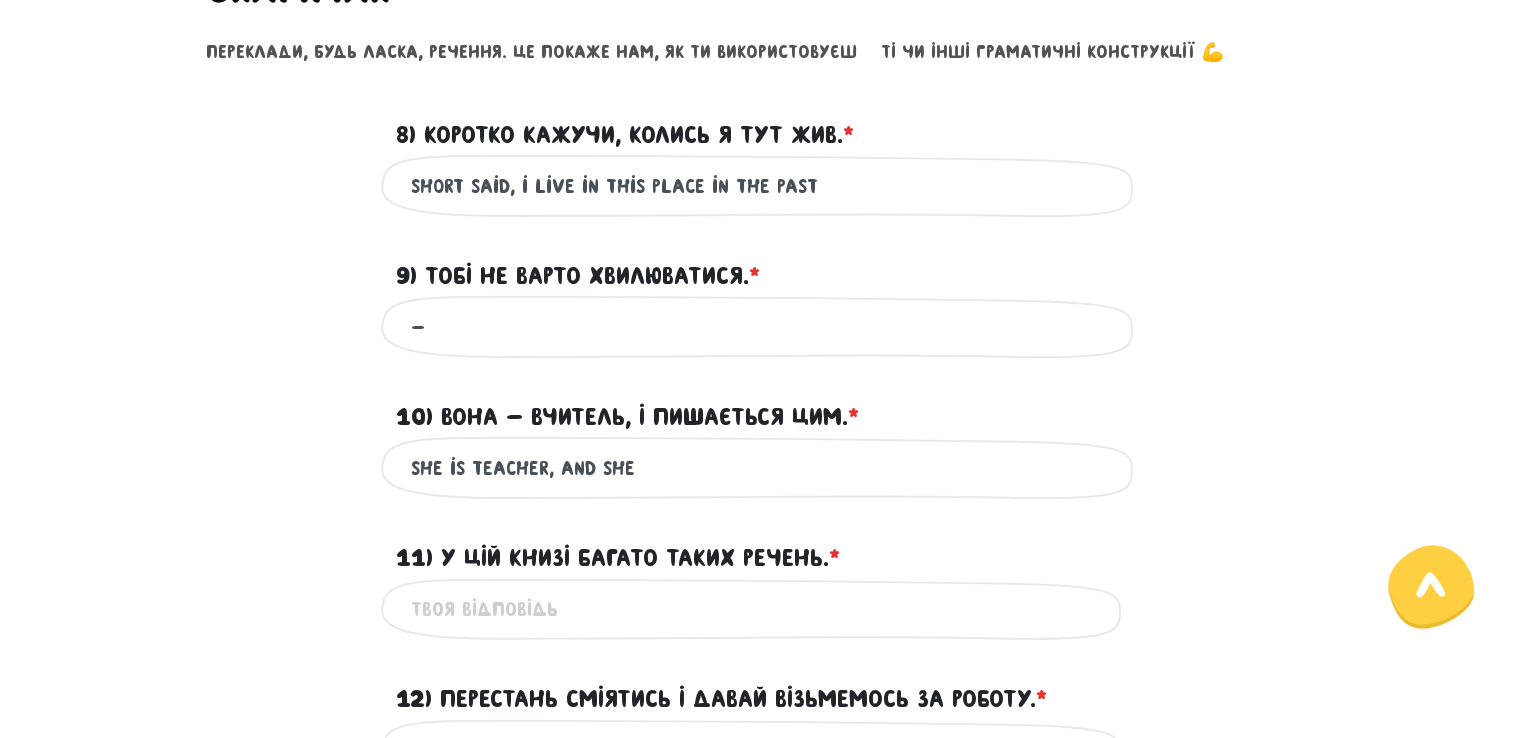 click on "she is teacher, and she" at bounding box center [761, 467] 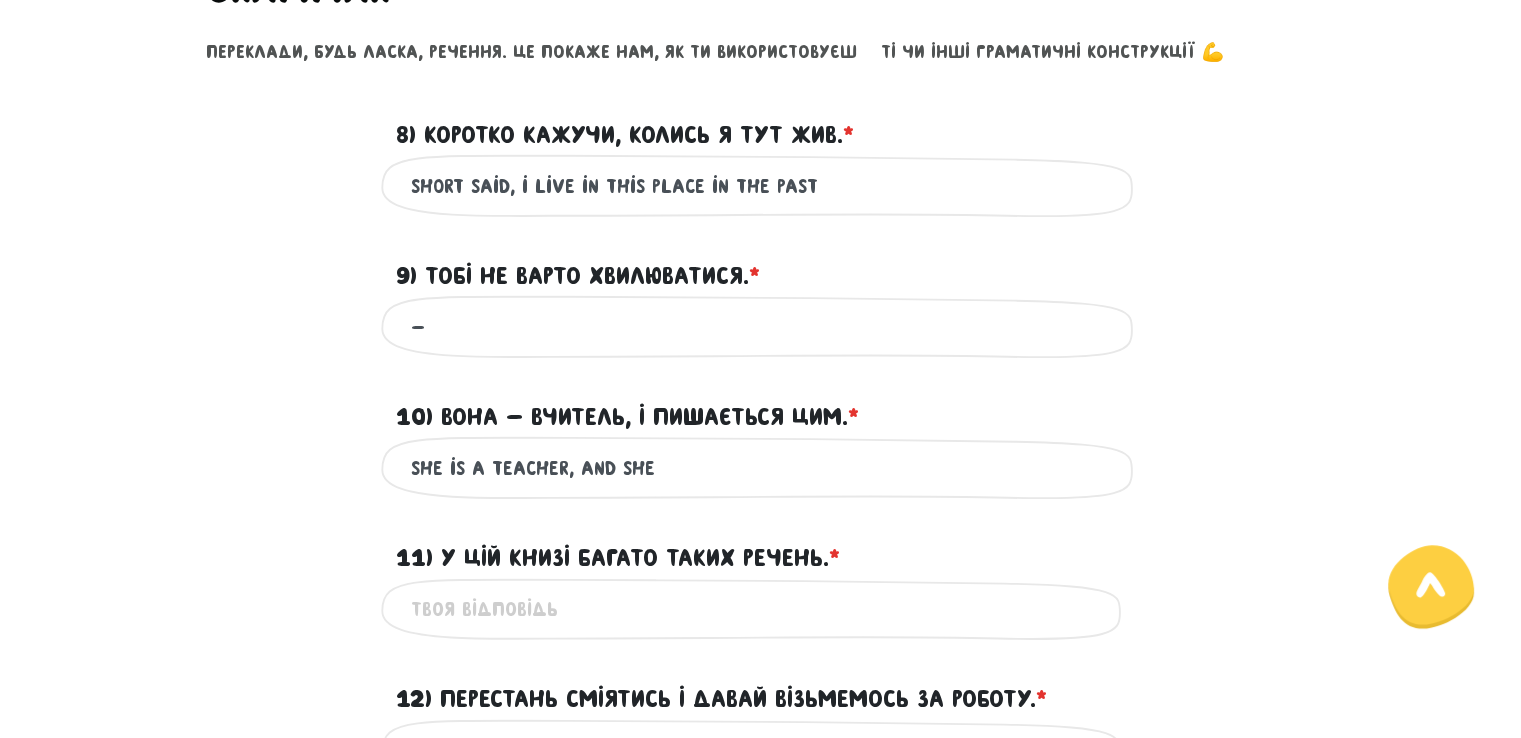 click on "she is a teacher, and she" at bounding box center (761, 467) 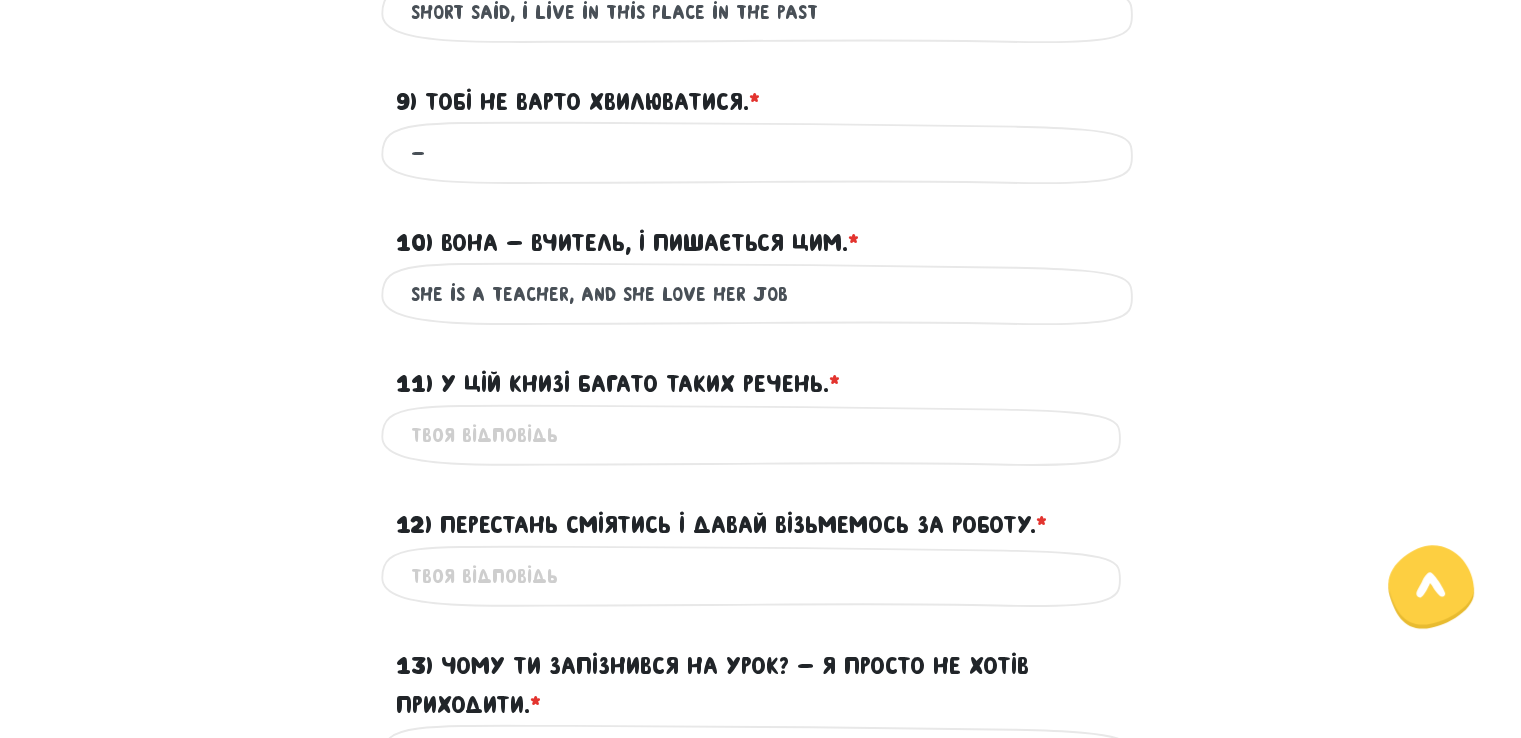 scroll, scrollTop: 1032, scrollLeft: 0, axis: vertical 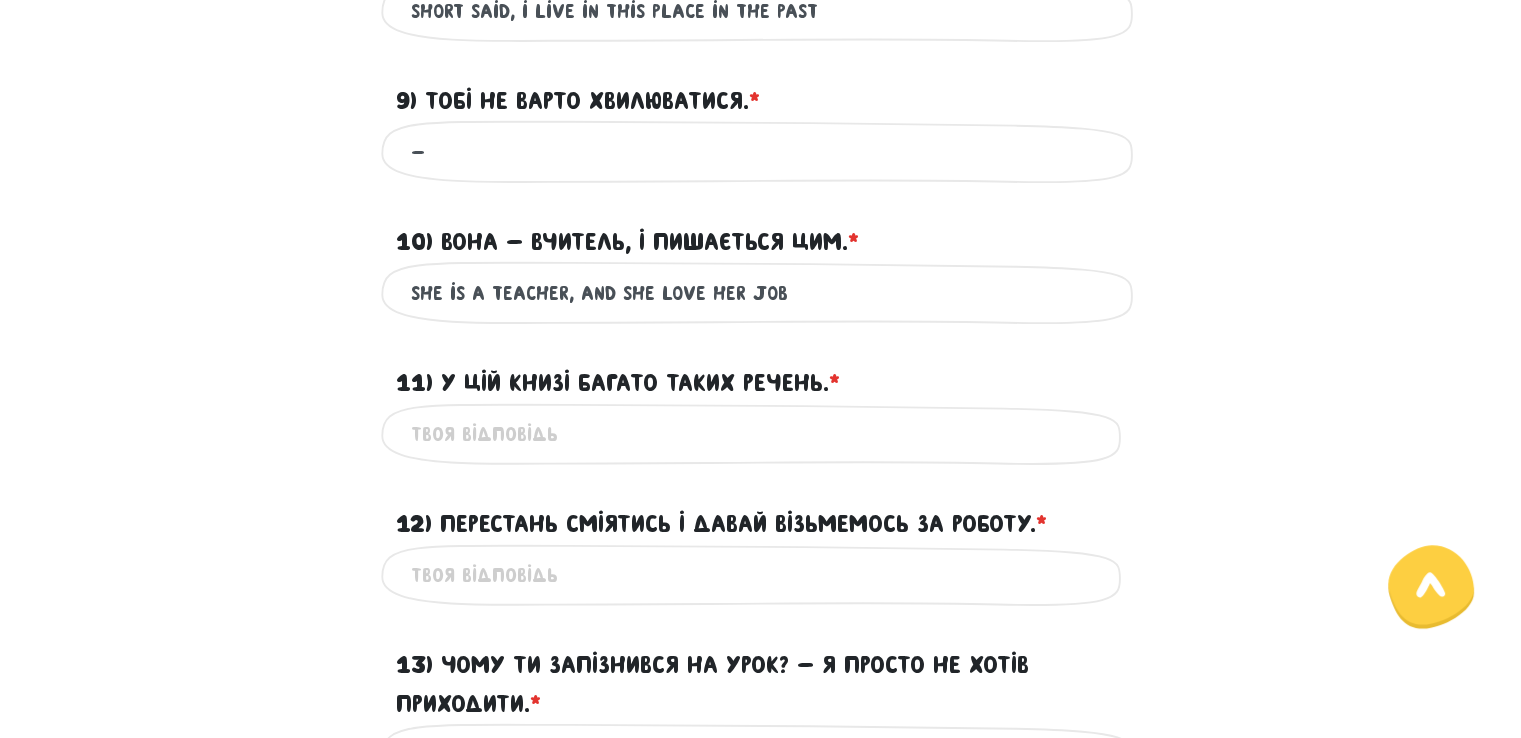 type on "she is a teacher, and she love her job" 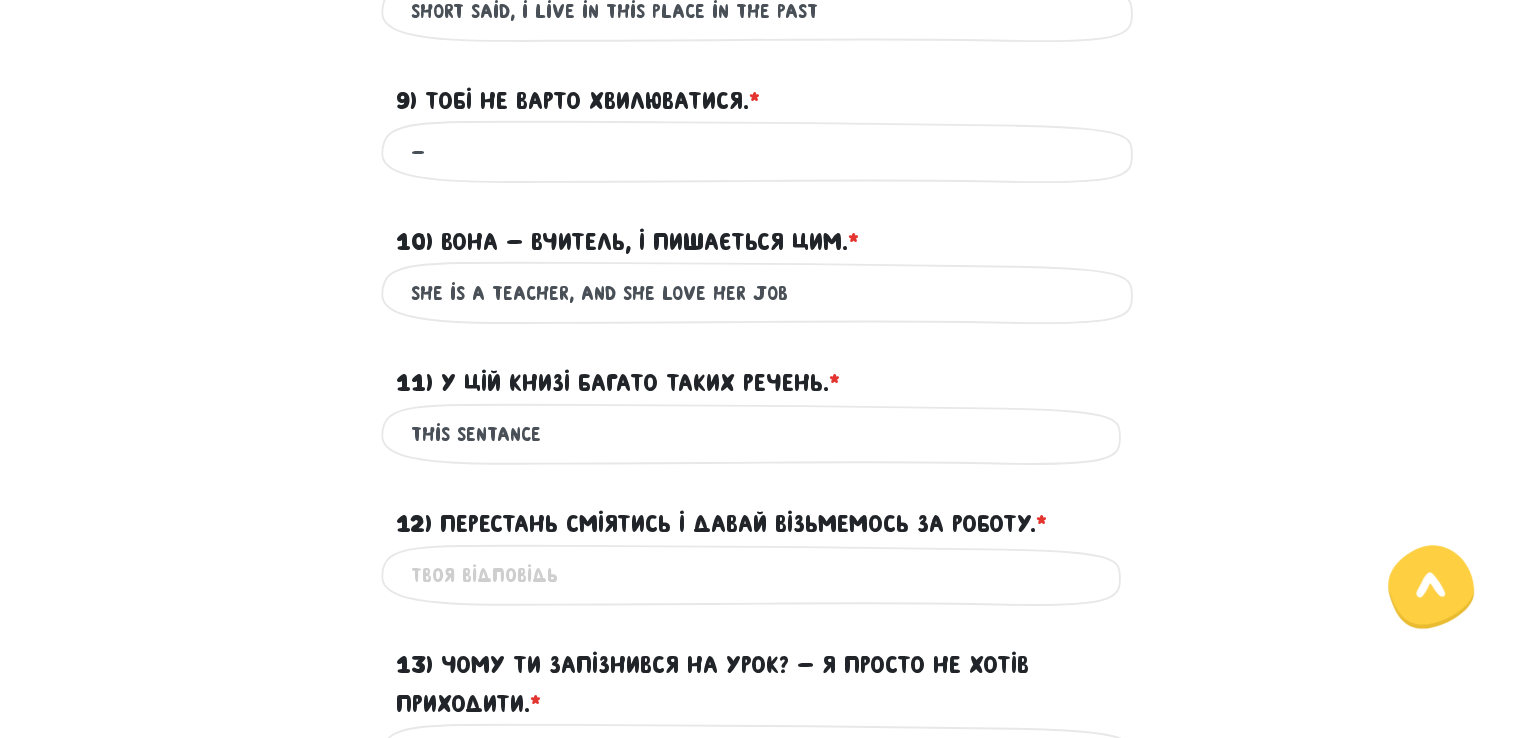 click on "This sentance" at bounding box center [761, 434] 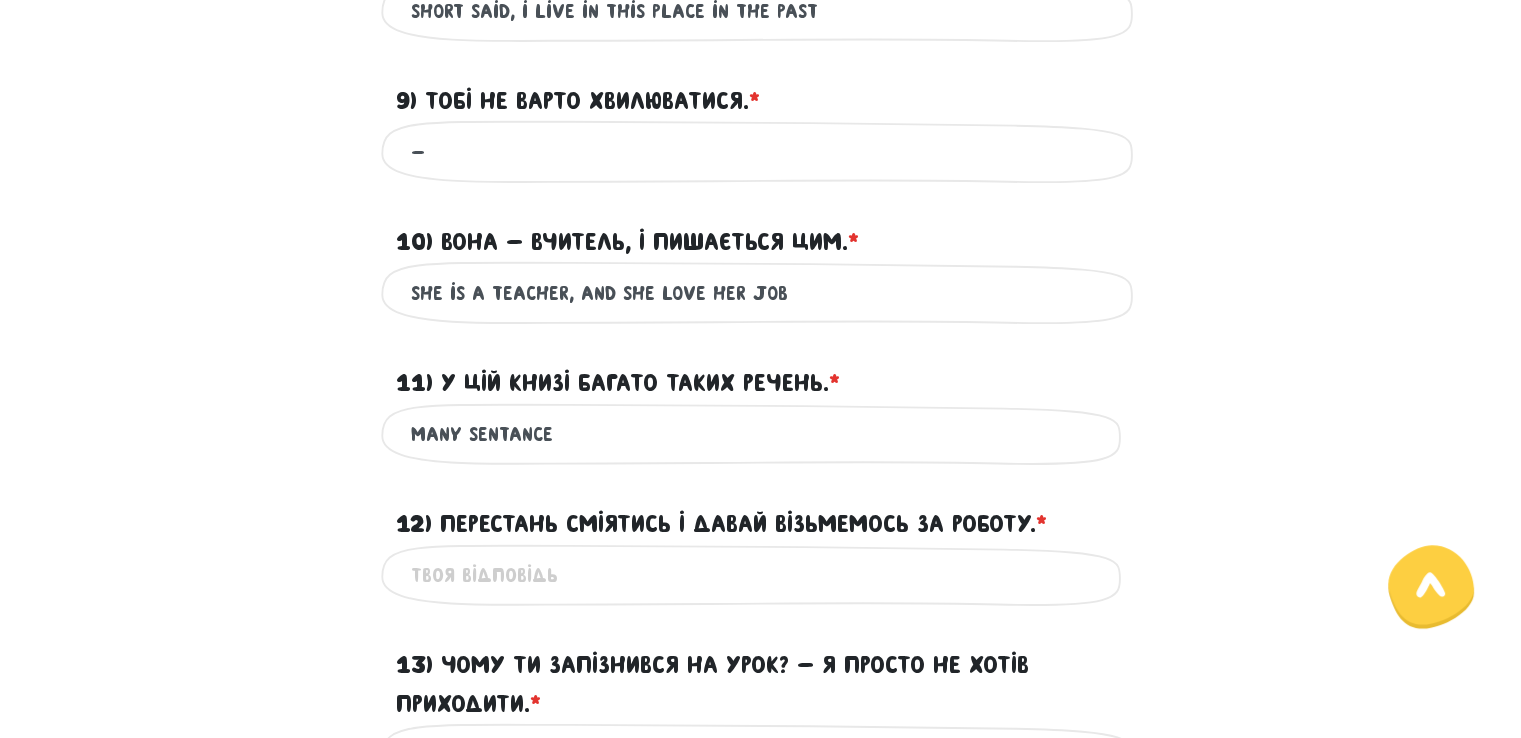 click on "Many sentance" at bounding box center [761, 434] 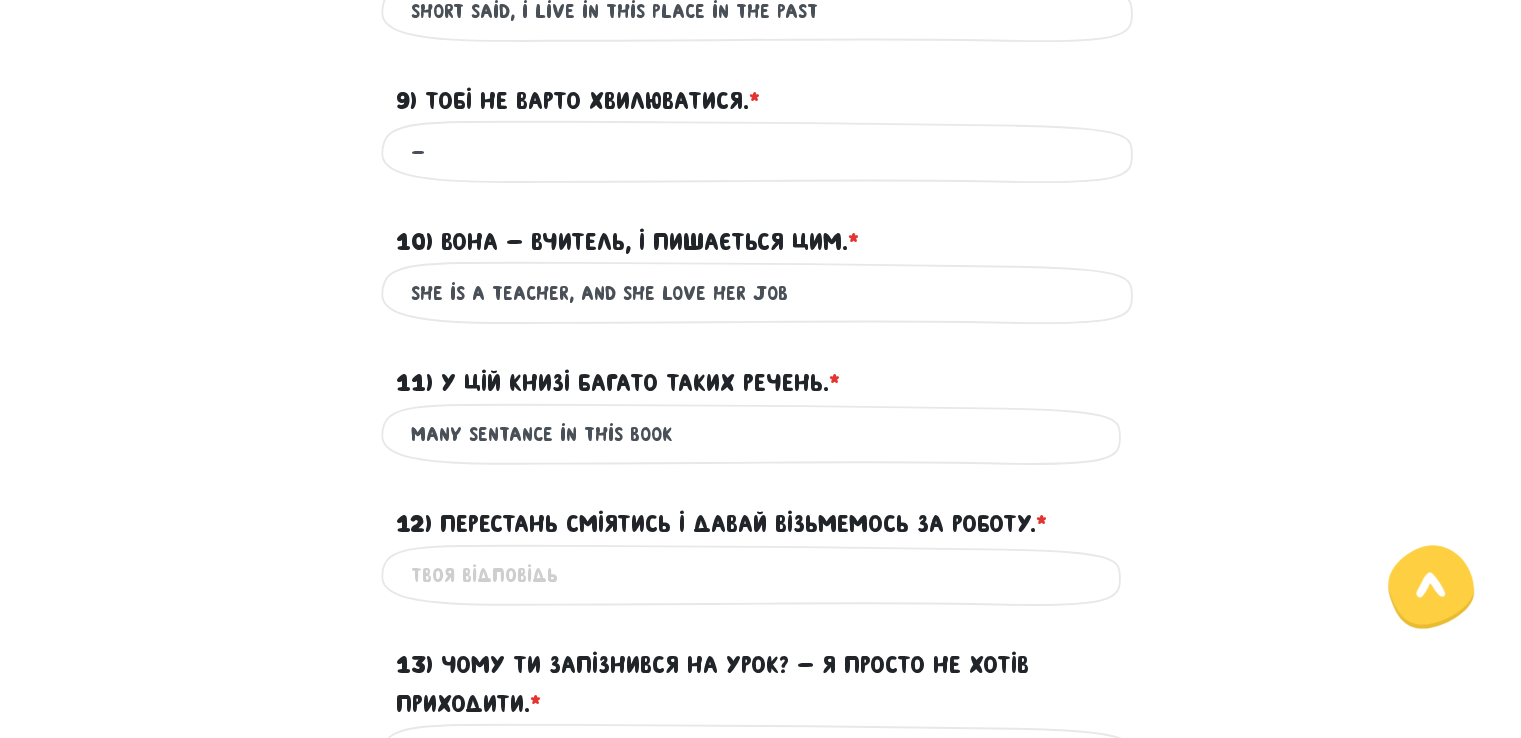 type on "Many sentance in this book" 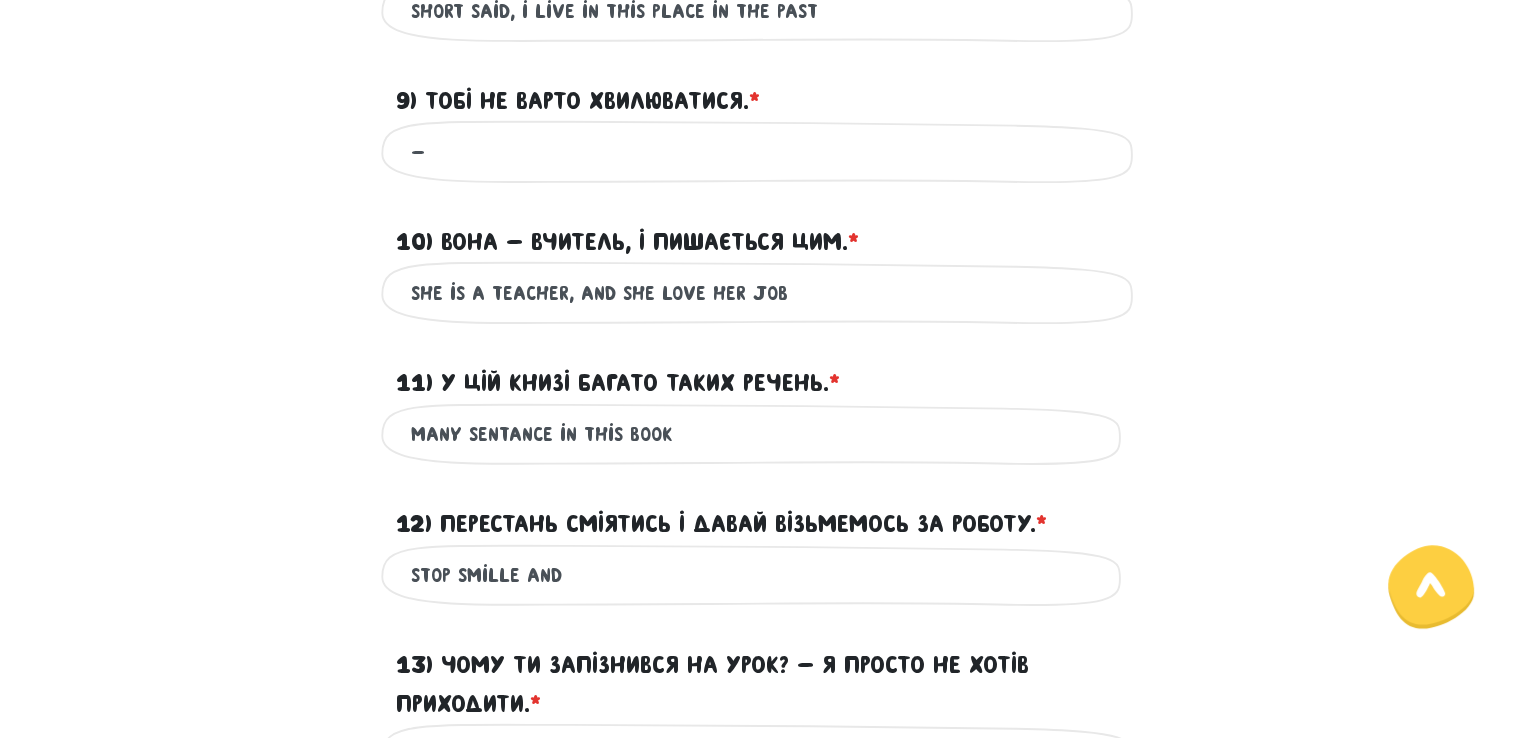 click on "stop smille and" at bounding box center [761, 575] 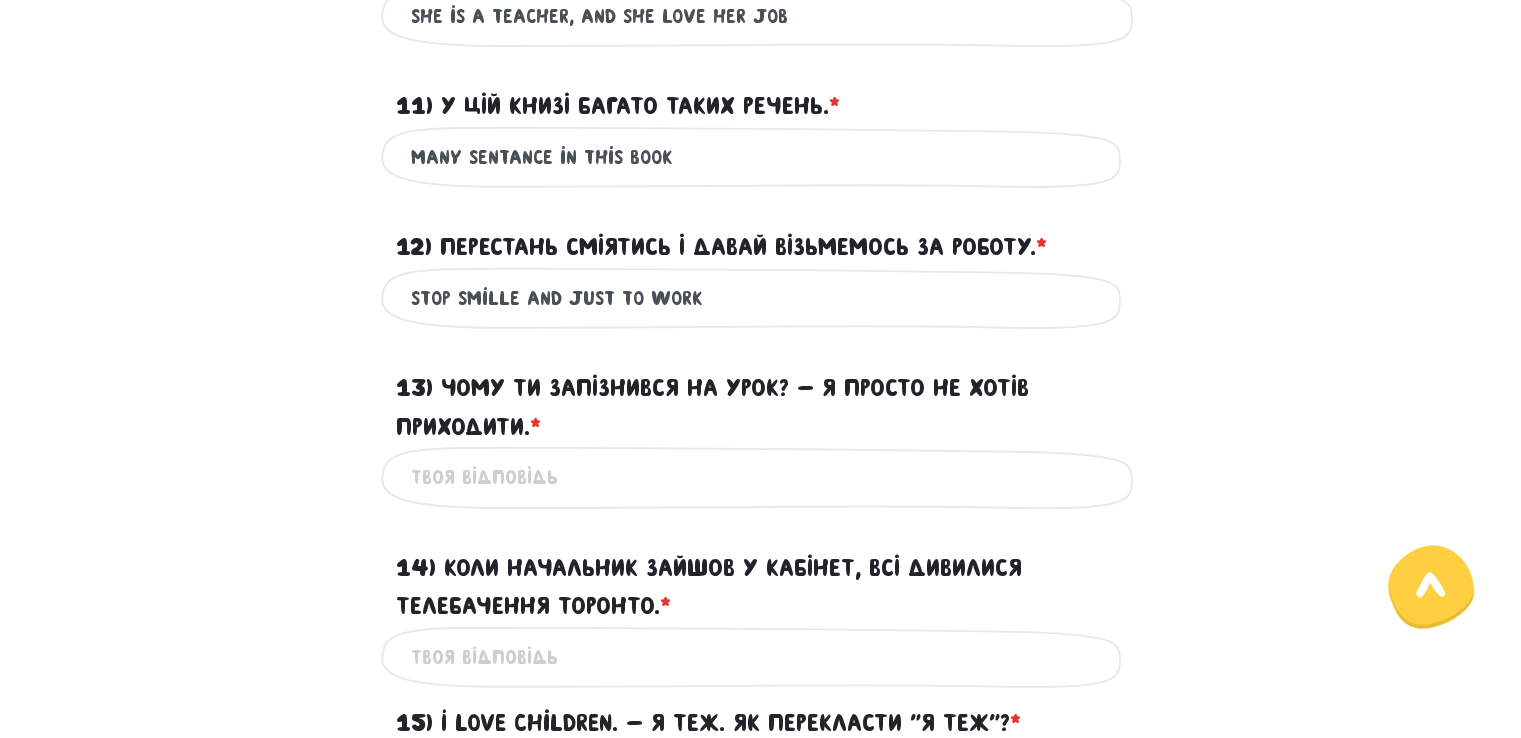 scroll, scrollTop: 1312, scrollLeft: 0, axis: vertical 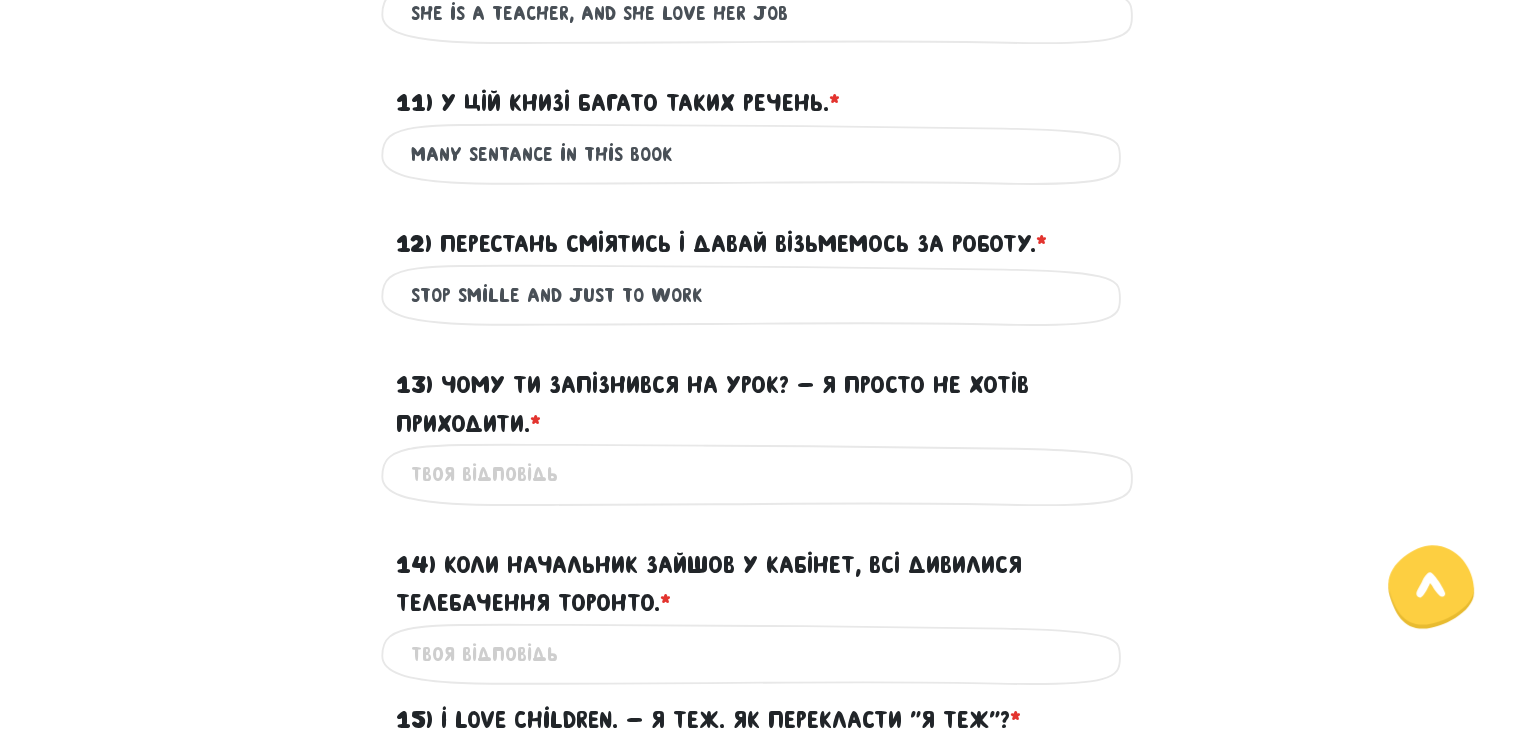type on "stop smille and just to work" 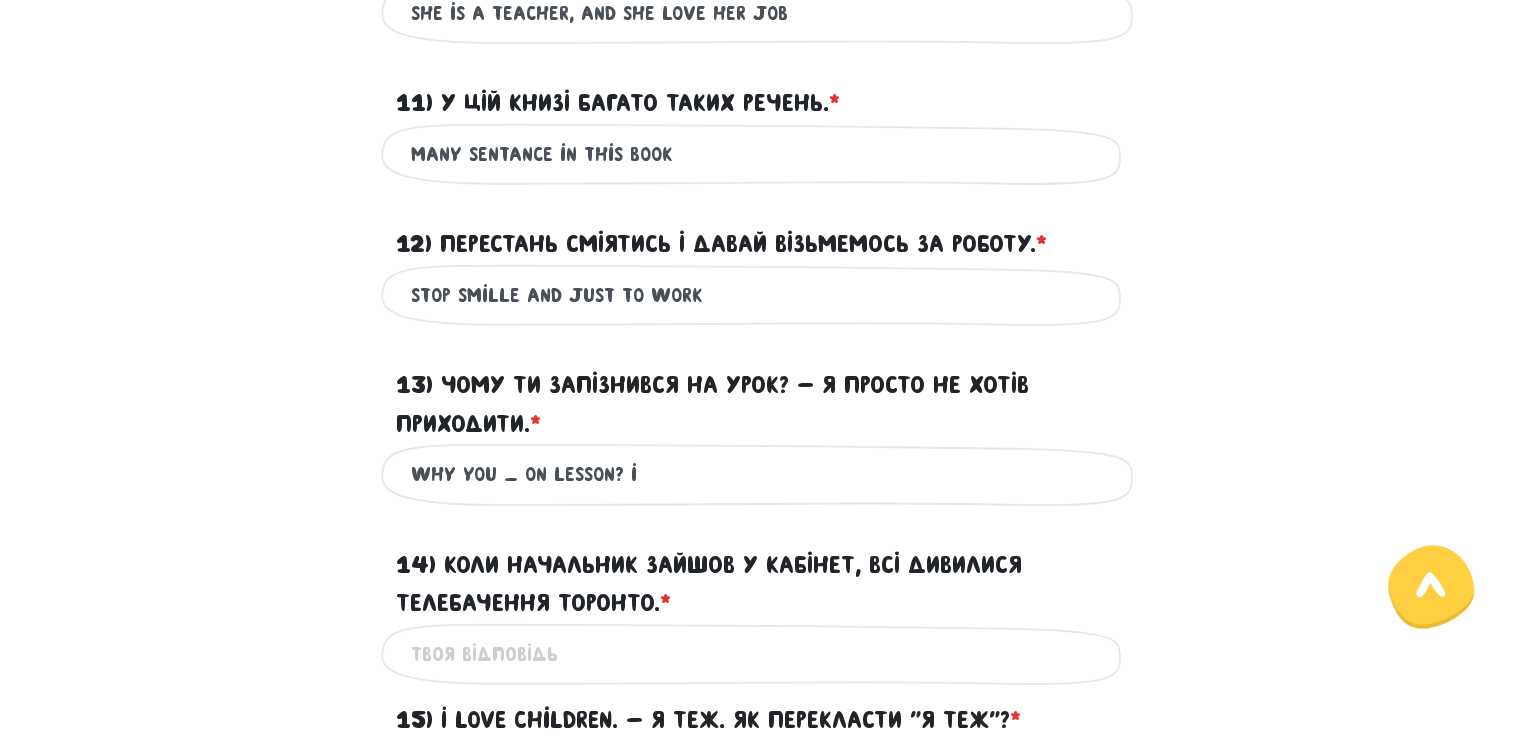 click on "why you _ on lesson? i" at bounding box center [761, 474] 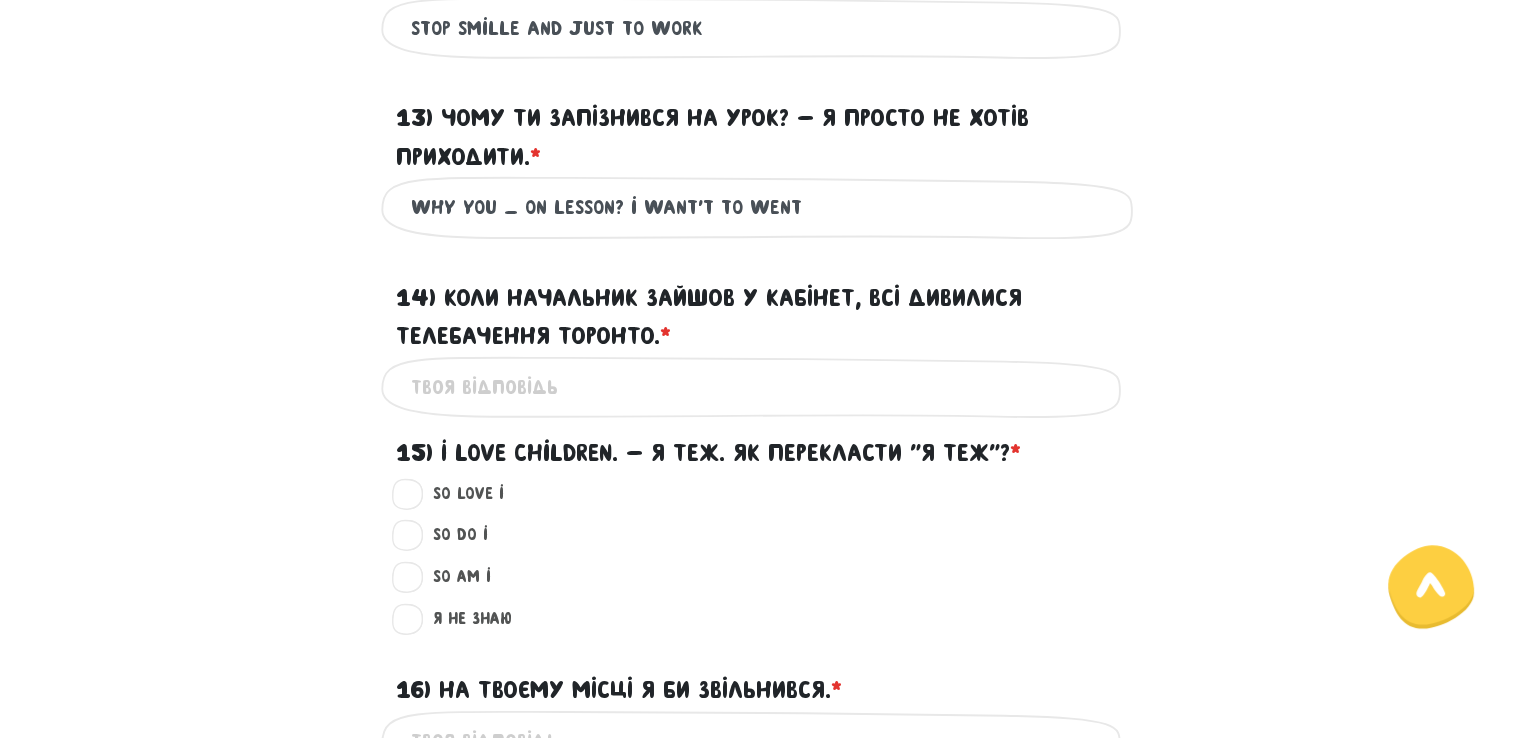 scroll, scrollTop: 1575, scrollLeft: 0, axis: vertical 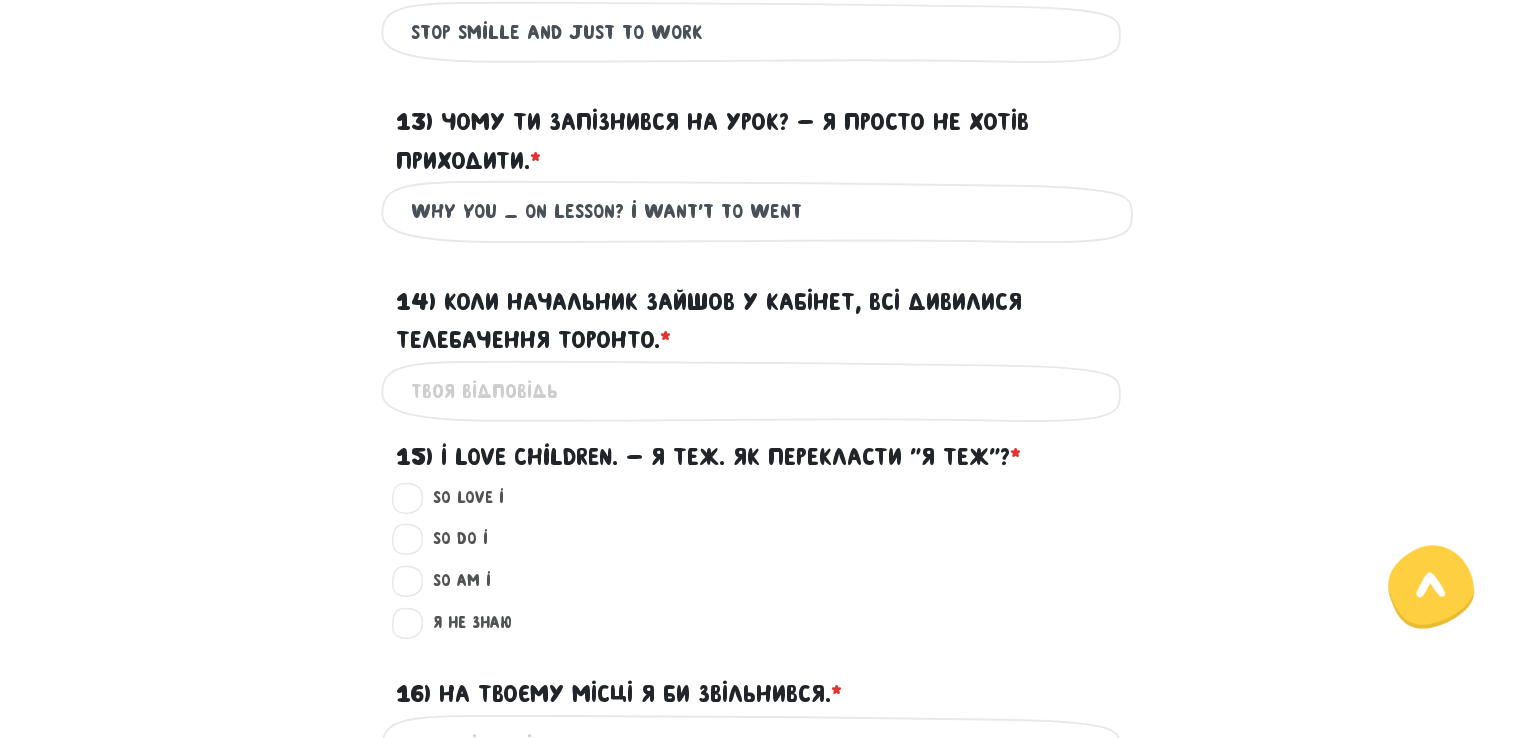 click on "why you _ on lesson? i want't to went" at bounding box center (761, 211) 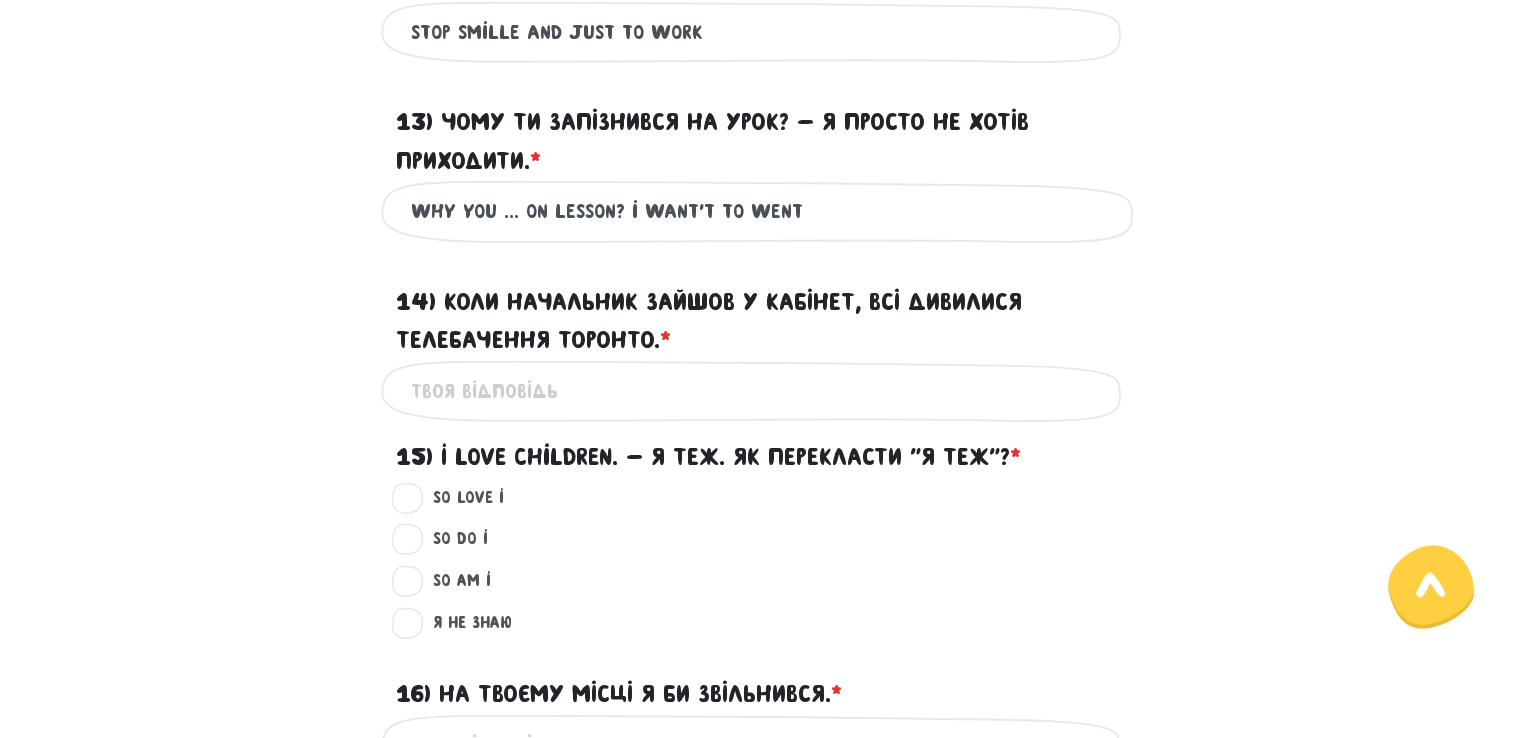 type on "why you ... on lesson? i want't to went" 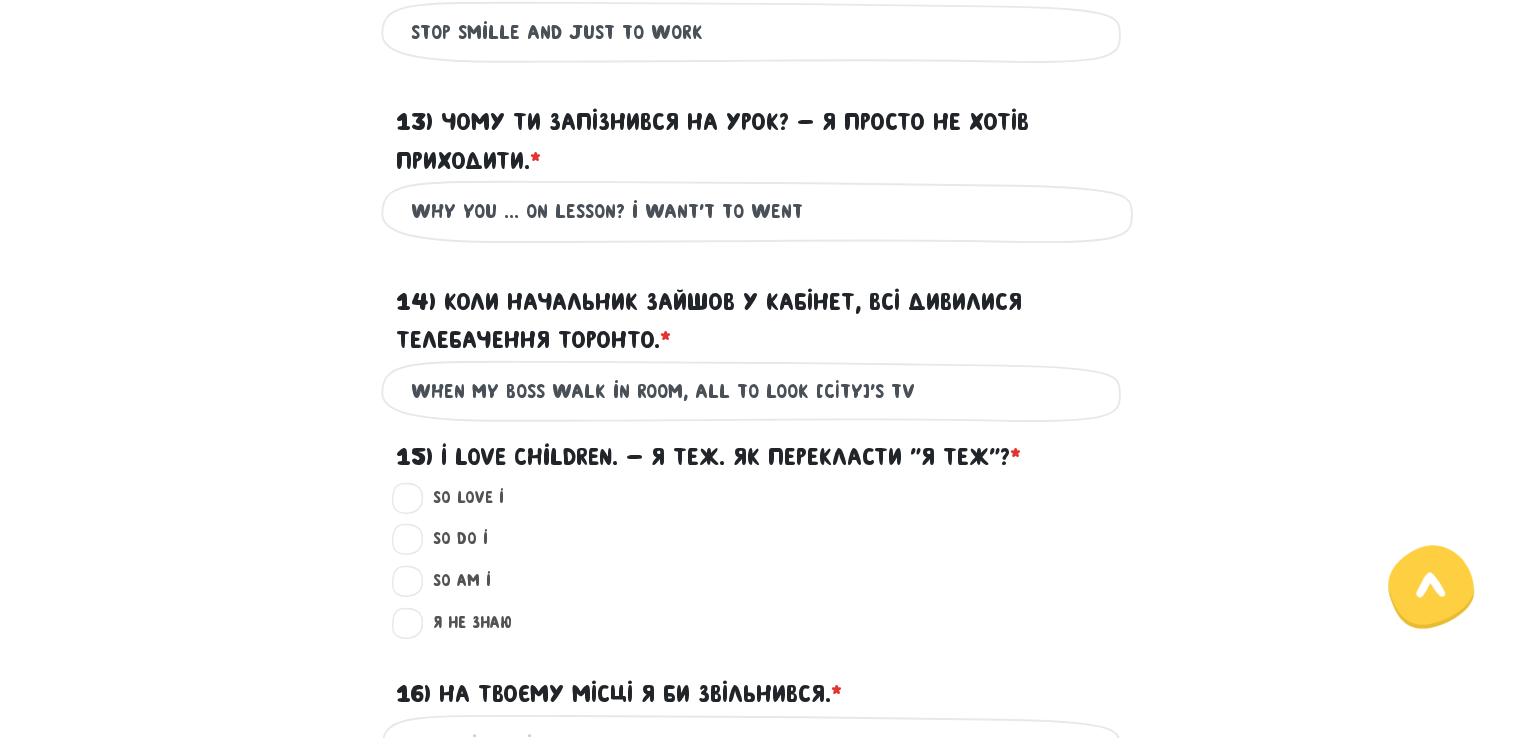 click on "When my boss walk in room, all to look [CITY]'s TV" at bounding box center (761, 391) 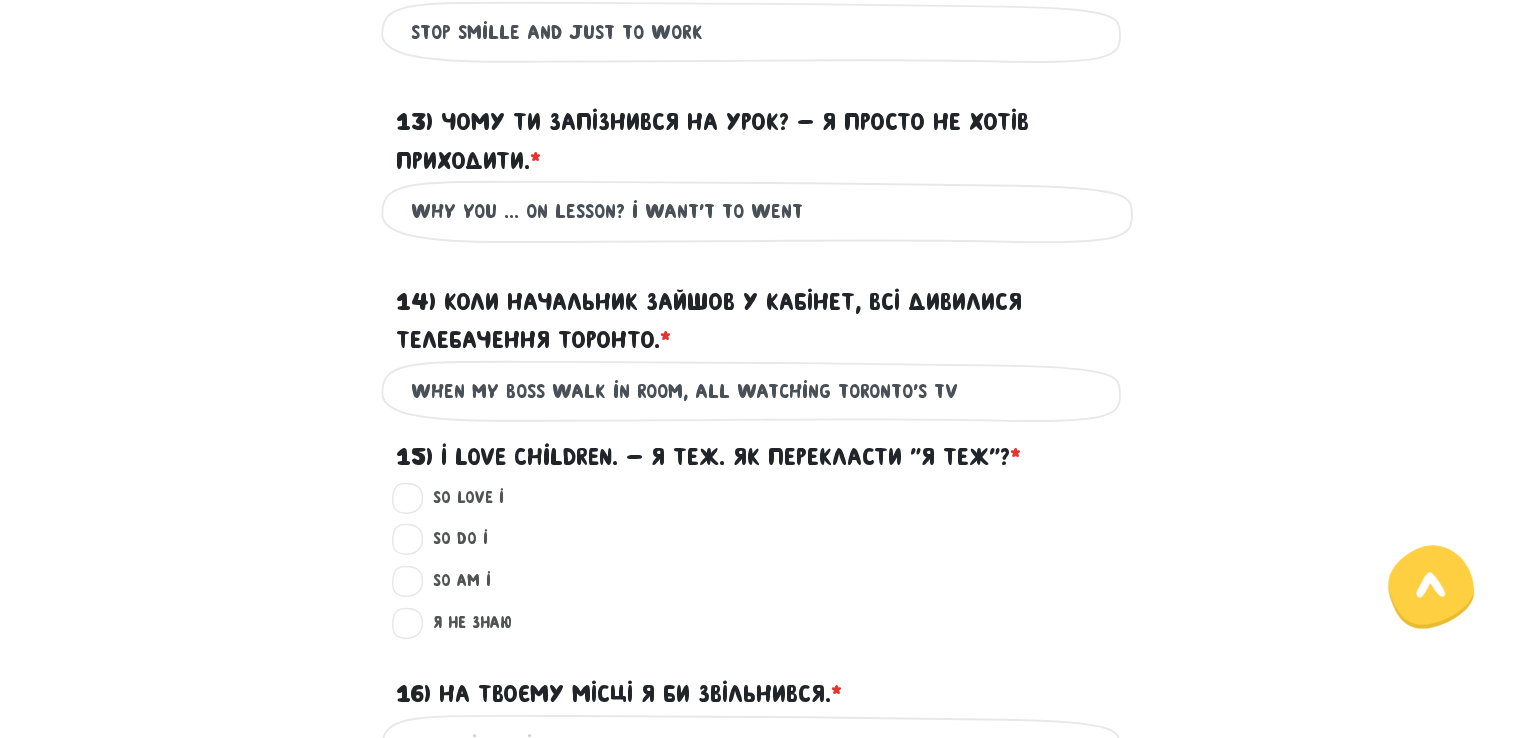 click on "When my boss walk in room, all watching Toronto's TV" at bounding box center (761, 391) 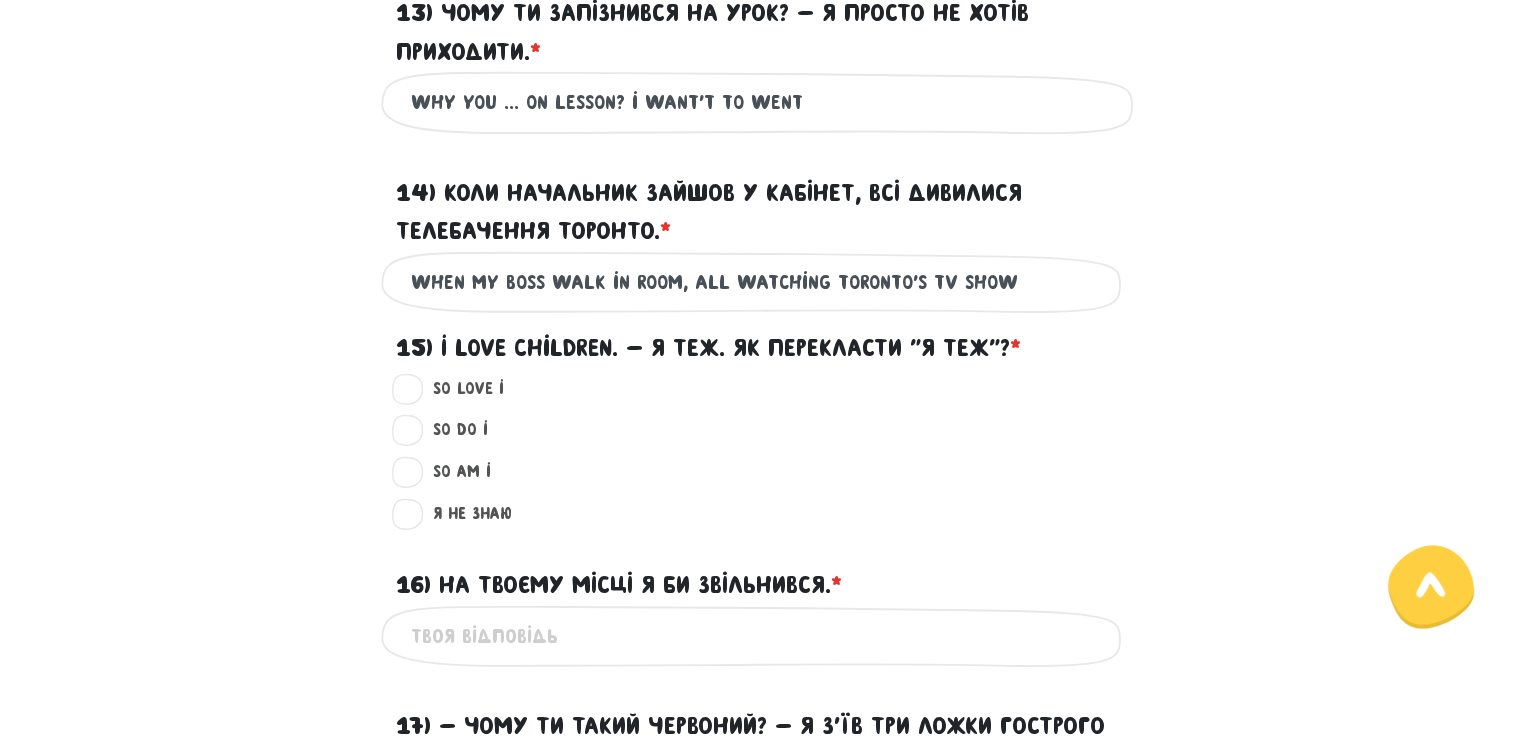scroll, scrollTop: 1685, scrollLeft: 0, axis: vertical 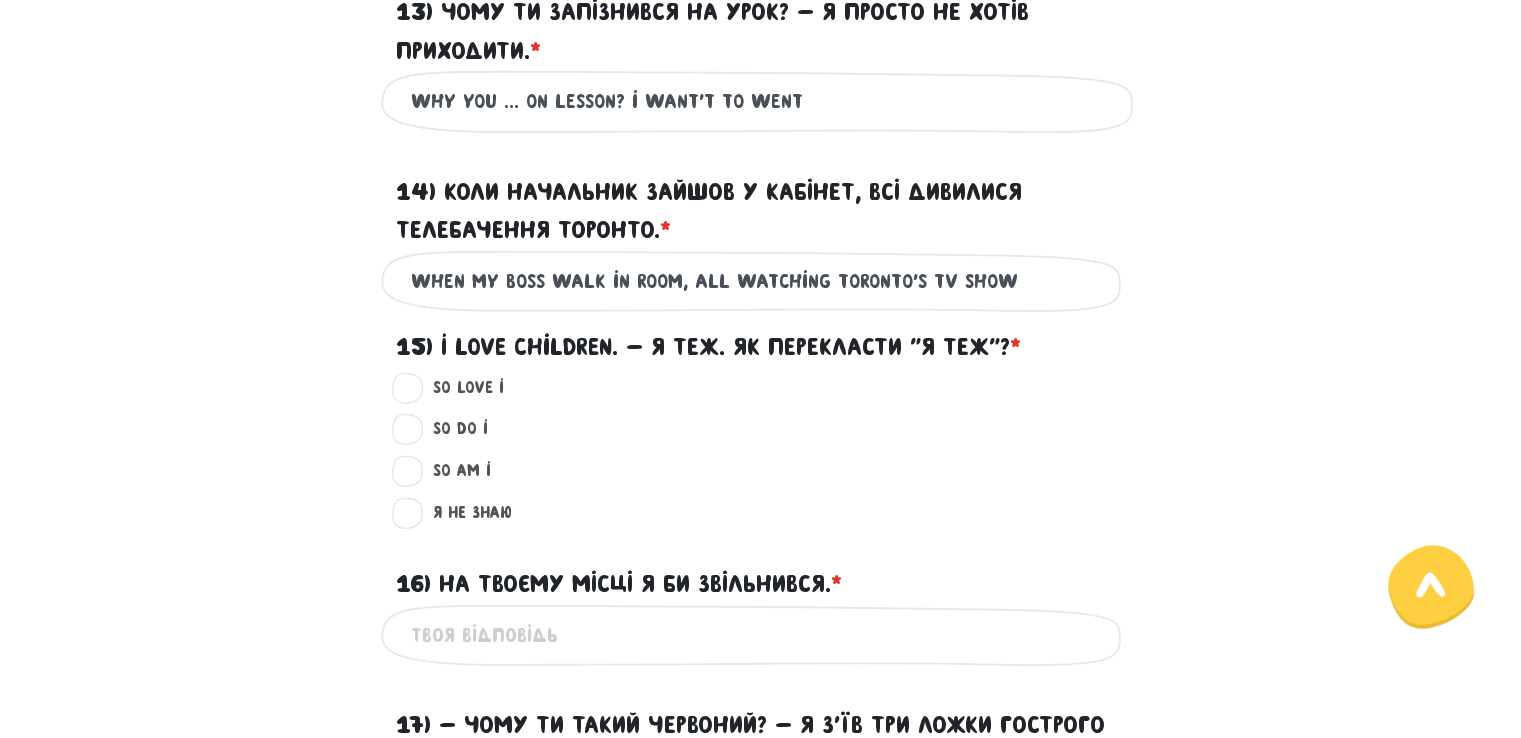 type on "When my boss walk in room, all watching Toronto's TV show" 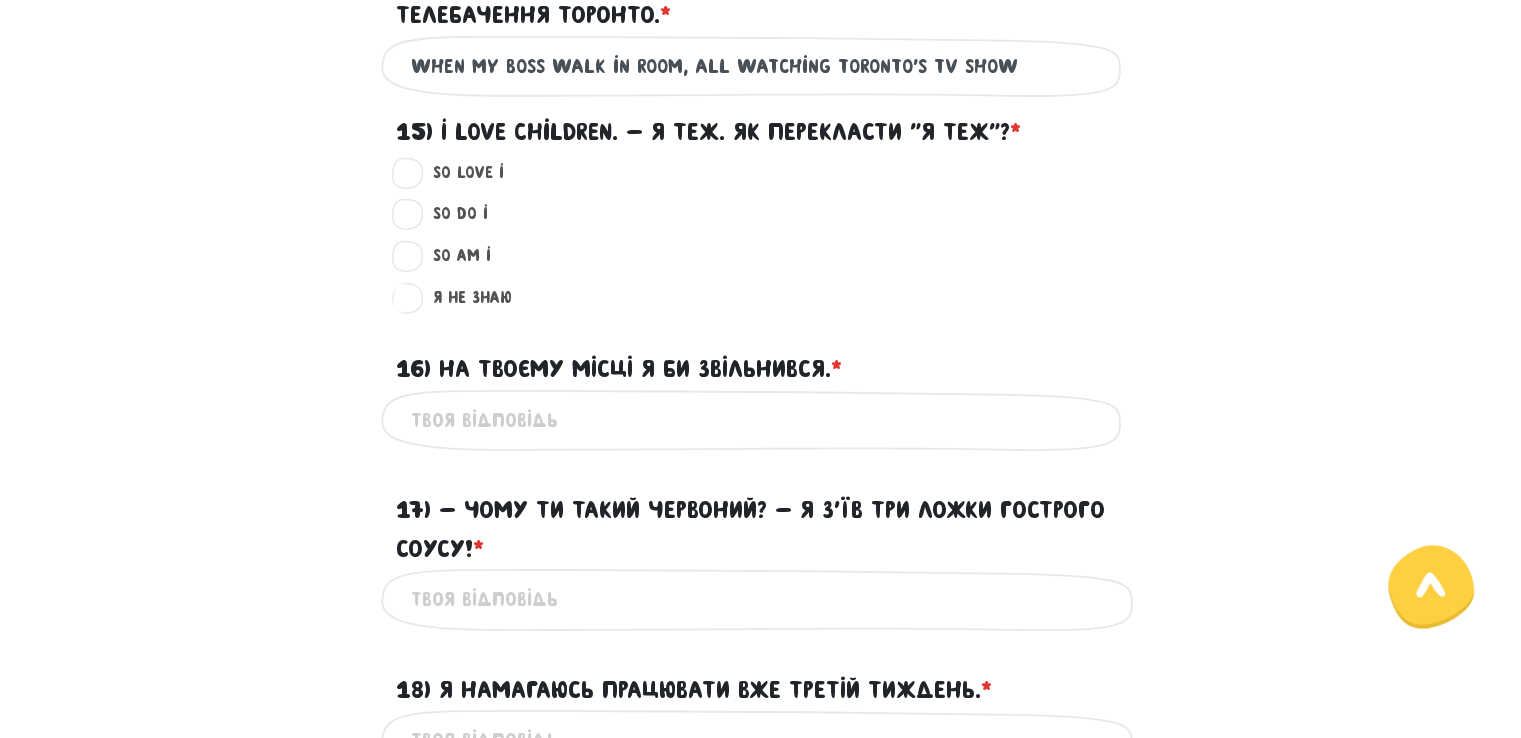 scroll, scrollTop: 1901, scrollLeft: 0, axis: vertical 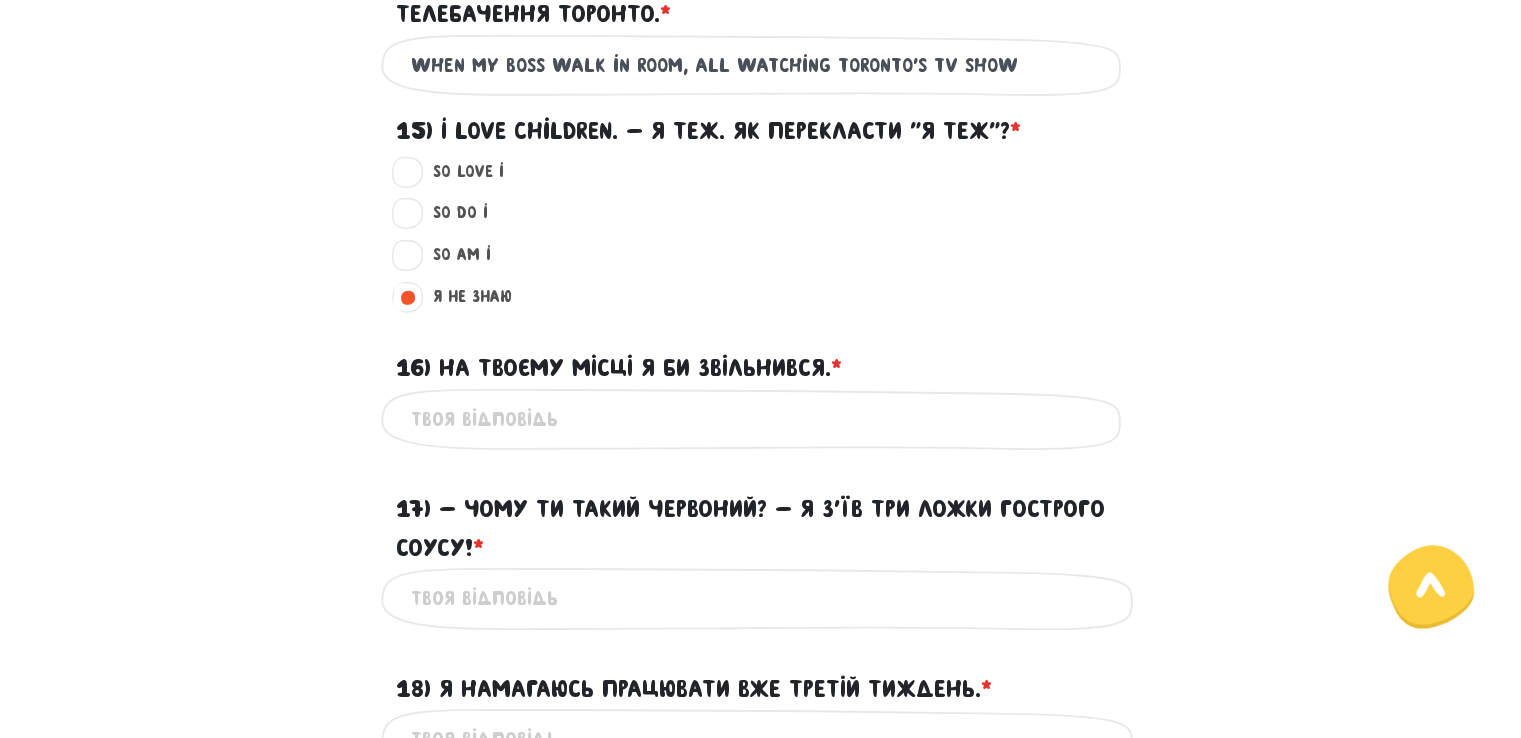 click on "16) На твоєму місці я би звільнився. *
?" at bounding box center [761, 419] 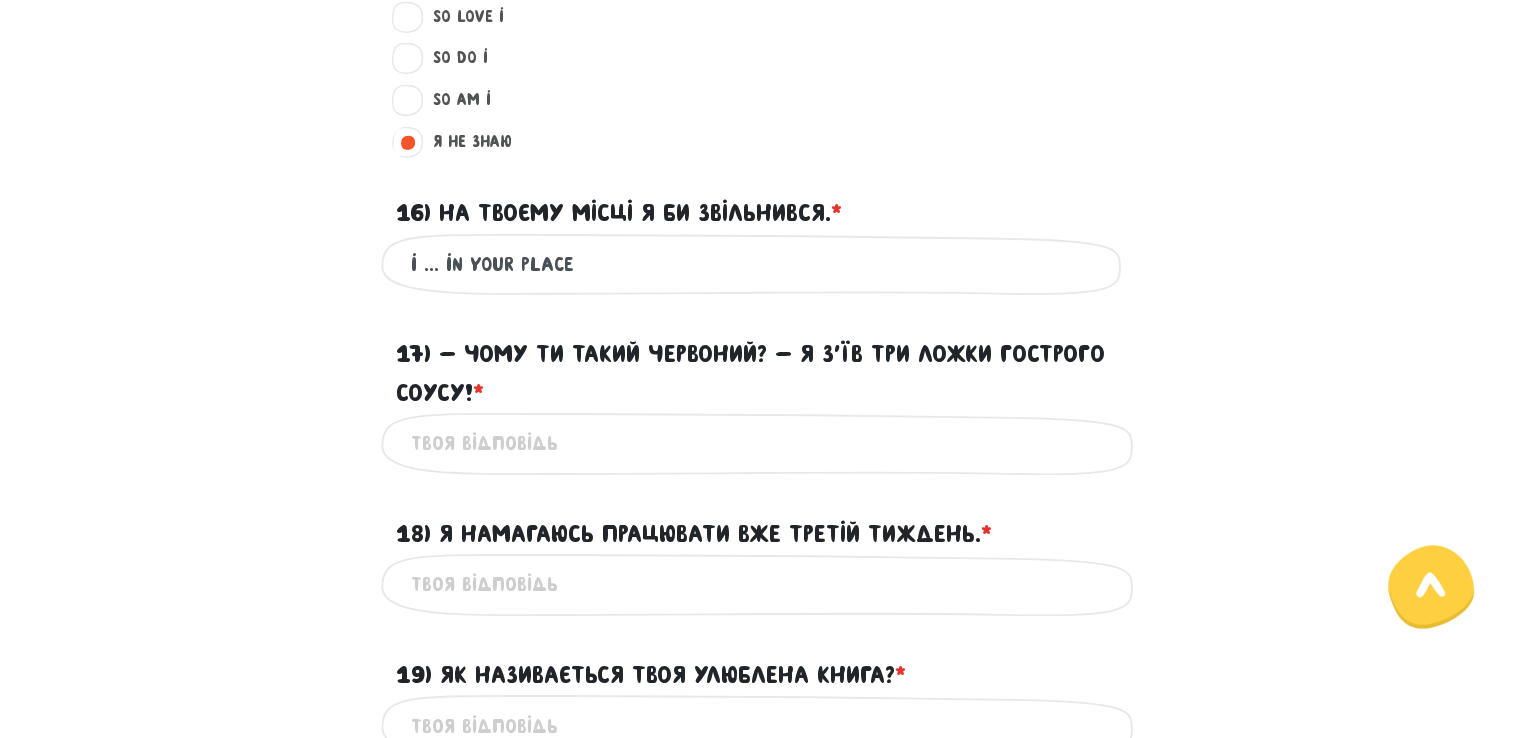 scroll, scrollTop: 2071, scrollLeft: 0, axis: vertical 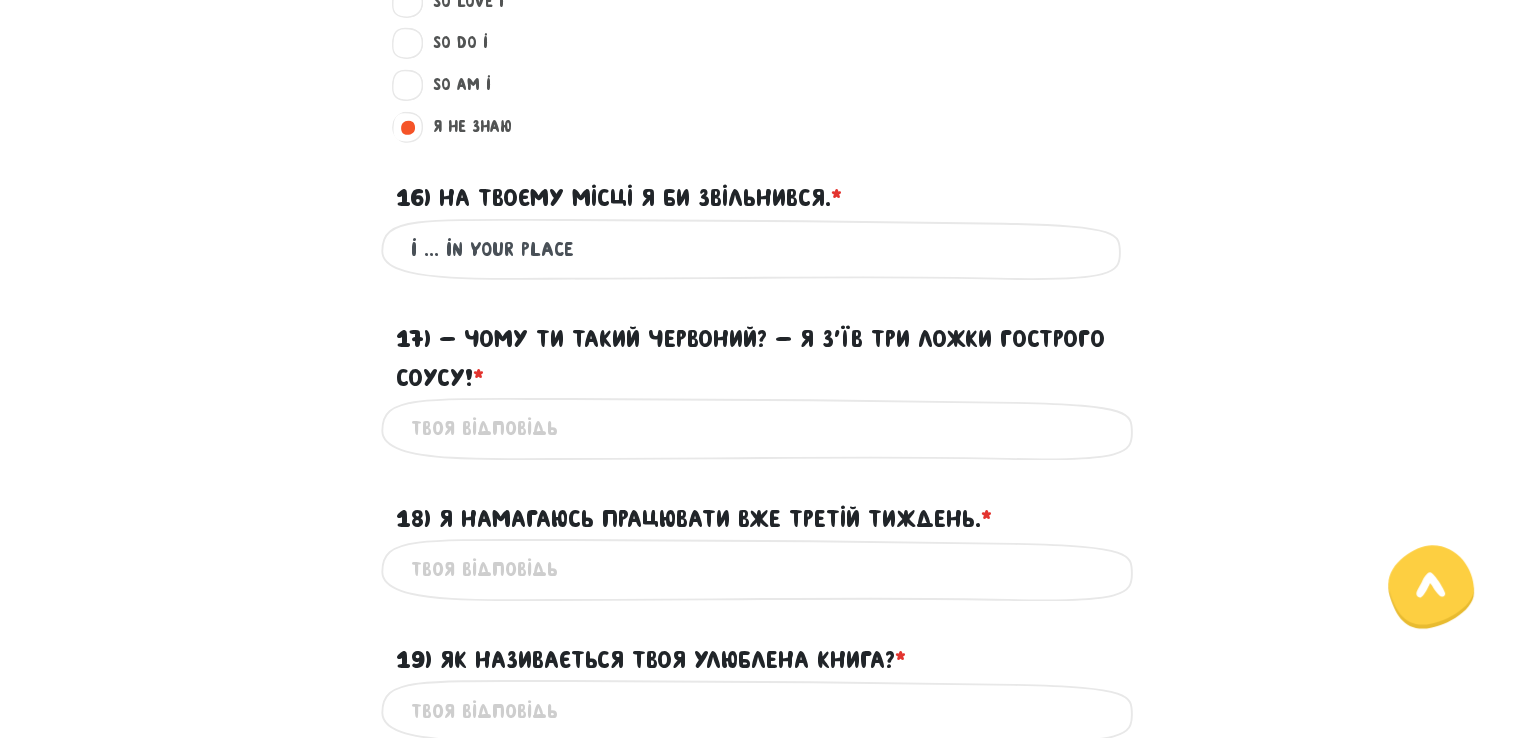 type on "i ... in your place" 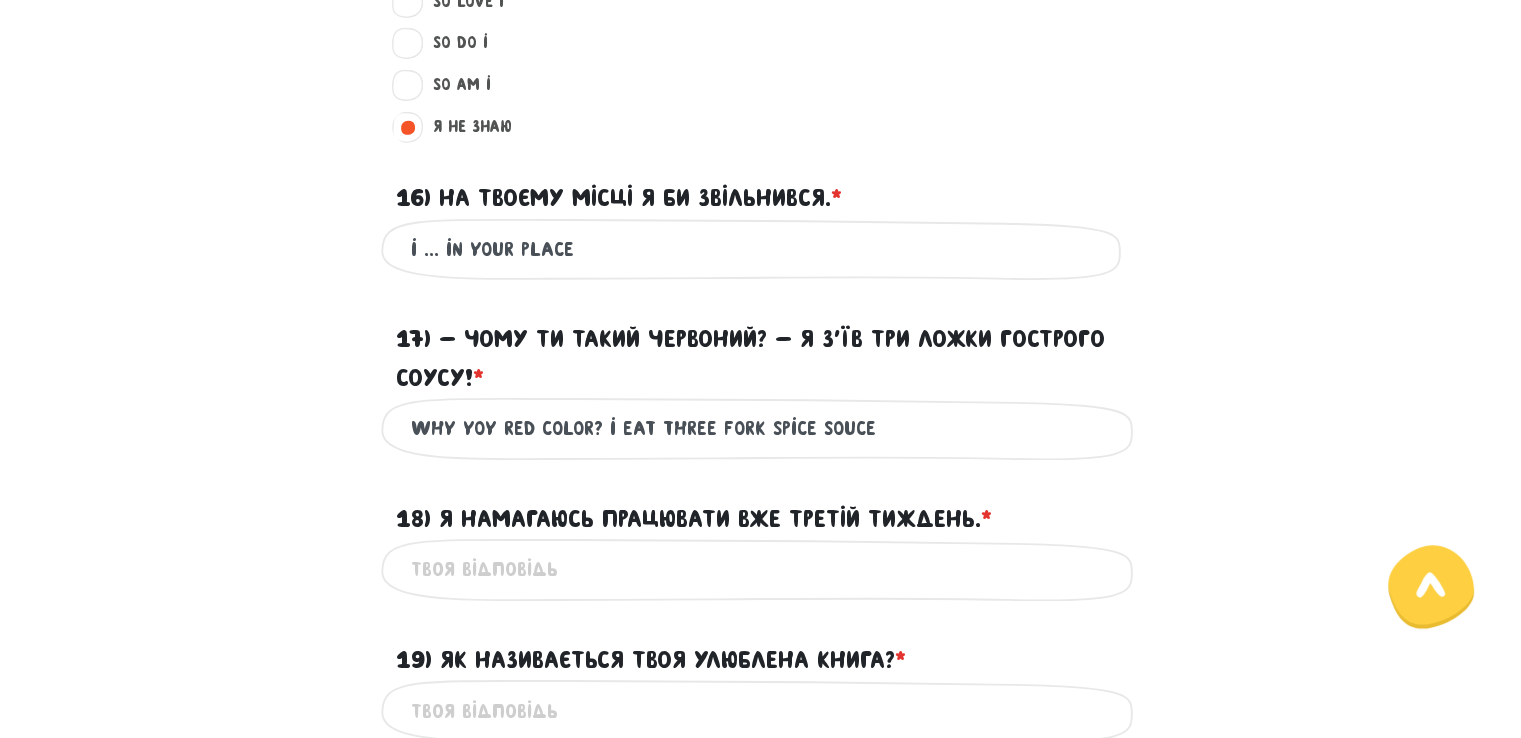 click on "why yoy red color? i eat three fork spice souce" at bounding box center (761, 428) 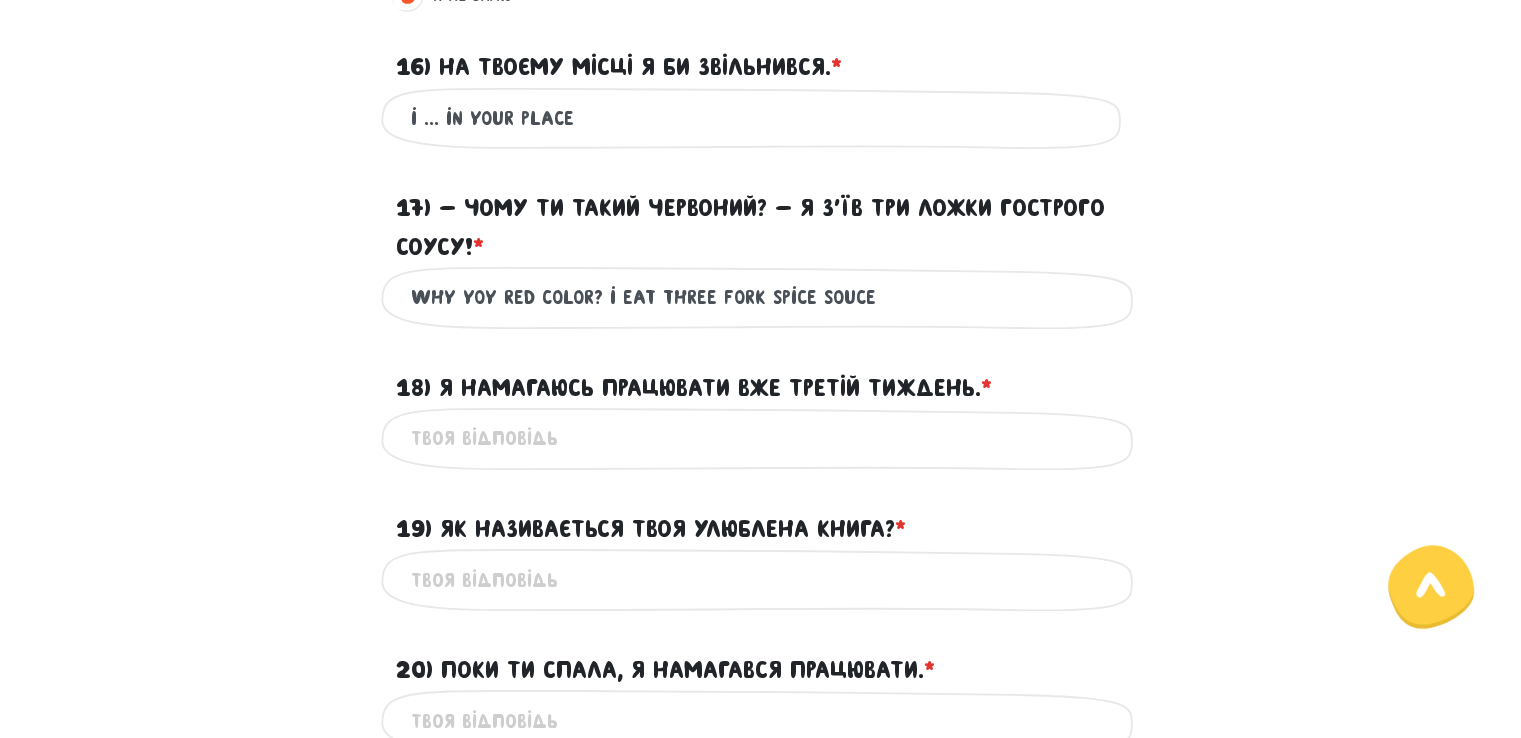 scroll, scrollTop: 2203, scrollLeft: 0, axis: vertical 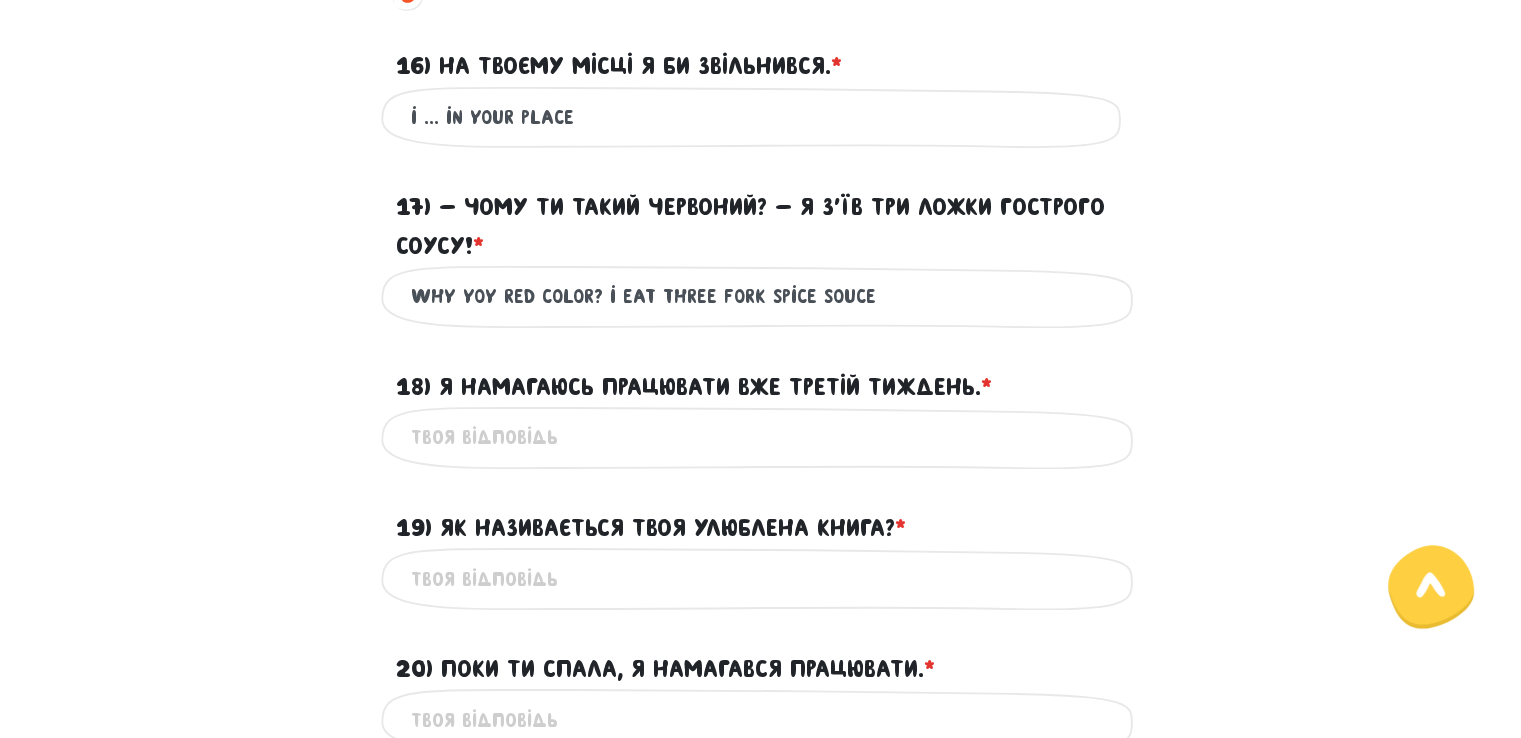type on "why yoy red color? i eat three fork spice souce" 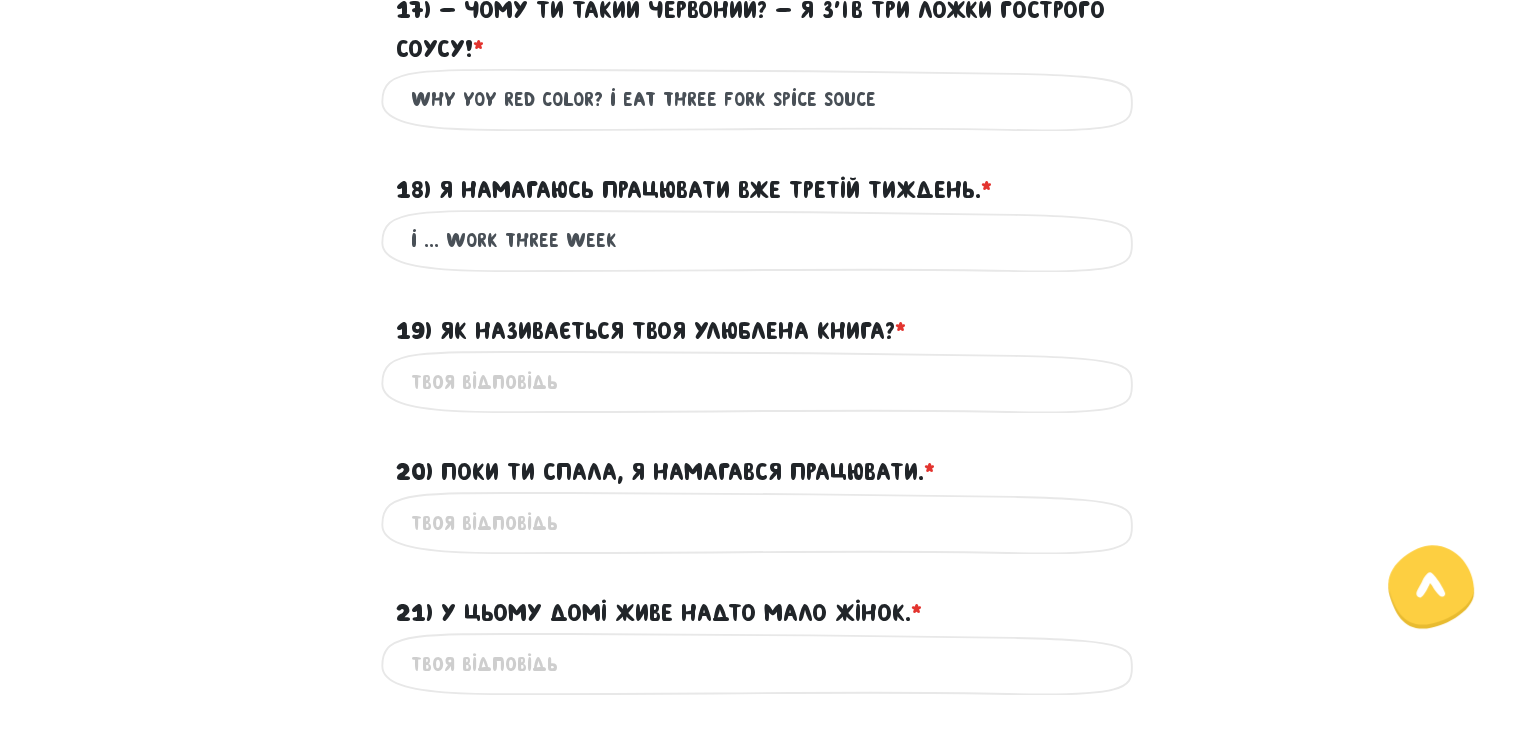 scroll, scrollTop: 2407, scrollLeft: 0, axis: vertical 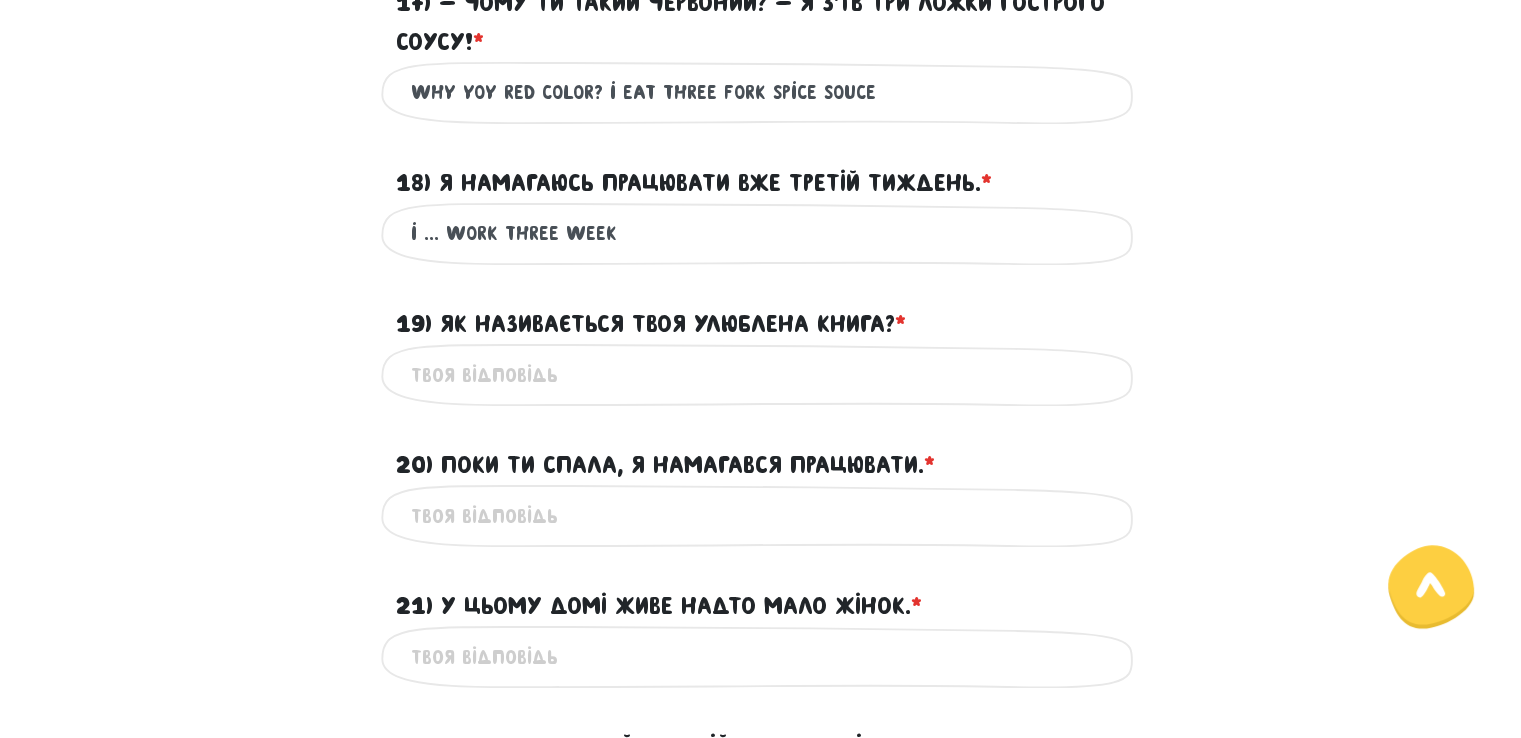 type on "i ... work three week" 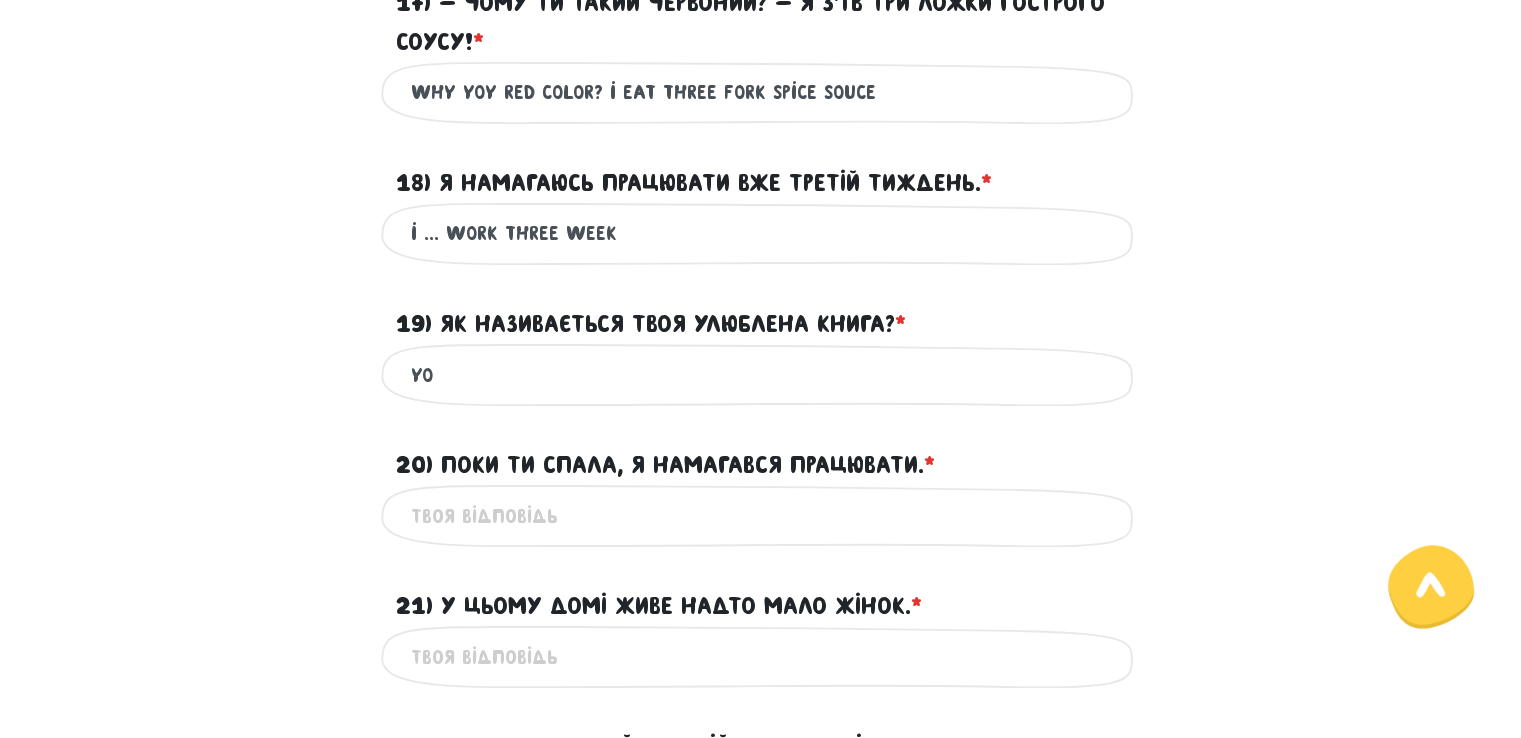 type on "y" 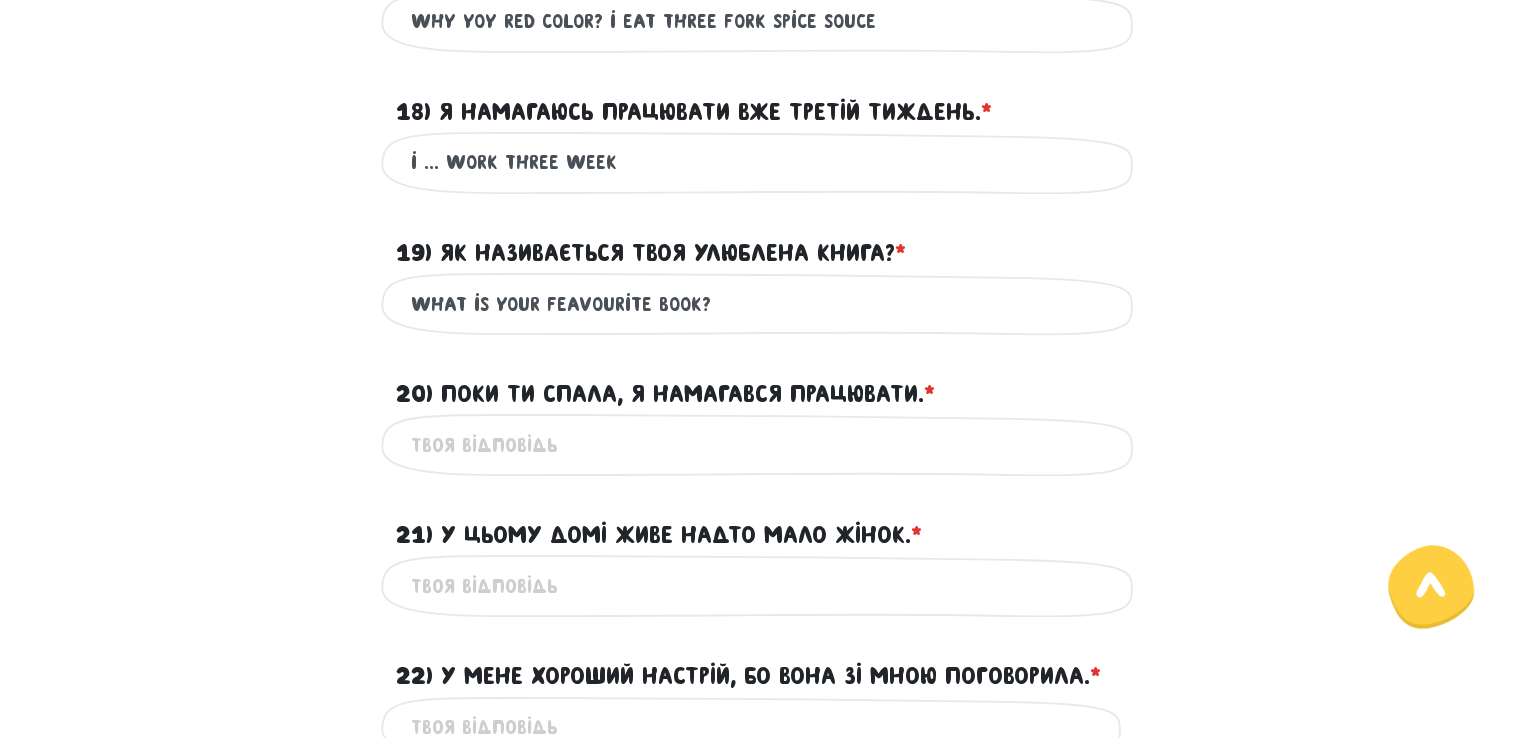 scroll, scrollTop: 2502, scrollLeft: 0, axis: vertical 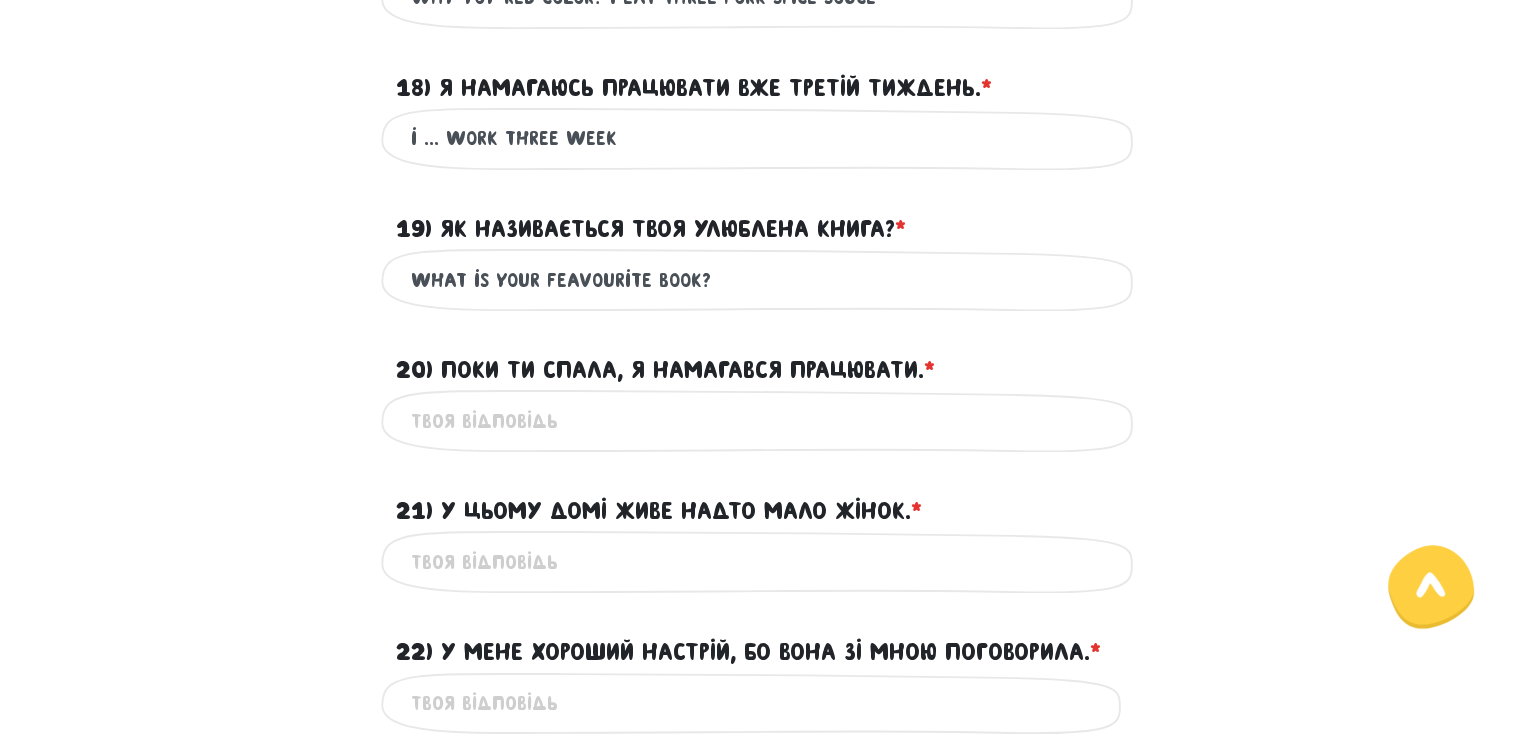 type on "what is your feavourite book?" 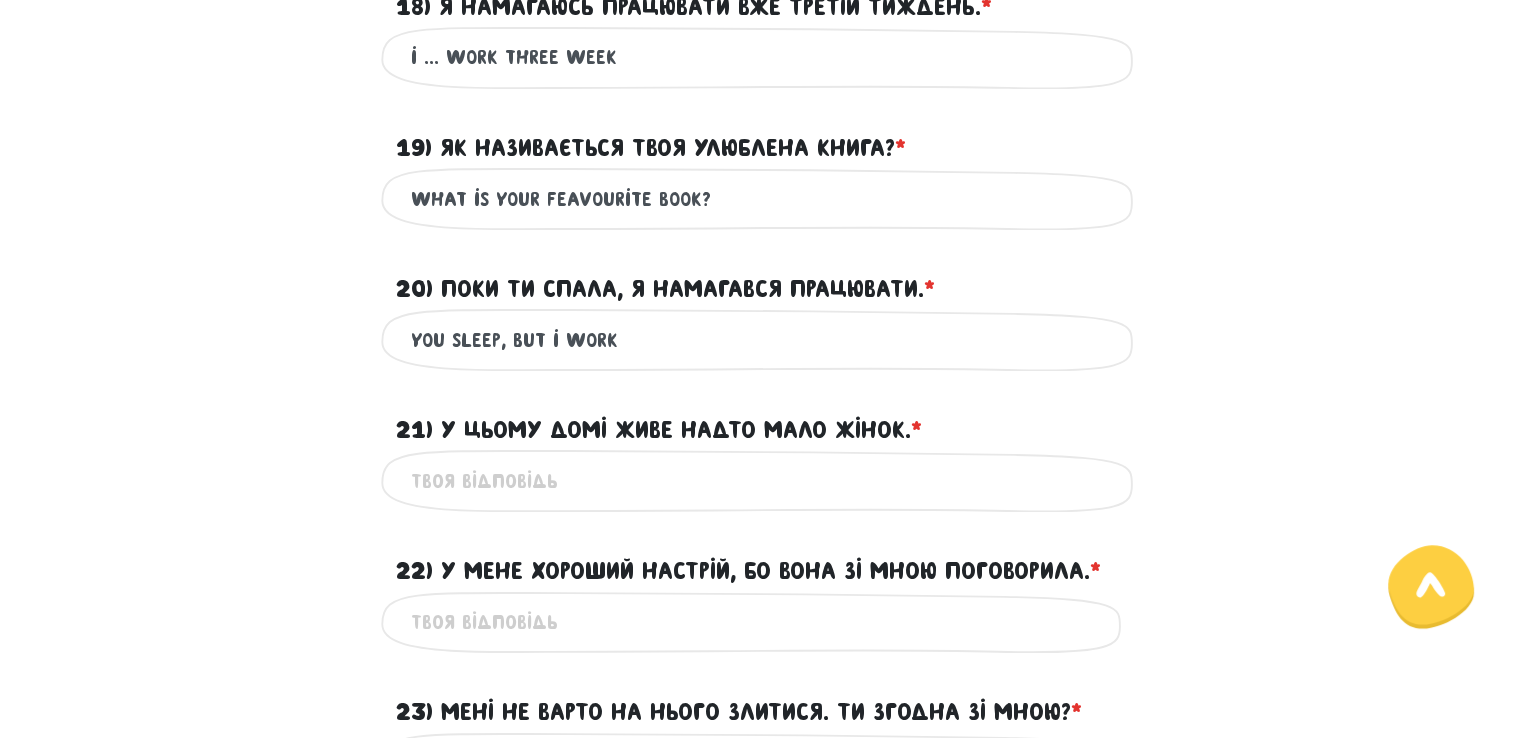scroll, scrollTop: 2585, scrollLeft: 0, axis: vertical 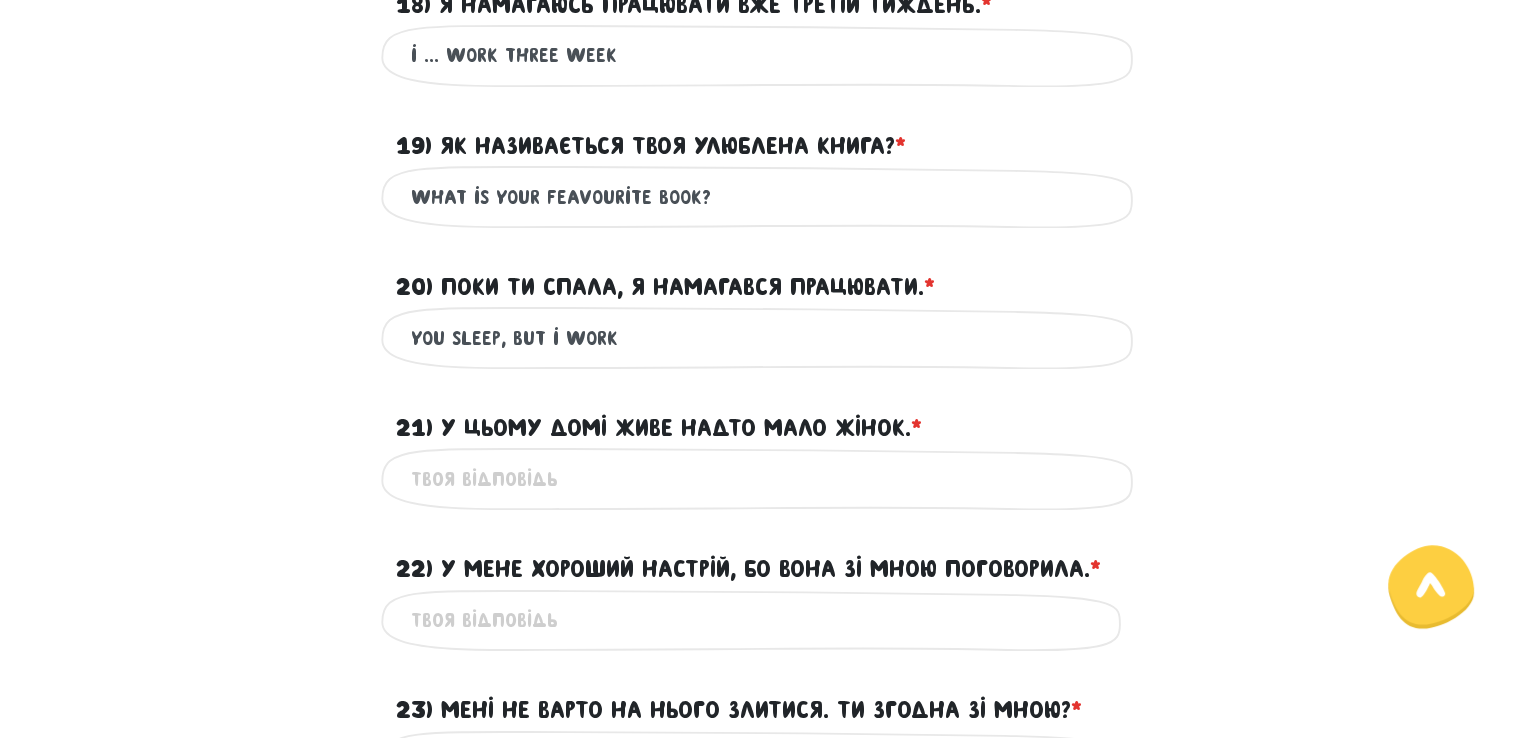 type on "you sleep, but i work" 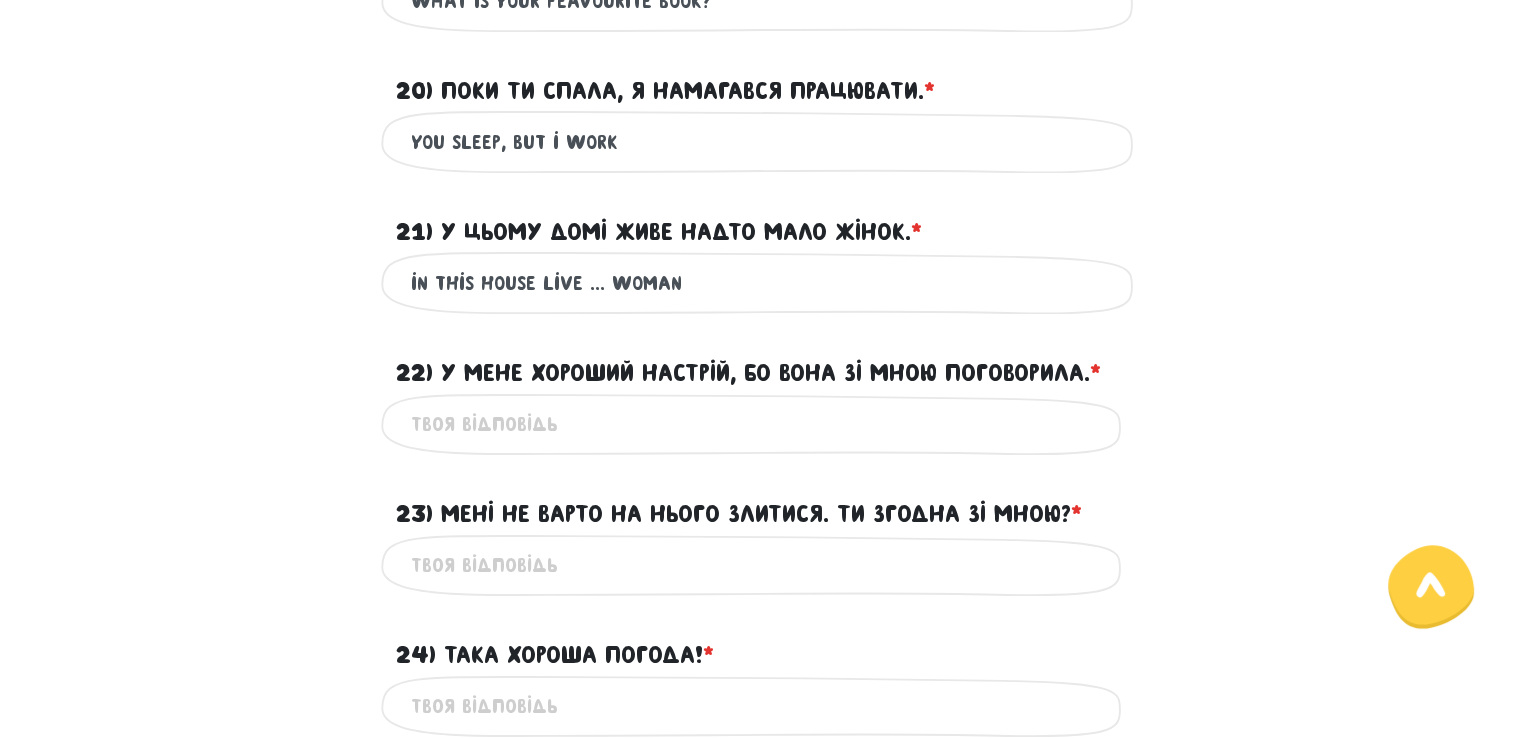 scroll, scrollTop: 2783, scrollLeft: 0, axis: vertical 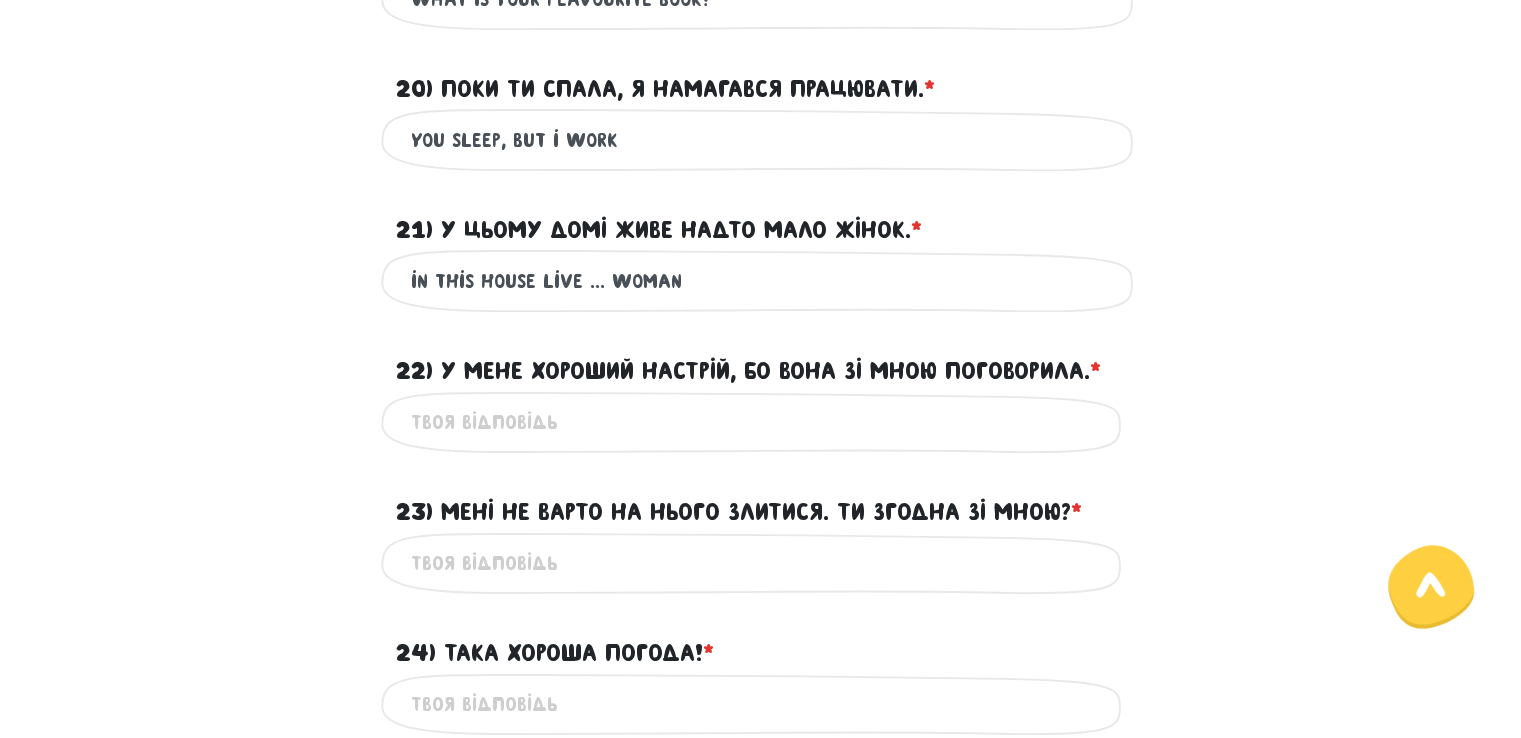 click on "in this house live ... woman" at bounding box center [761, 280] 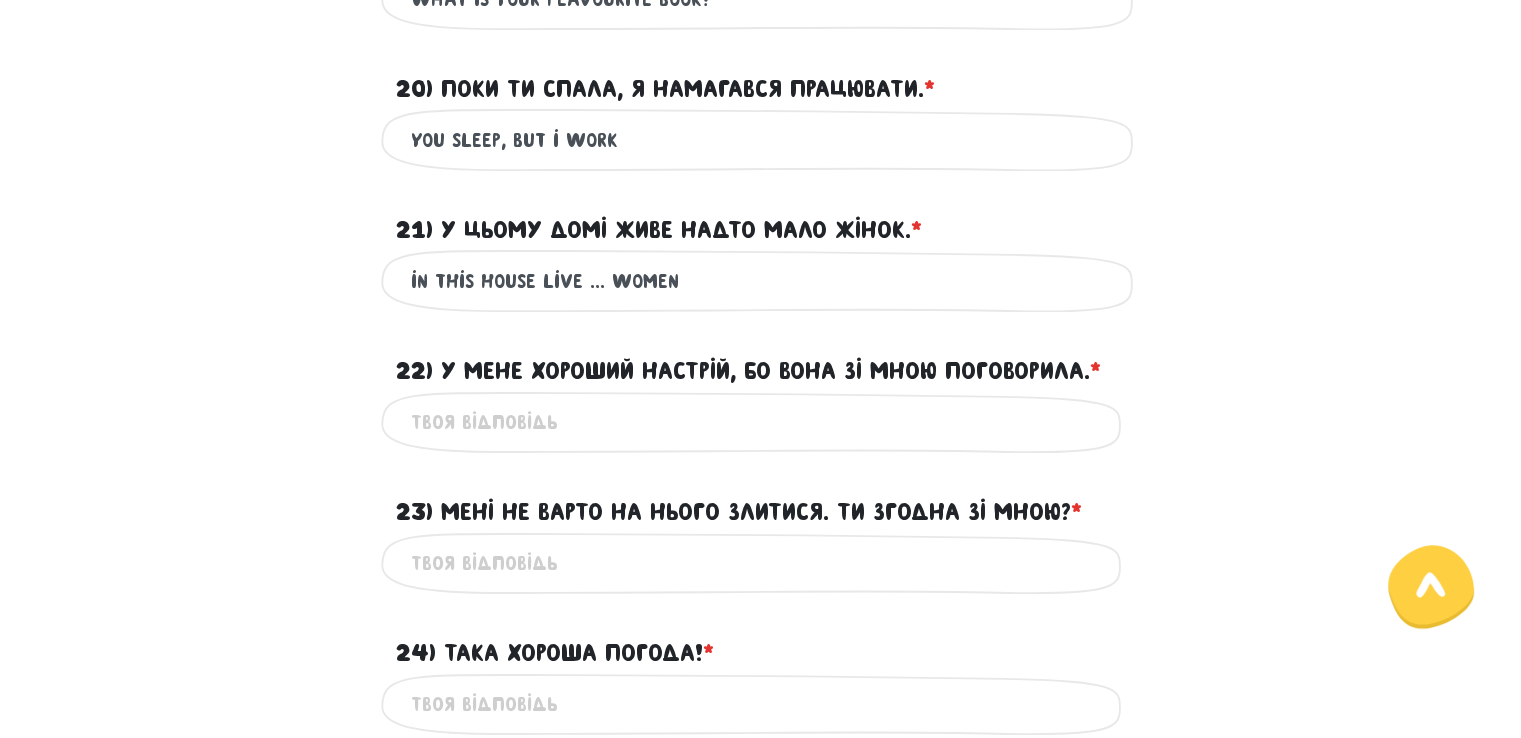 type on "in this house live ... women" 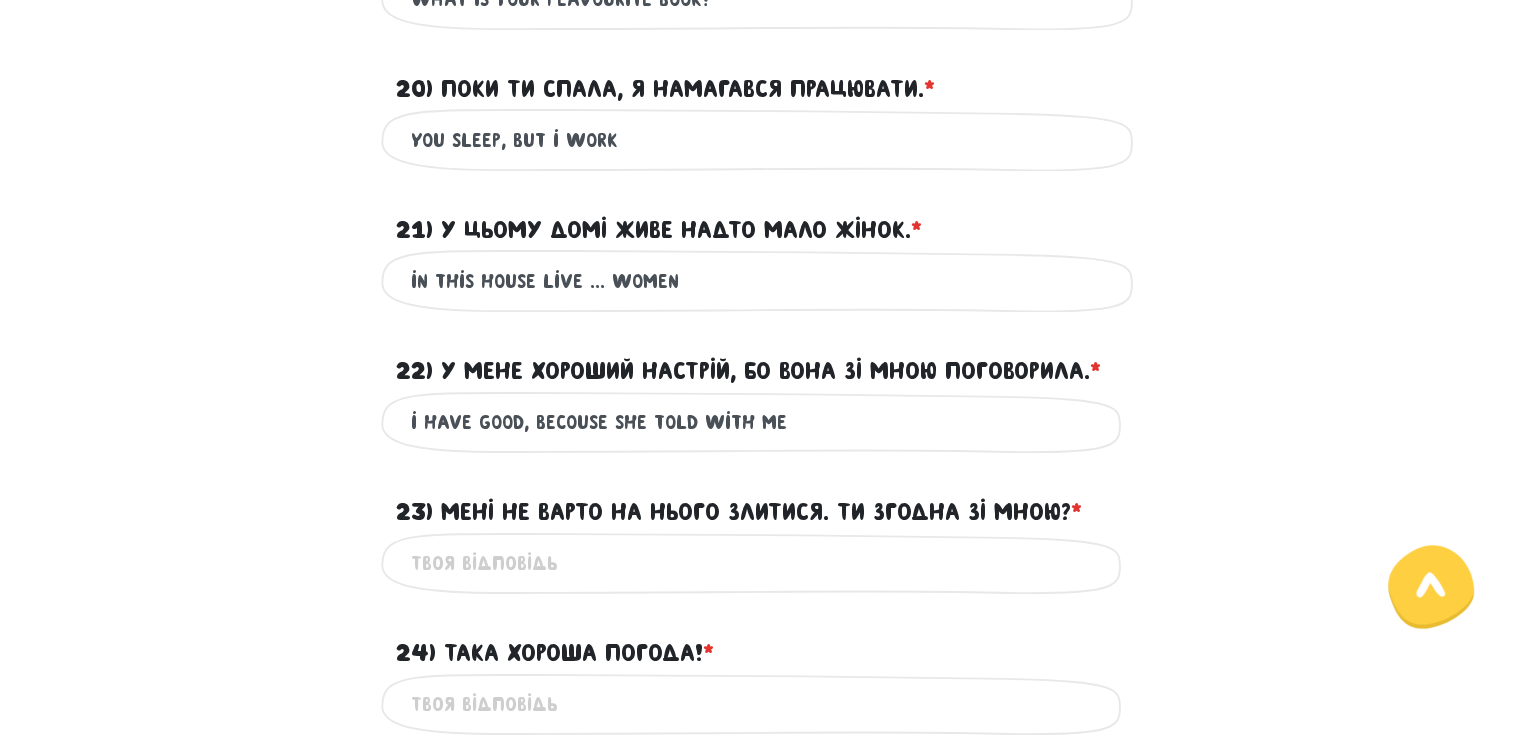 click on "i have good, becouse she told with me" at bounding box center (761, 422) 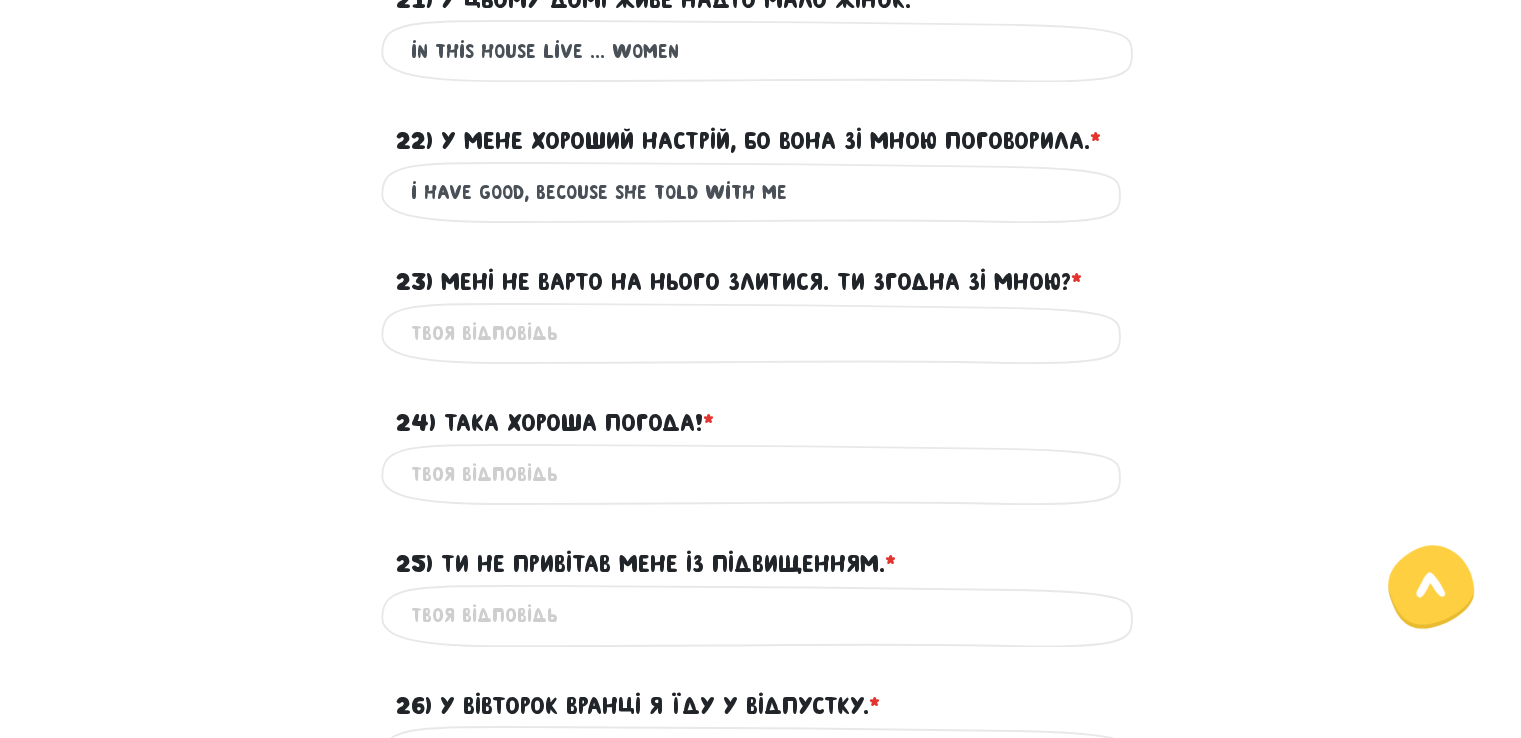 scroll, scrollTop: 3014, scrollLeft: 0, axis: vertical 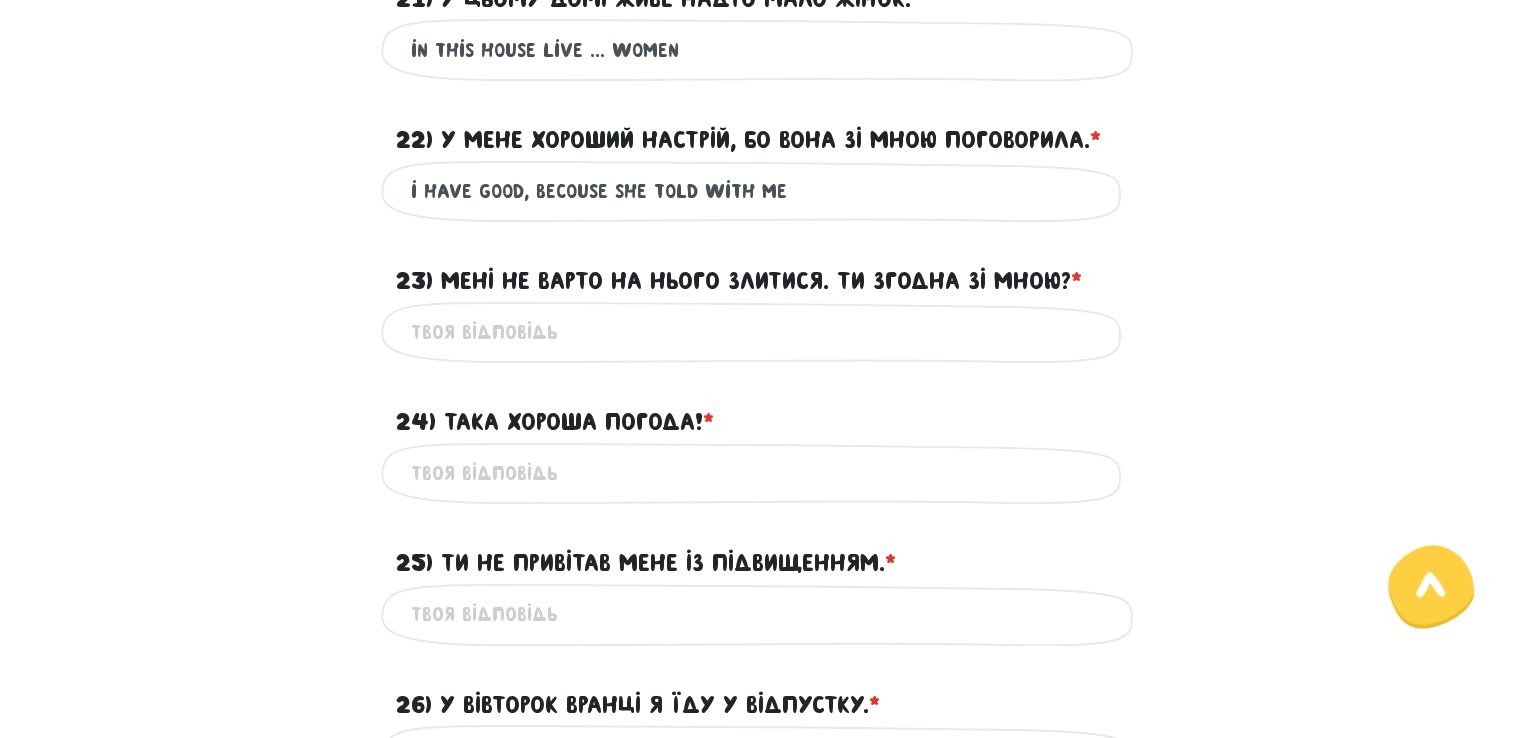 type on "i have good, becouse she told with me" 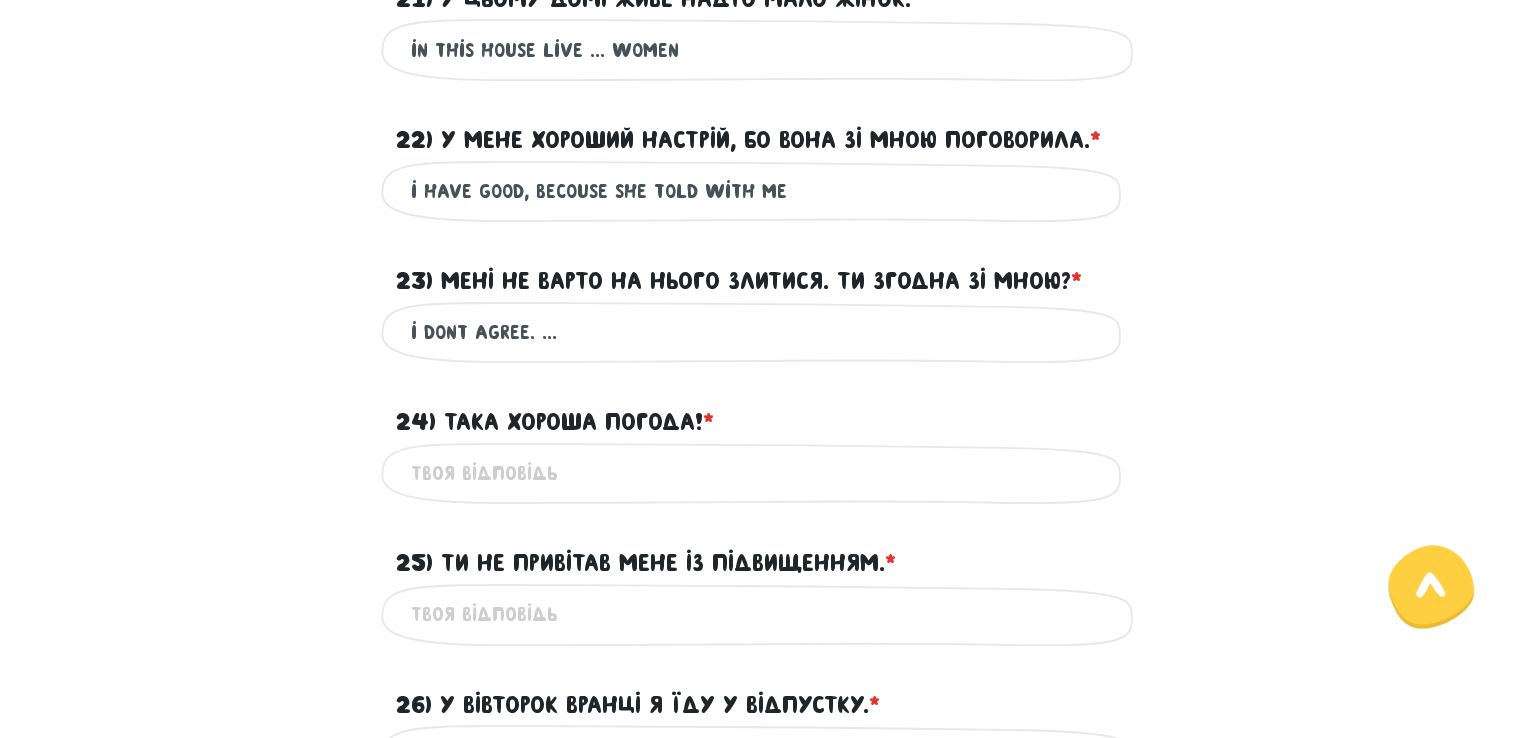 type on "i dont agree. ..." 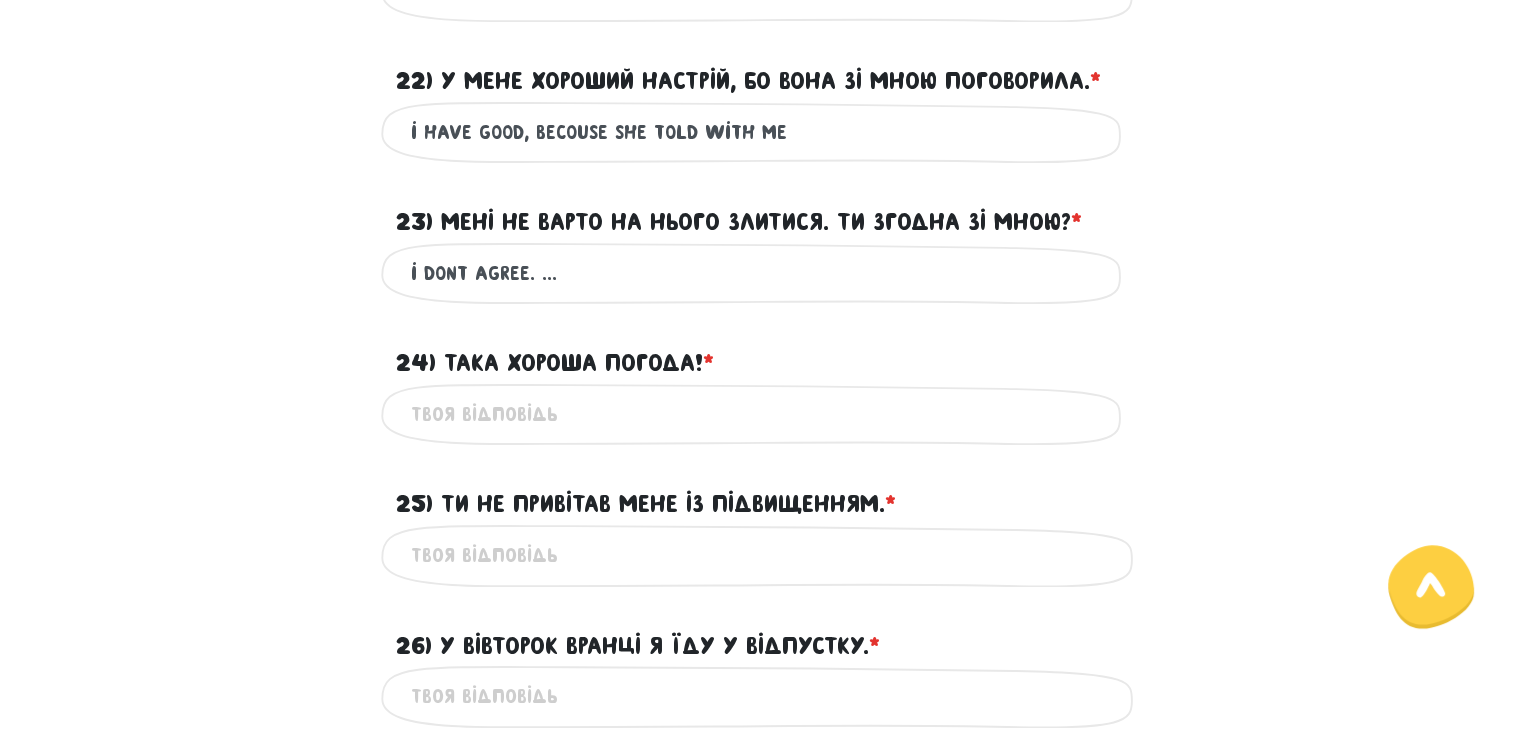 scroll, scrollTop: 3074, scrollLeft: 0, axis: vertical 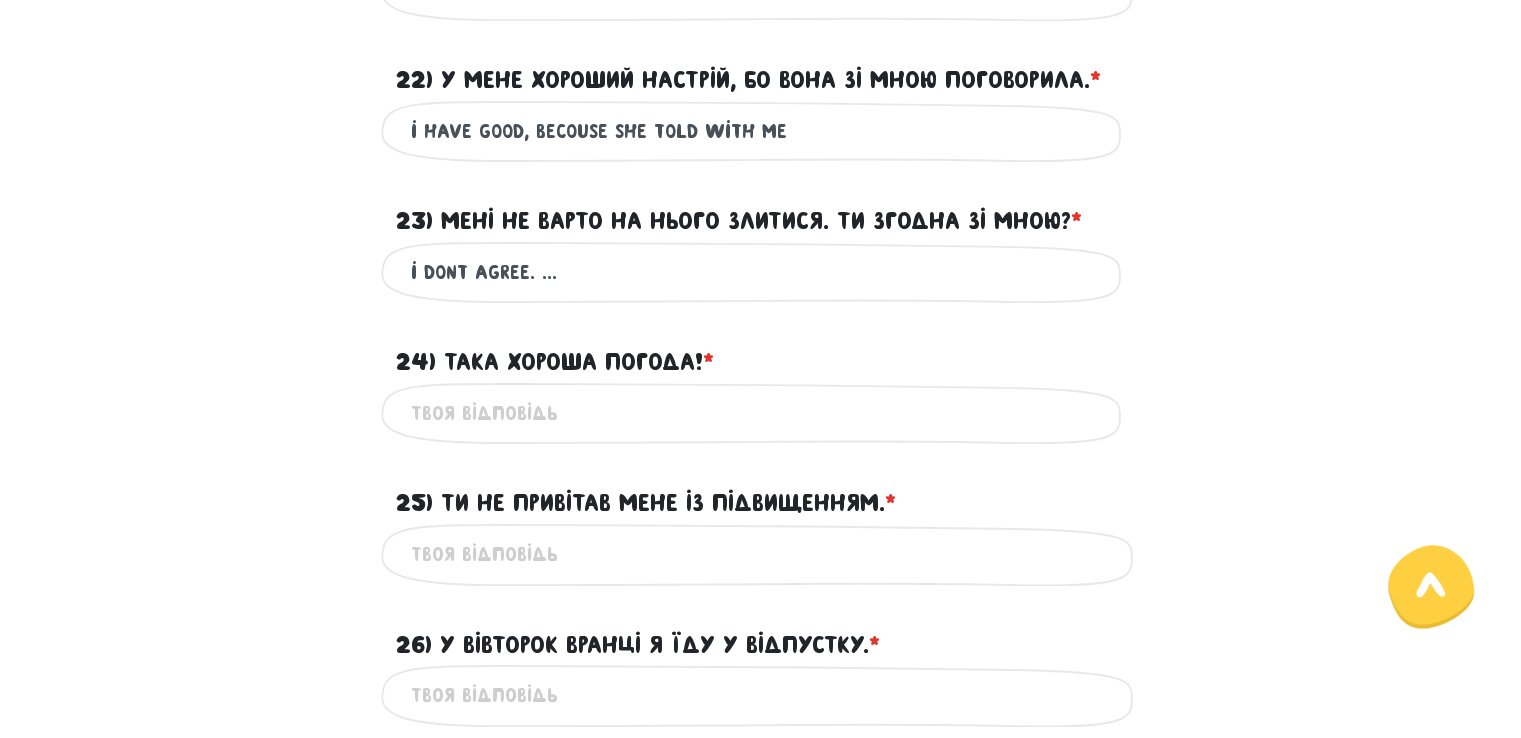click on "24) Така хороша погода! *
?" at bounding box center [761, 413] 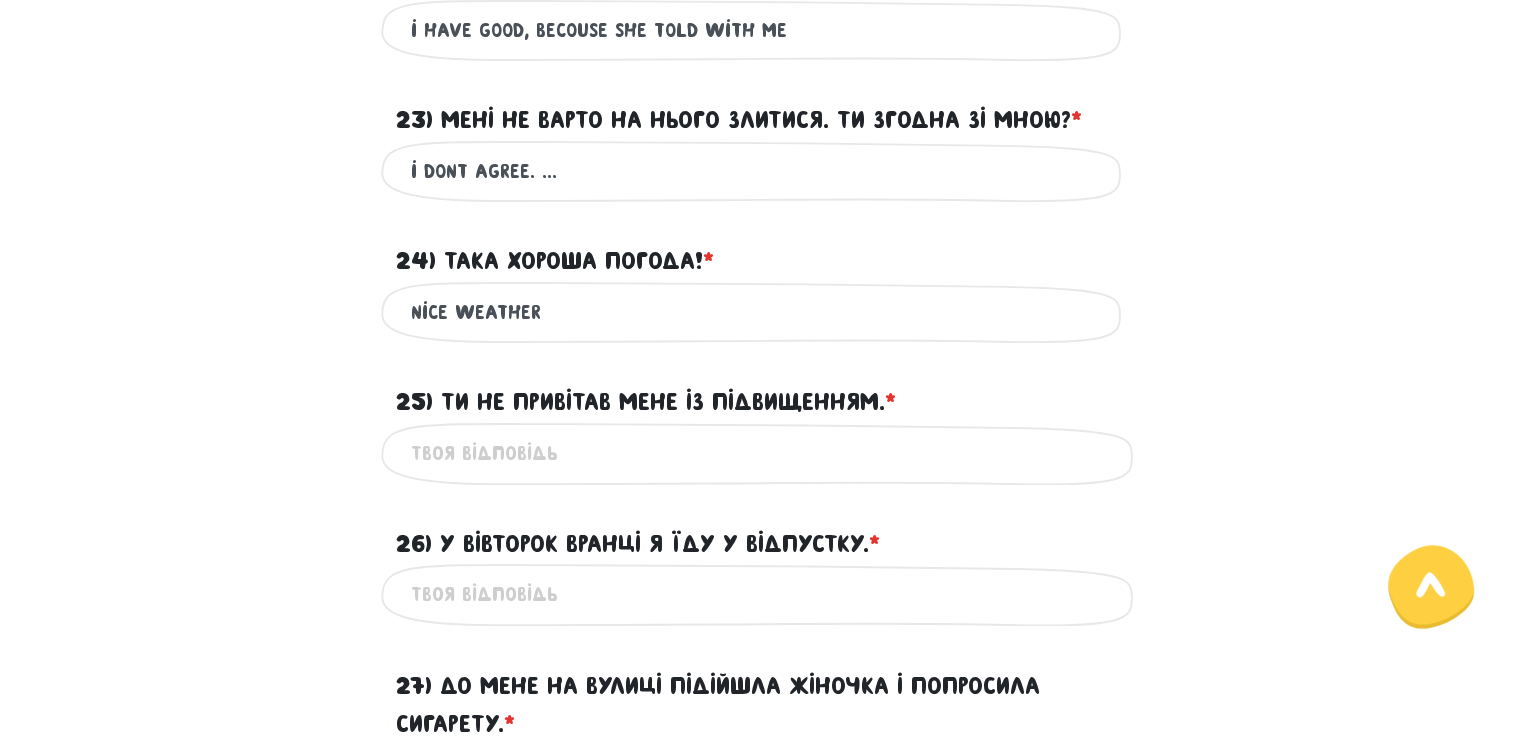 scroll, scrollTop: 3176, scrollLeft: 0, axis: vertical 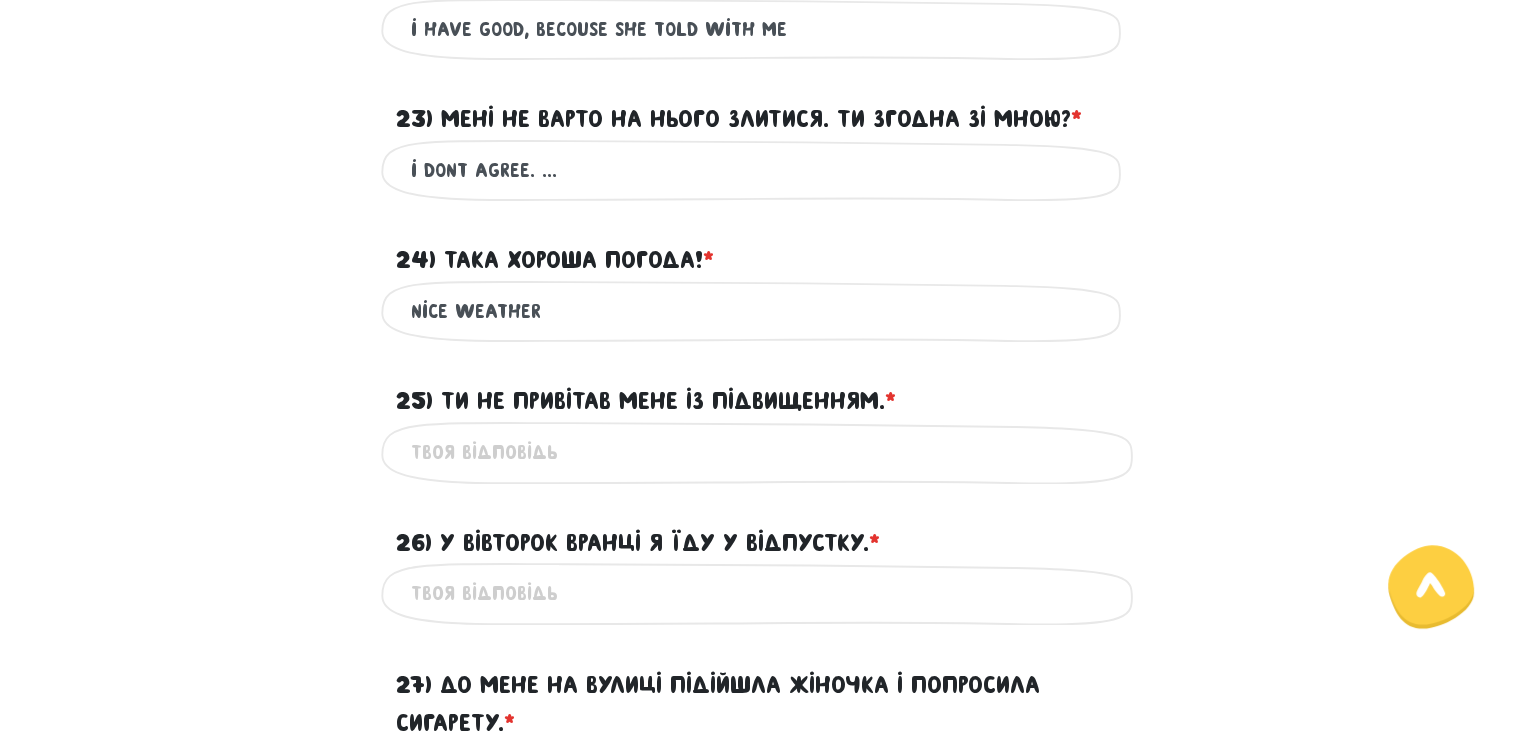 type on "nice weather" 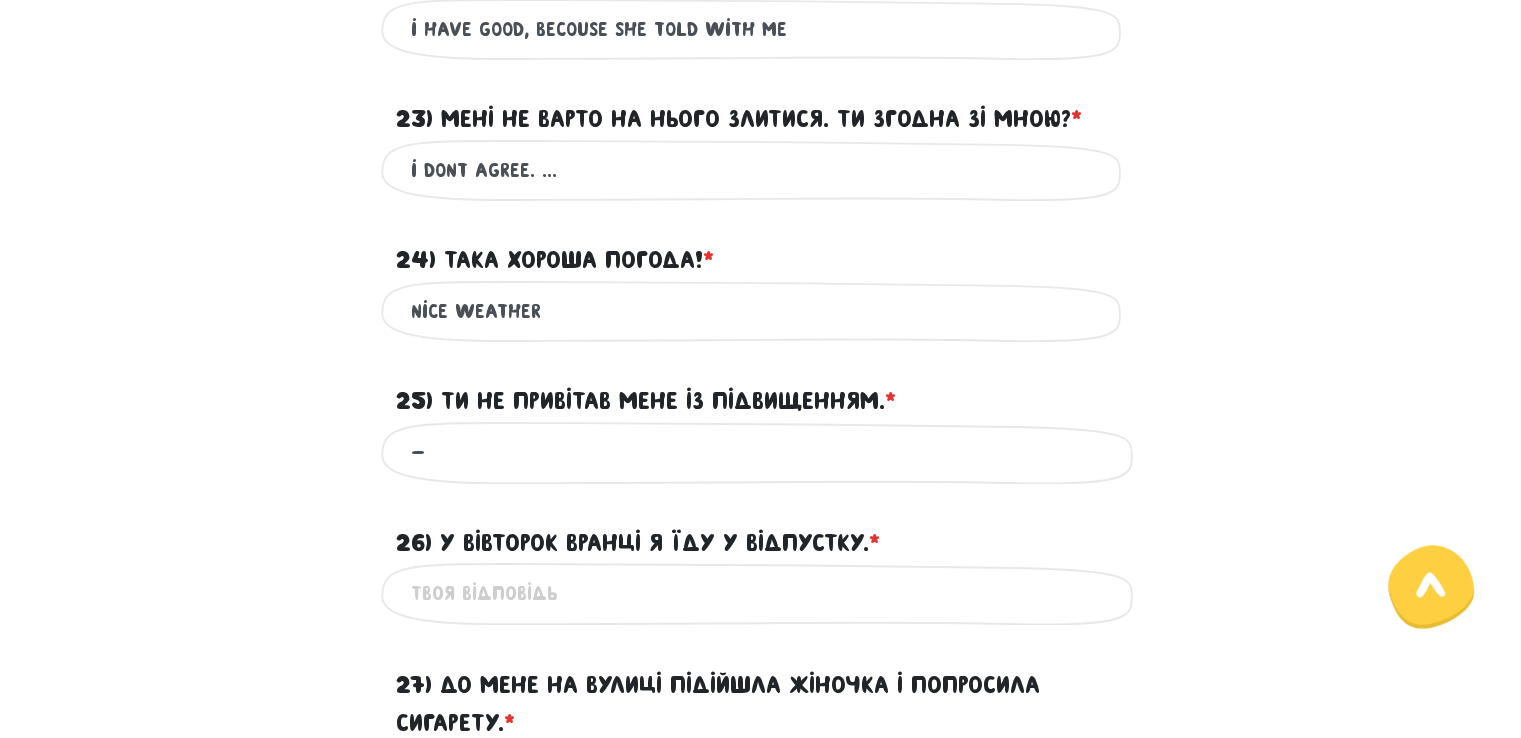 type on "-" 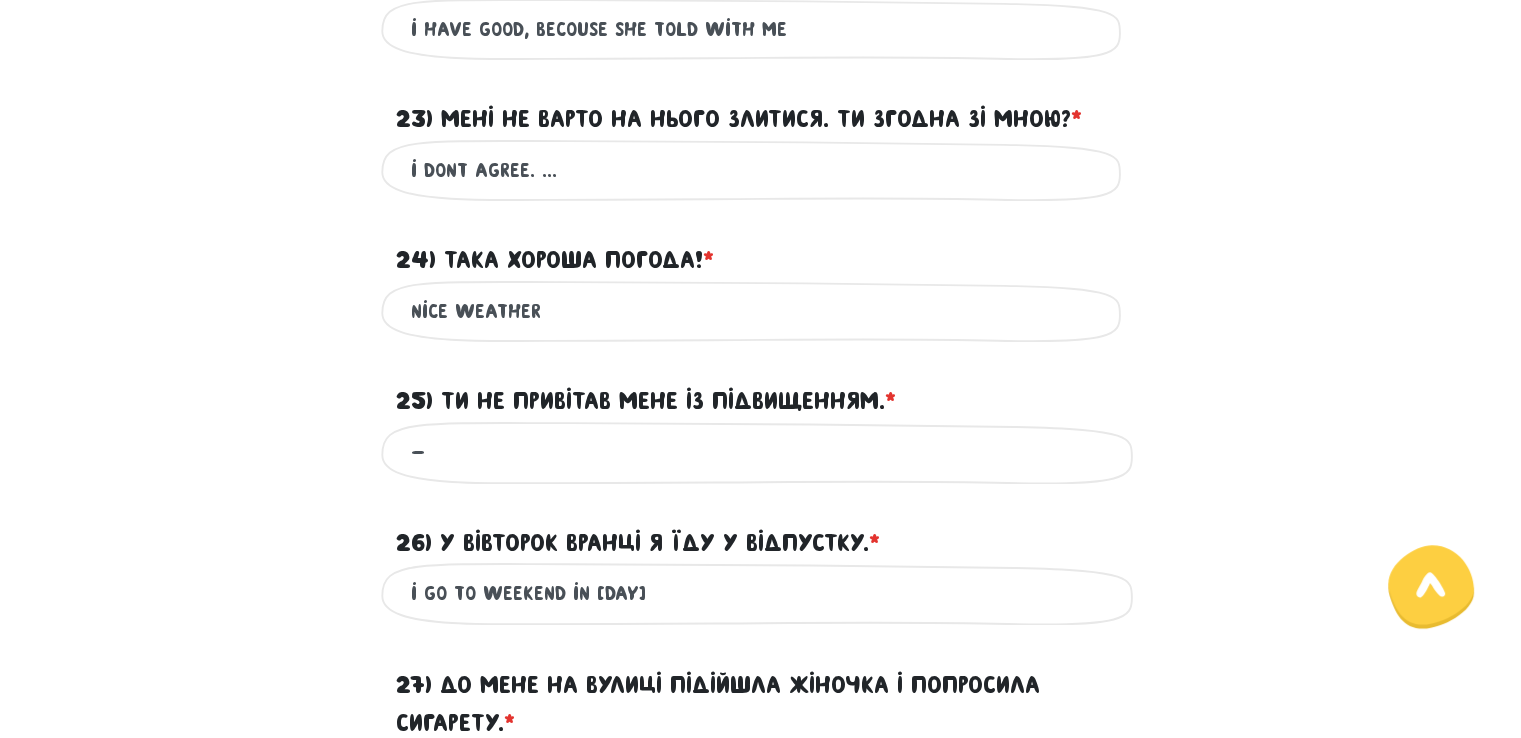 click on "i go to weekend in [DAY]" at bounding box center [761, 593] 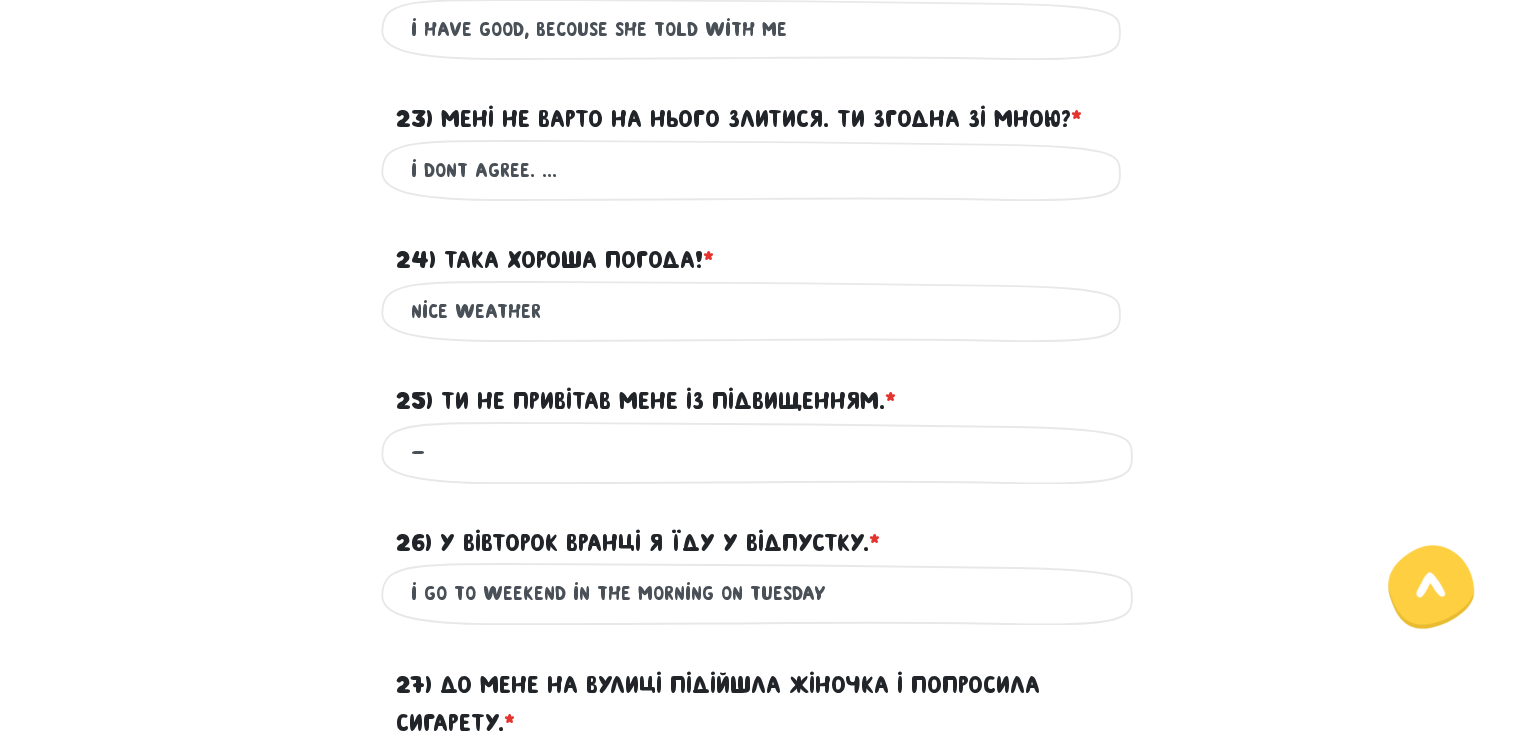 click on "i go to weekend in the morning on tuesday" at bounding box center [761, 593] 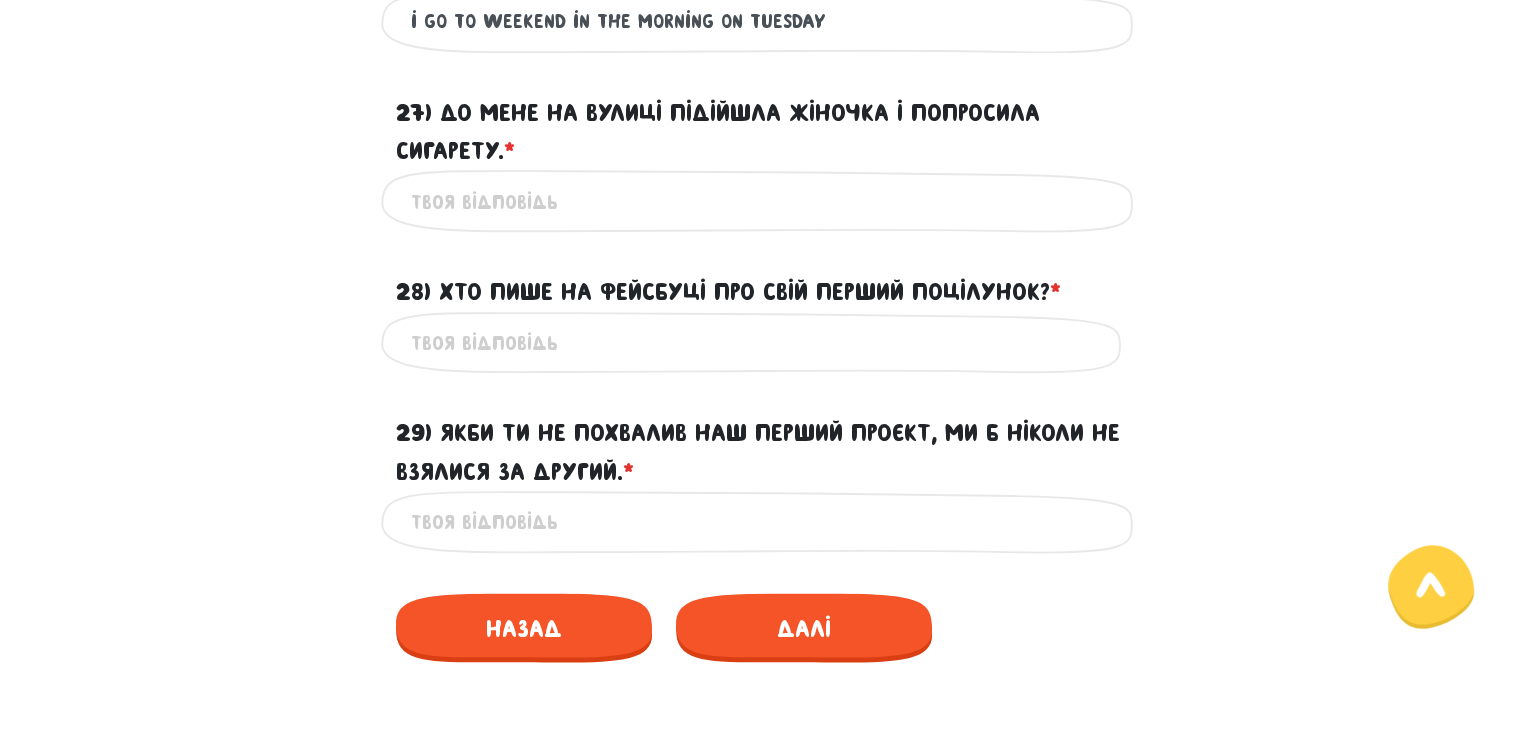 scroll, scrollTop: 3722, scrollLeft: 0, axis: vertical 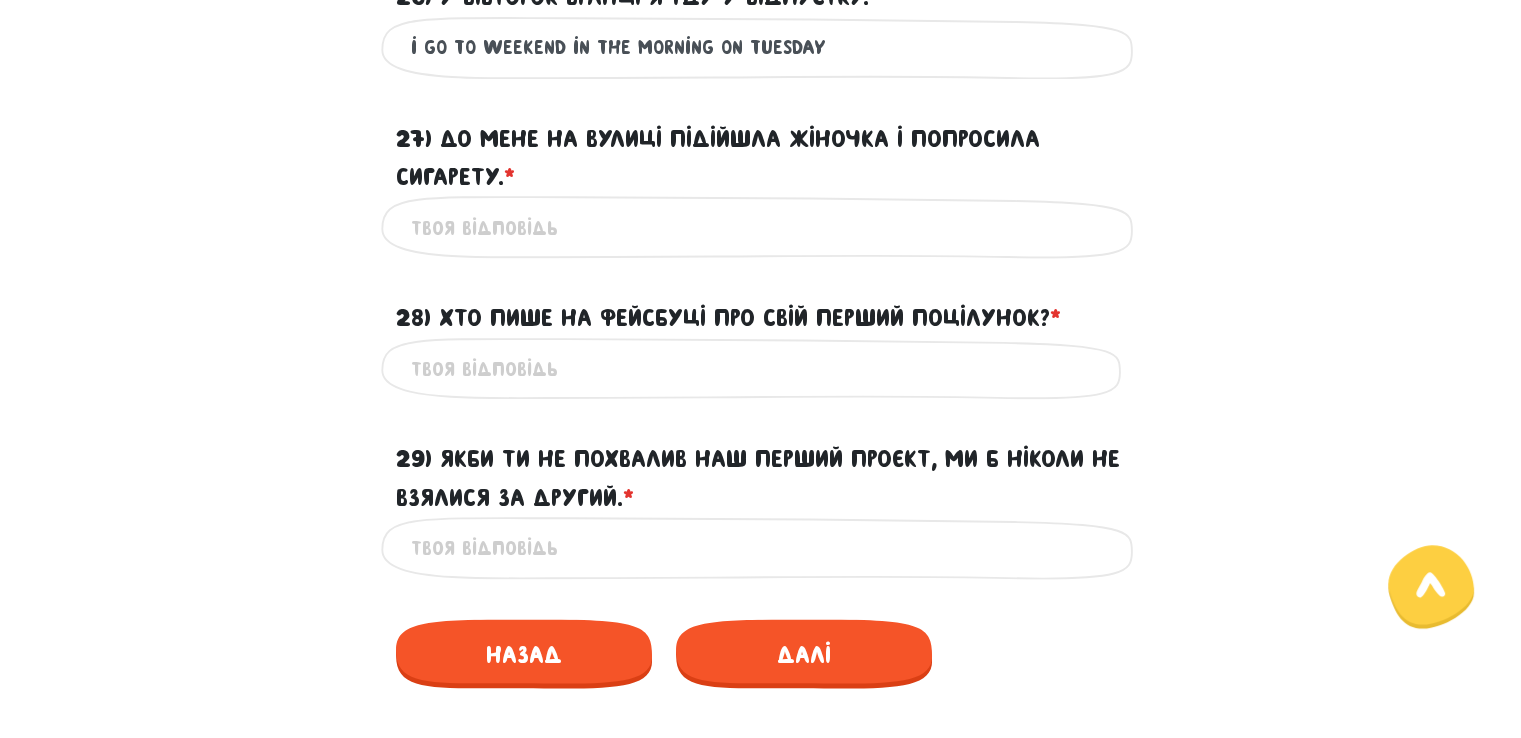 type on "i go to weekend in the morning on tuesday" 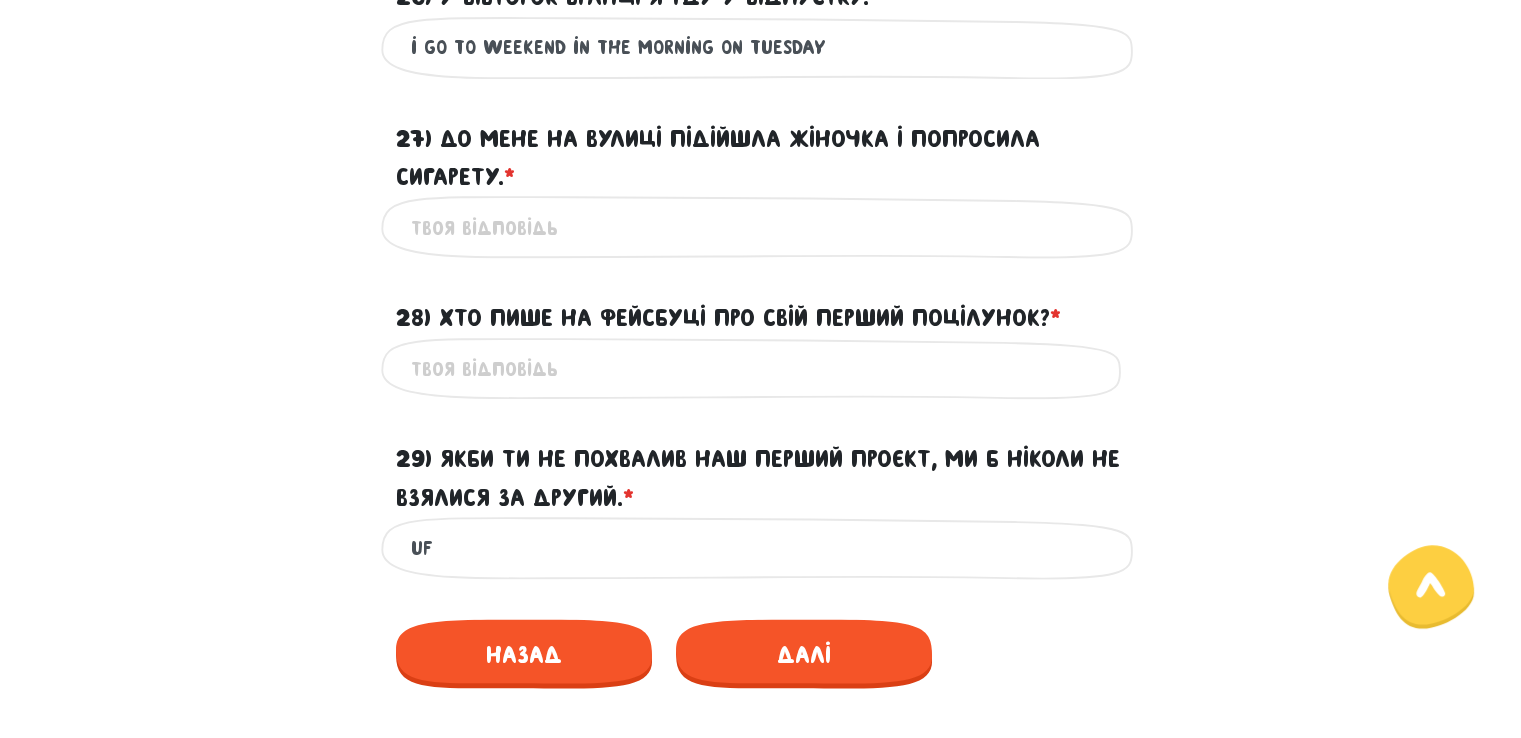 type on "u" 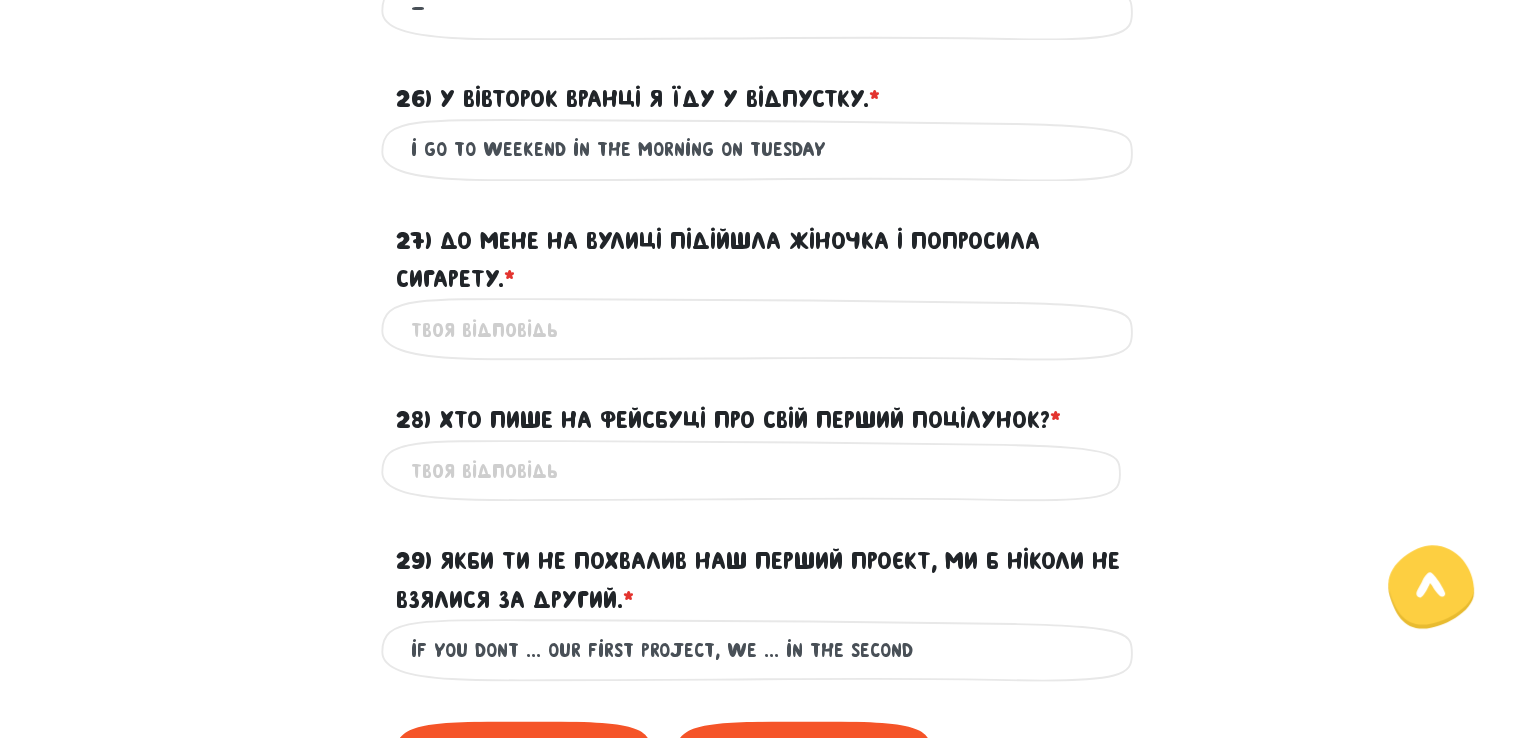 scroll, scrollTop: 3643, scrollLeft: 0, axis: vertical 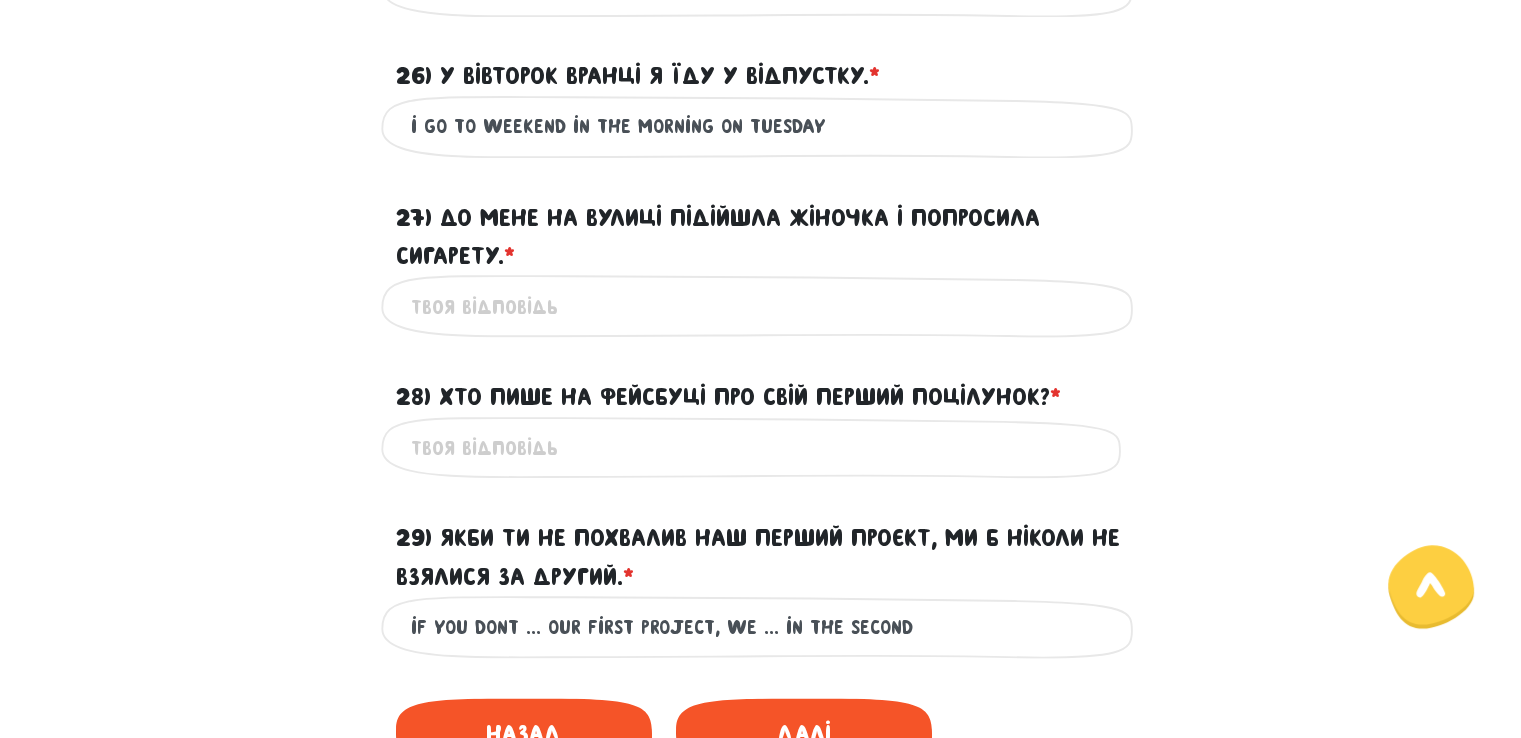 type on "if you dont ... our first project, we ... in the second" 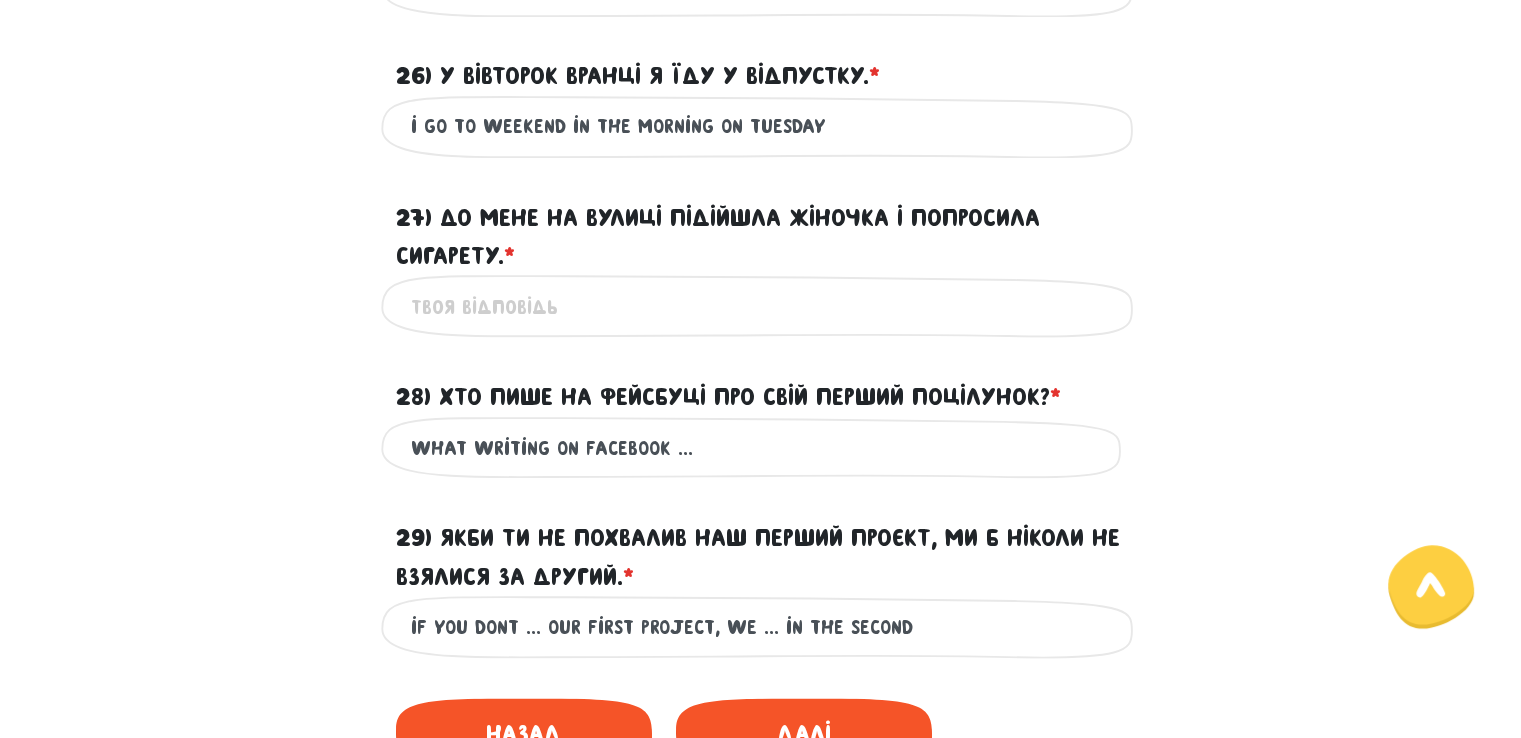 type on "what writing on facebook ..." 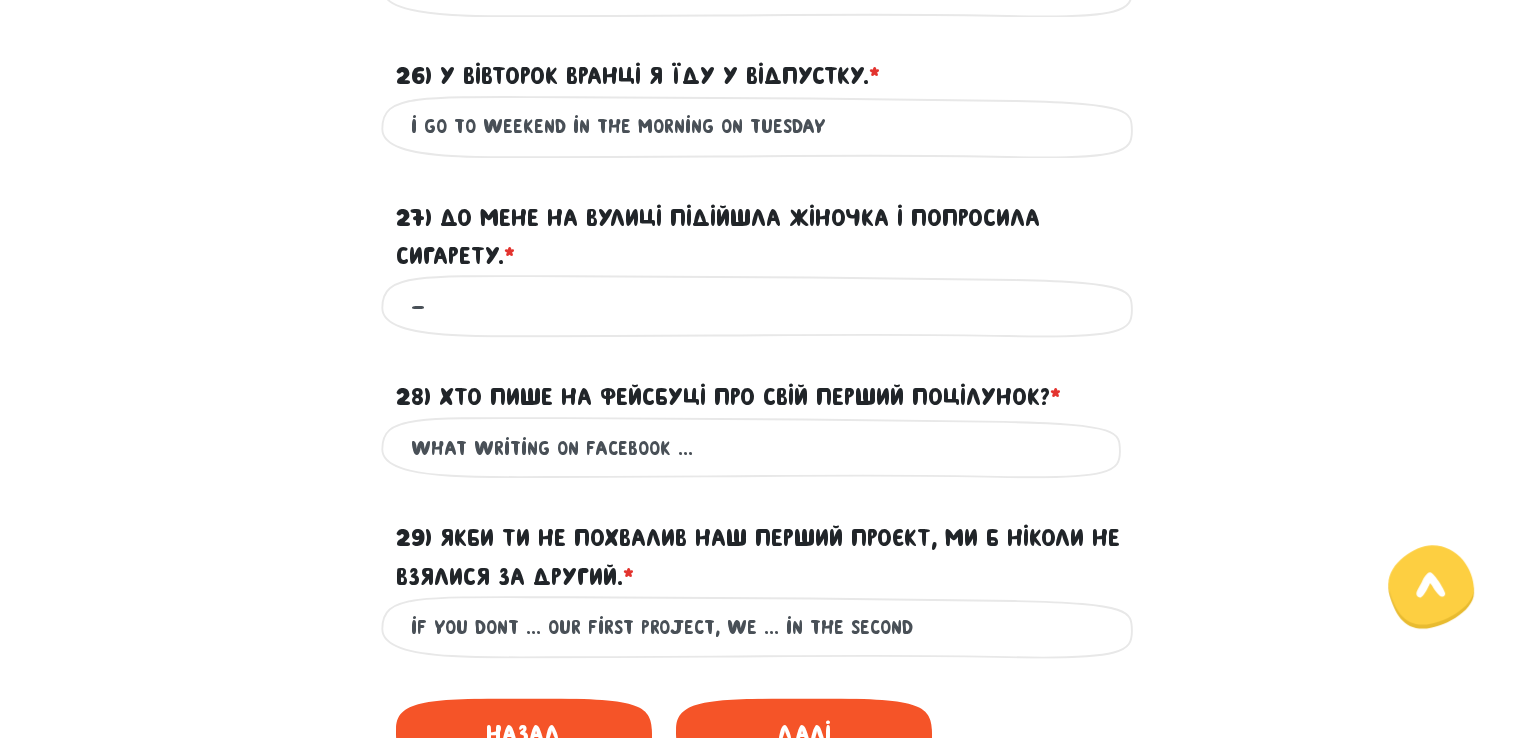 type on "-" 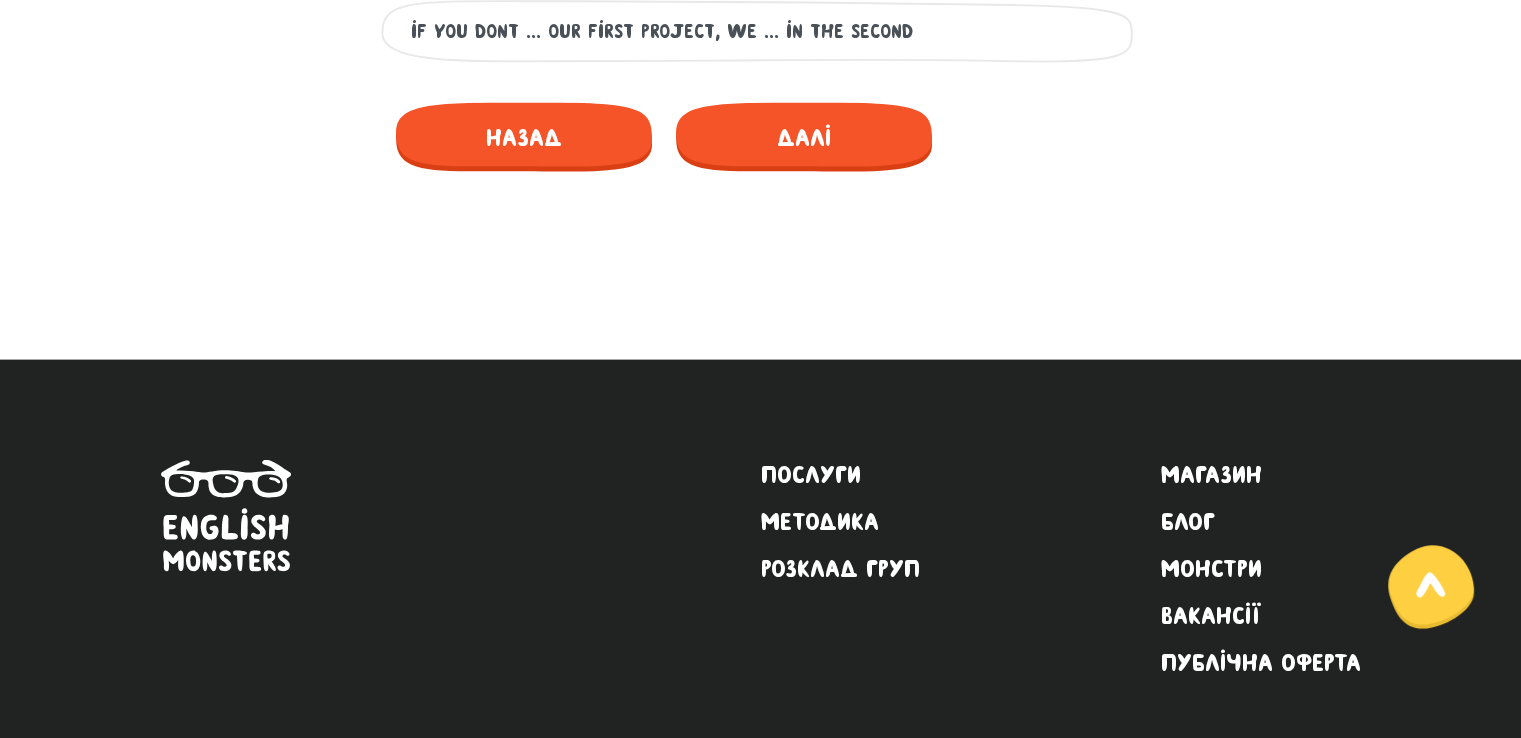 scroll, scrollTop: 3941, scrollLeft: 0, axis: vertical 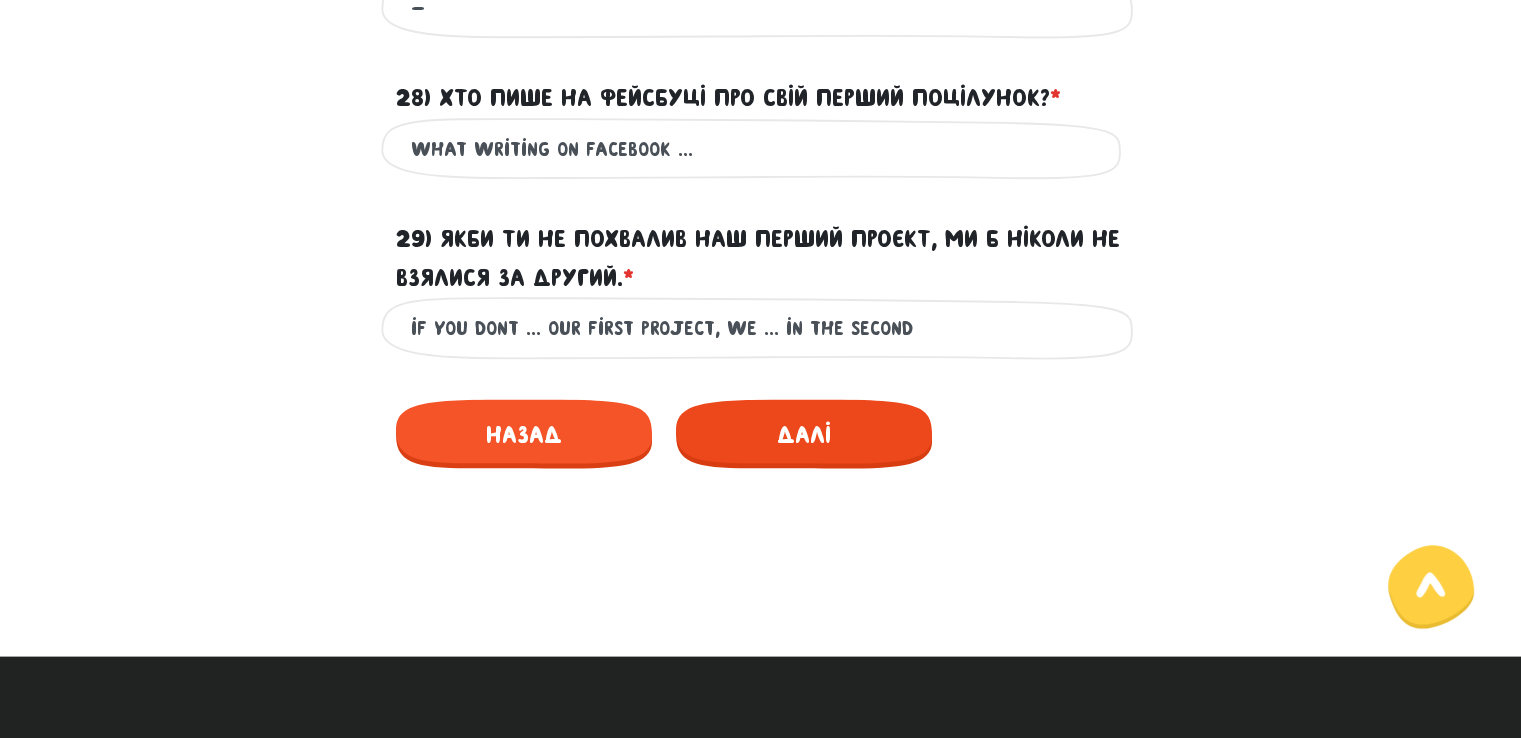 click on "Далі" at bounding box center (804, 434) 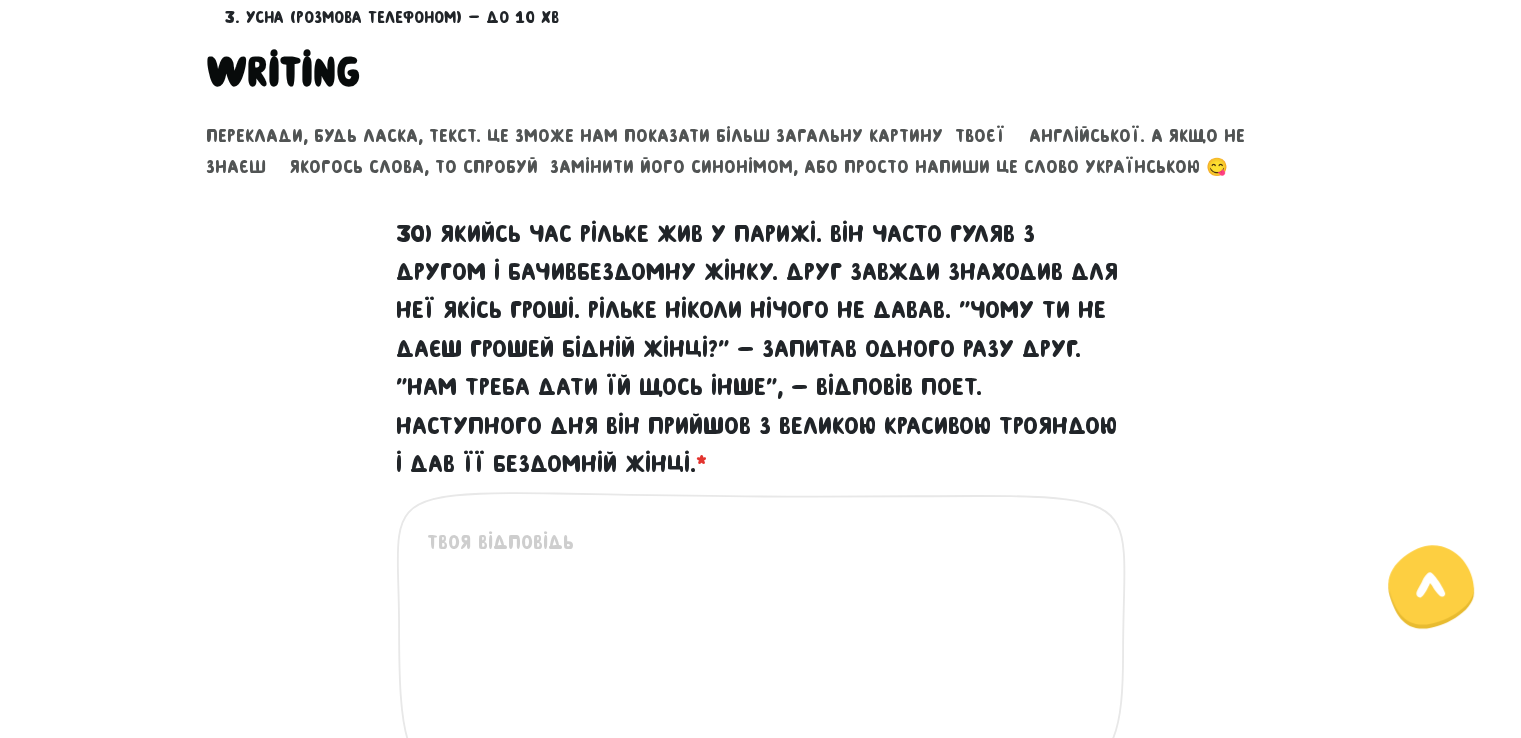scroll, scrollTop: 770, scrollLeft: 0, axis: vertical 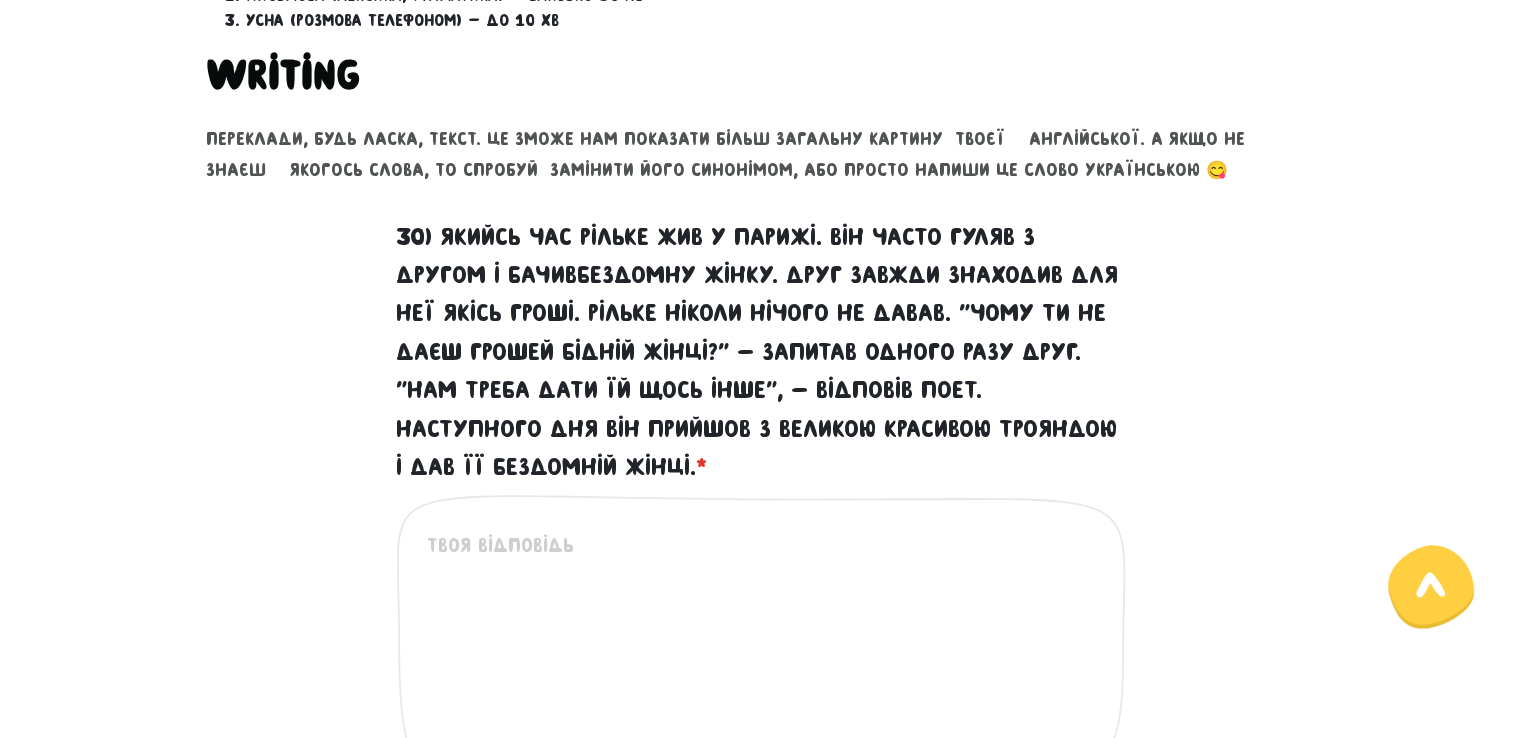 click on "30) Якийсь час Рільке жив у Парижі. Він часто гуляв з другом і бачивбездомну жінку. Друг завжди знаходив для неї якісь гроші. Рільке ніколи нічого не давав. "Чому ти не даєш грошей бідній жінці?" - запитав одного разу друг. "Нам треба дати їй щось інше", - відповів поет. Наступного дня він прийшов з великою красивою трояндою і дав її бездомній жінці.
*" at bounding box center (762, 653) 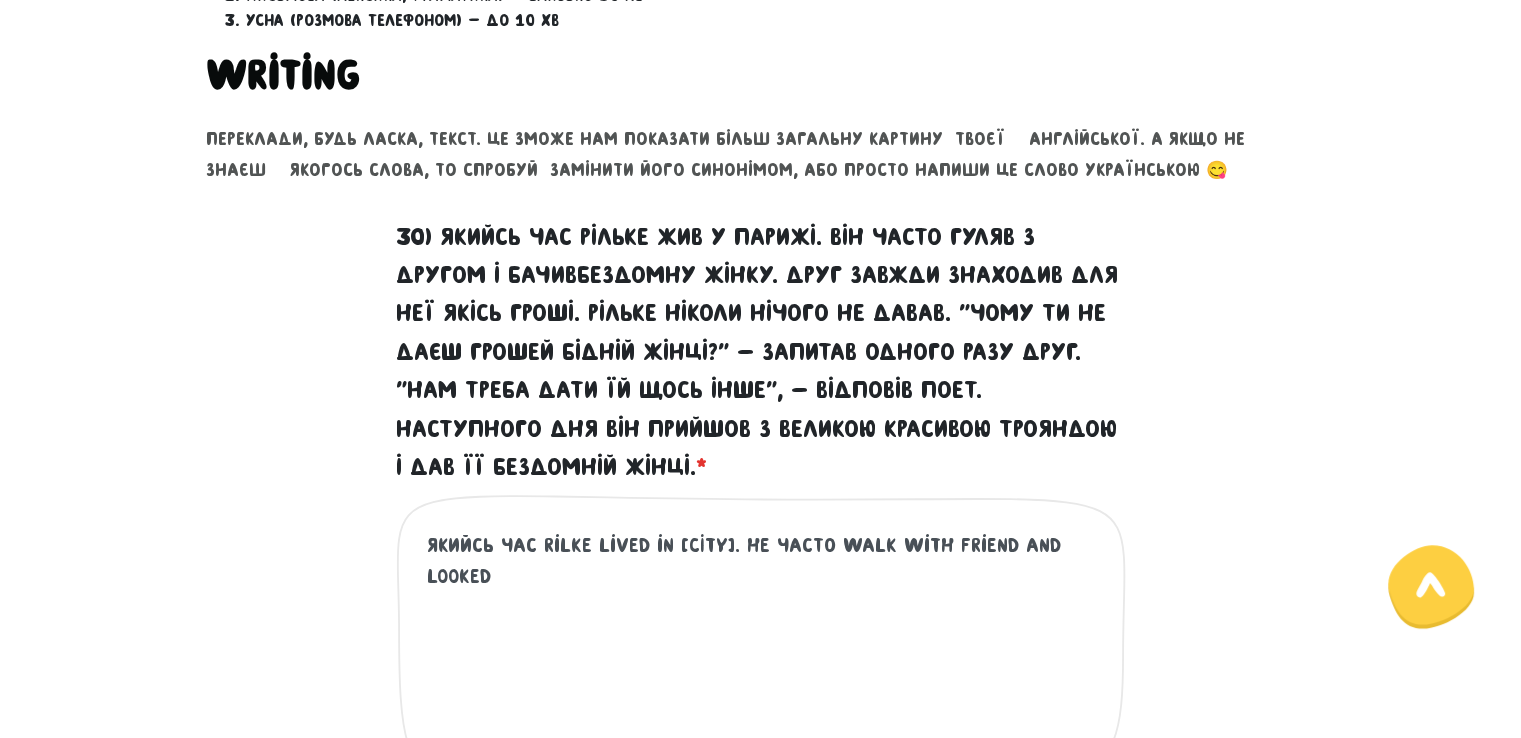click on "Якийсь час rilke lived in [CITY]. he часто walk with friend and looked" at bounding box center [762, 653] 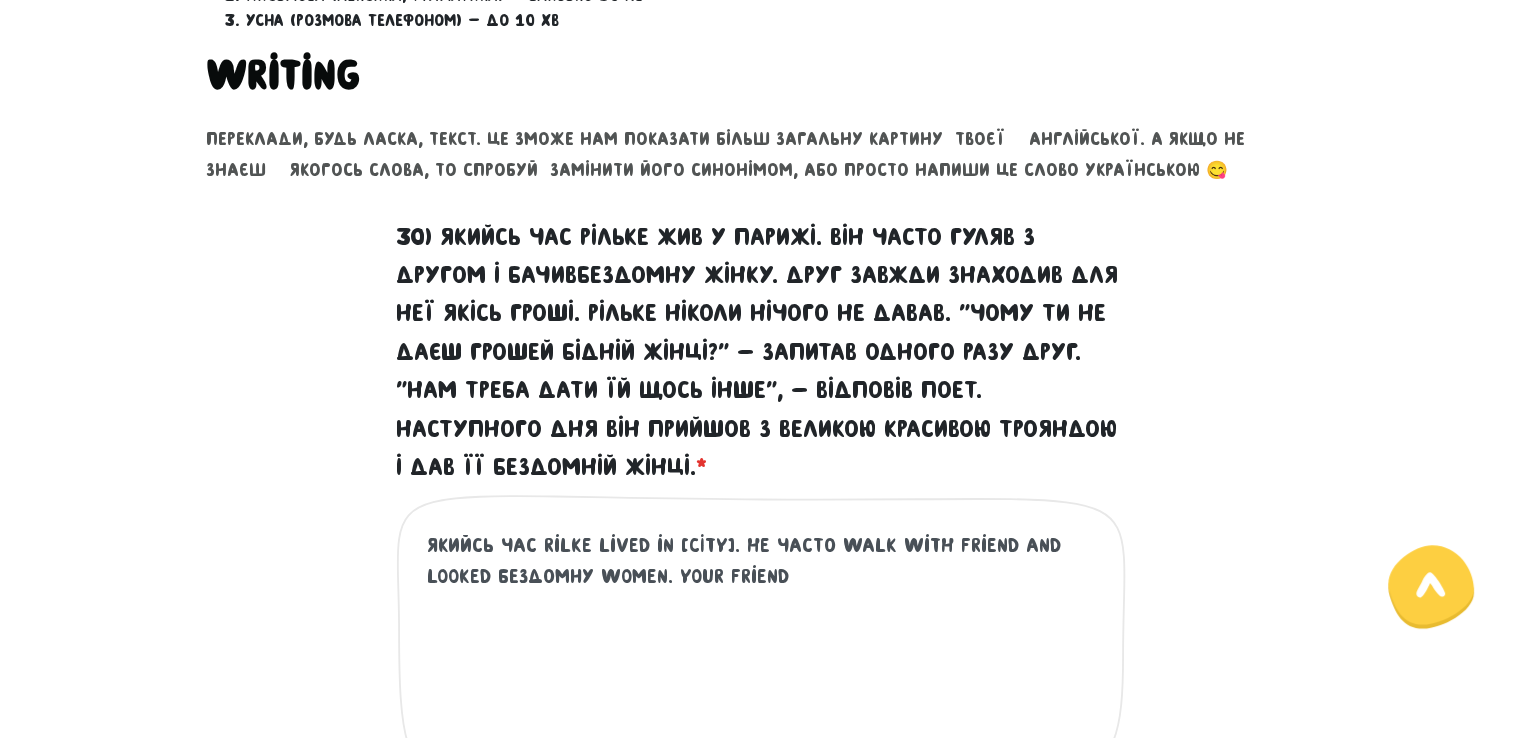 click on "Якийсь час rilke lived in [CITY]. he часто walk with friend and looked бездомну women. Your friend" at bounding box center (762, 653) 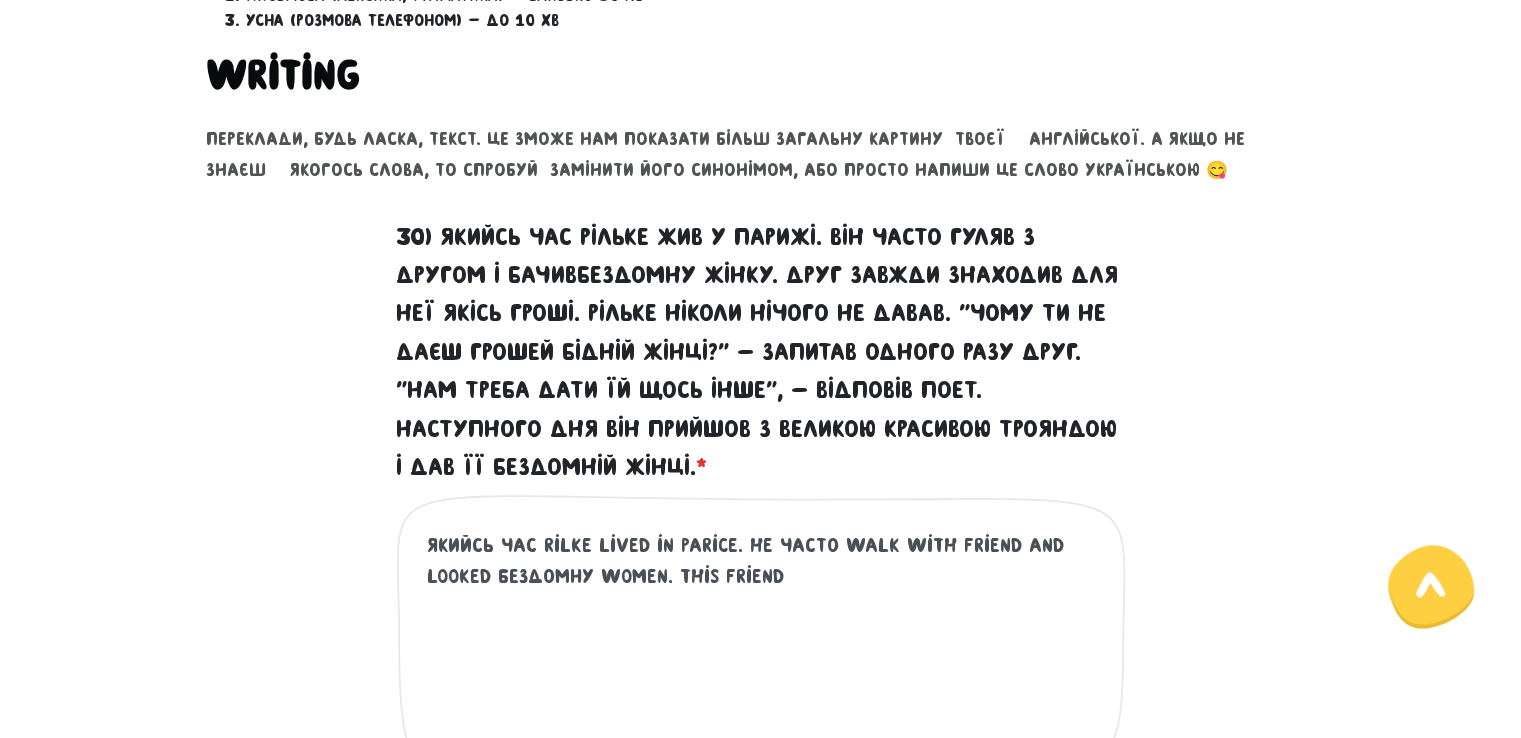 click on "Якийсь час rilke lived in Parice. he часто walk with friend and looked бездомну women. This friend" at bounding box center [762, 653] 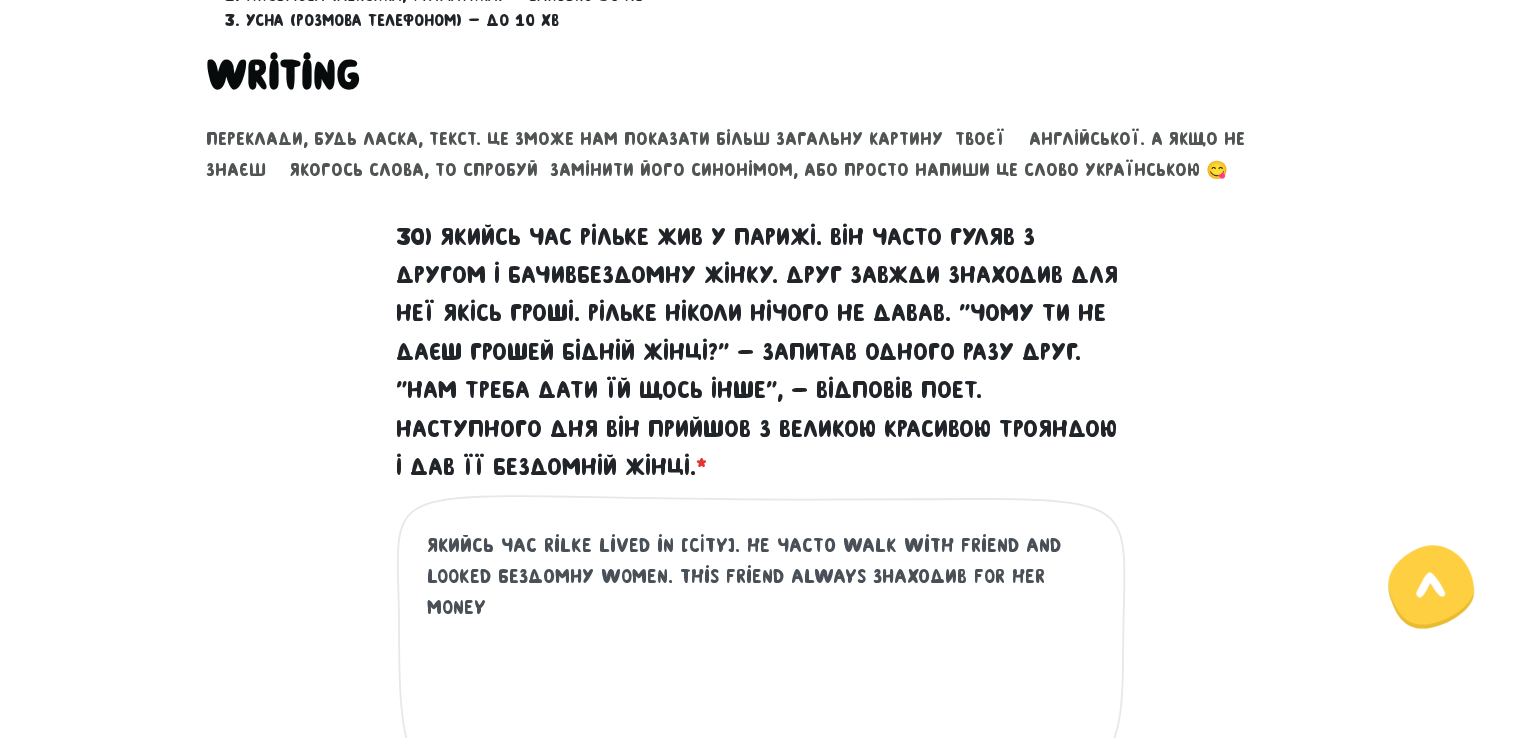 click on "Якийсь час rilke lived in [CITY]. he часто walk with friend and looked бездомну women. This friend always знаходив for her money" at bounding box center [762, 653] 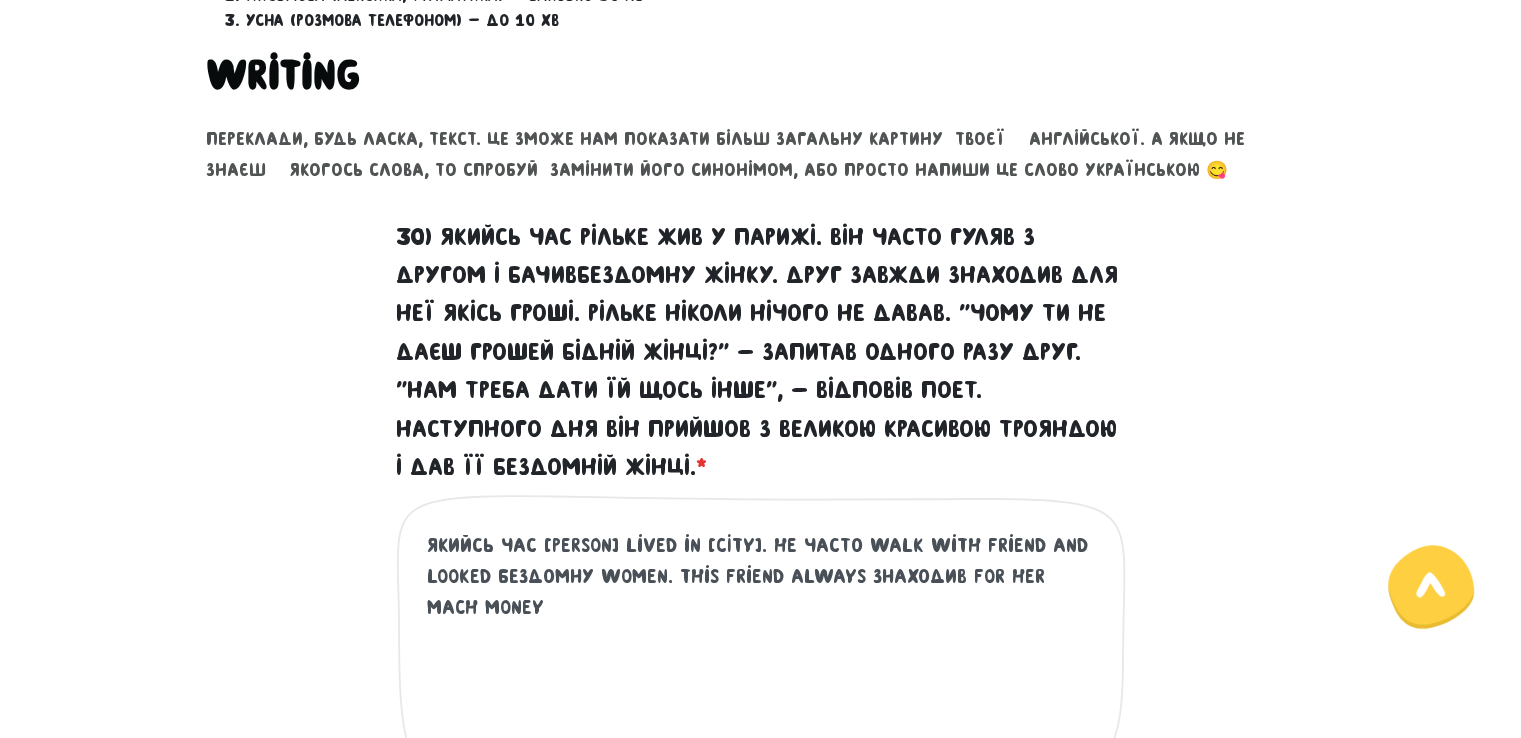 click on "Якийсь час [PERSON] lived in [CITY]. he часто walk with friend and looked бездомну women. This friend always знаходив for her mach money" at bounding box center [762, 653] 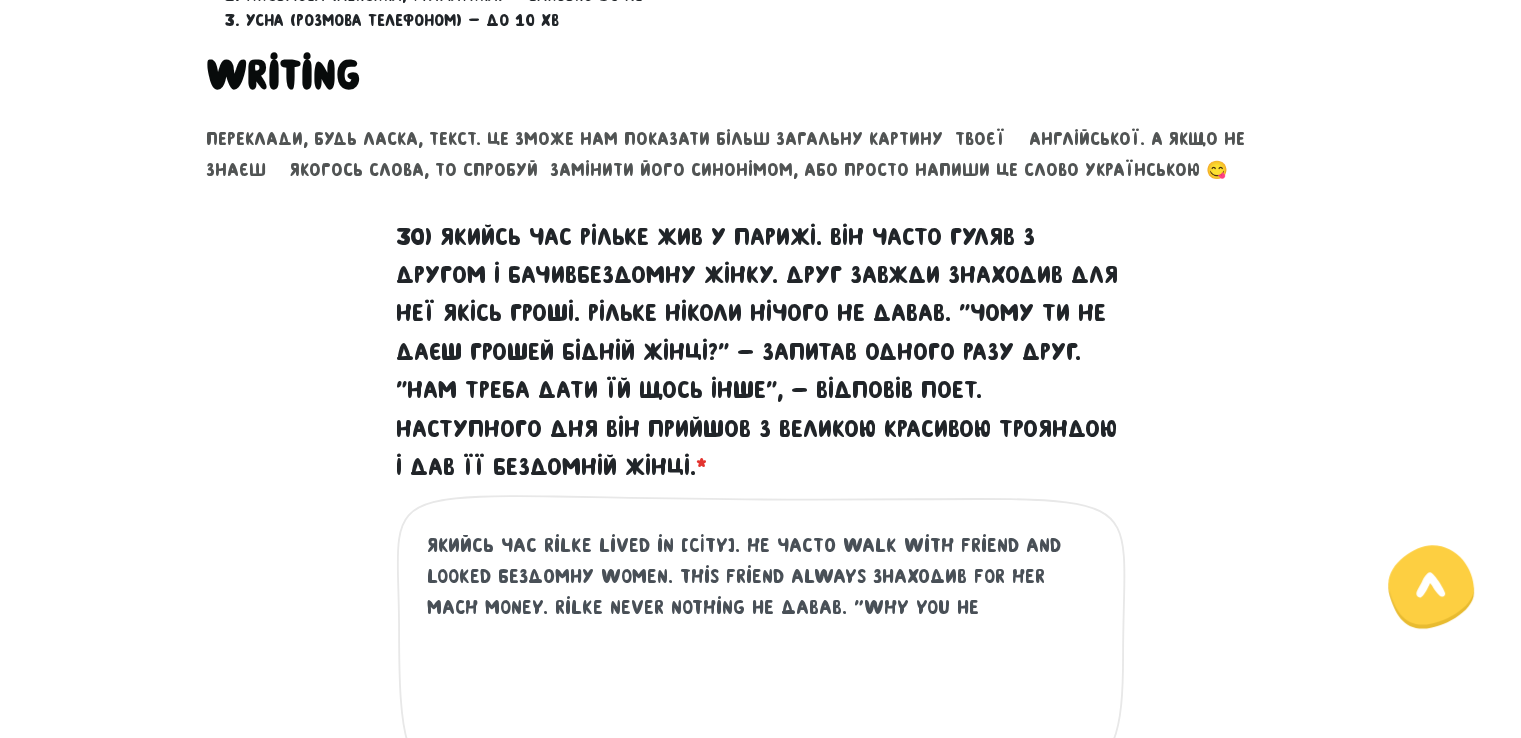 drag, startPoint x: 768, startPoint y: 601, endPoint x: 685, endPoint y: 608, distance: 83.294655 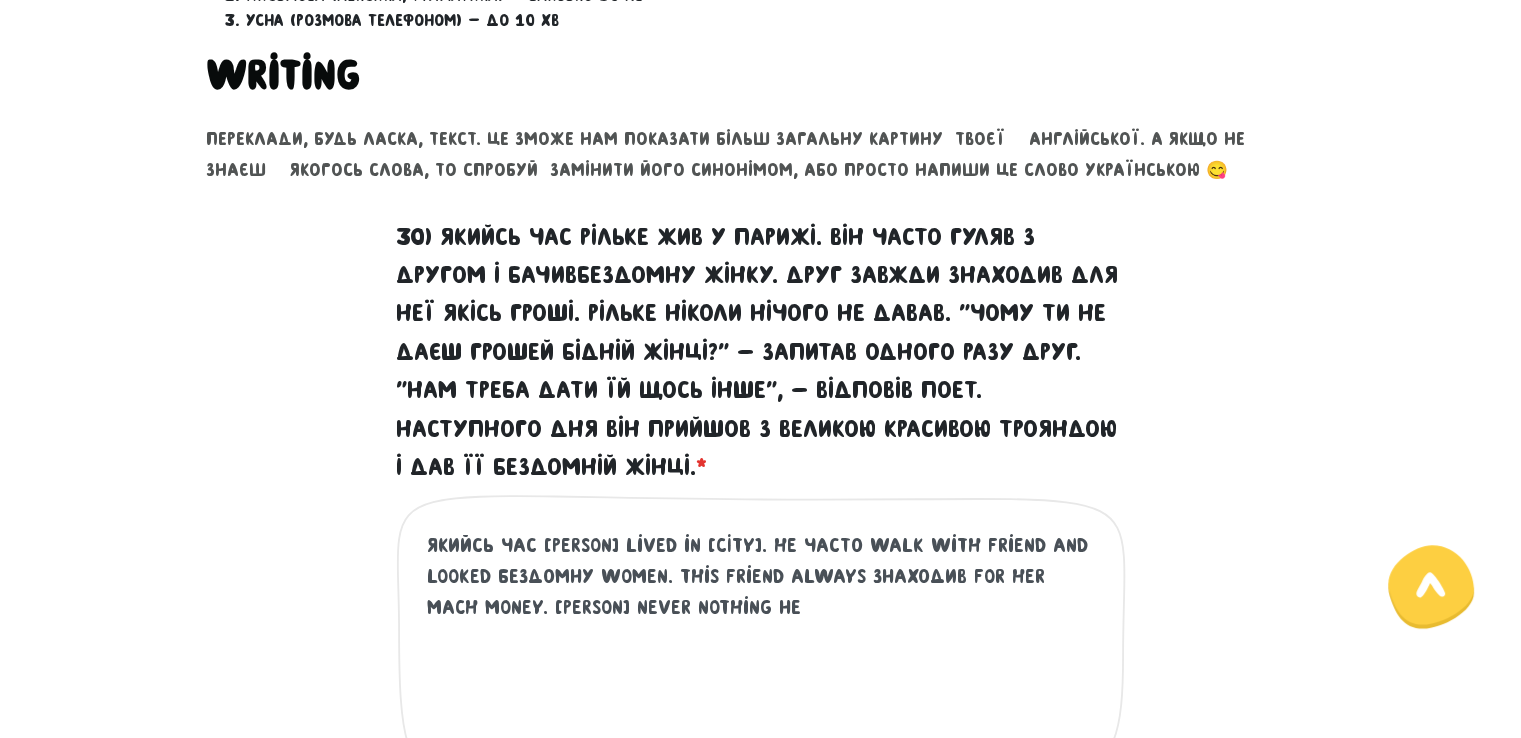 click on "Якийсь час [PERSON] lived in [CITY]. he часто walk with friend and looked бездомну women. This friend always знаходив for her mach money. [PERSON] never nothing не" at bounding box center [762, 653] 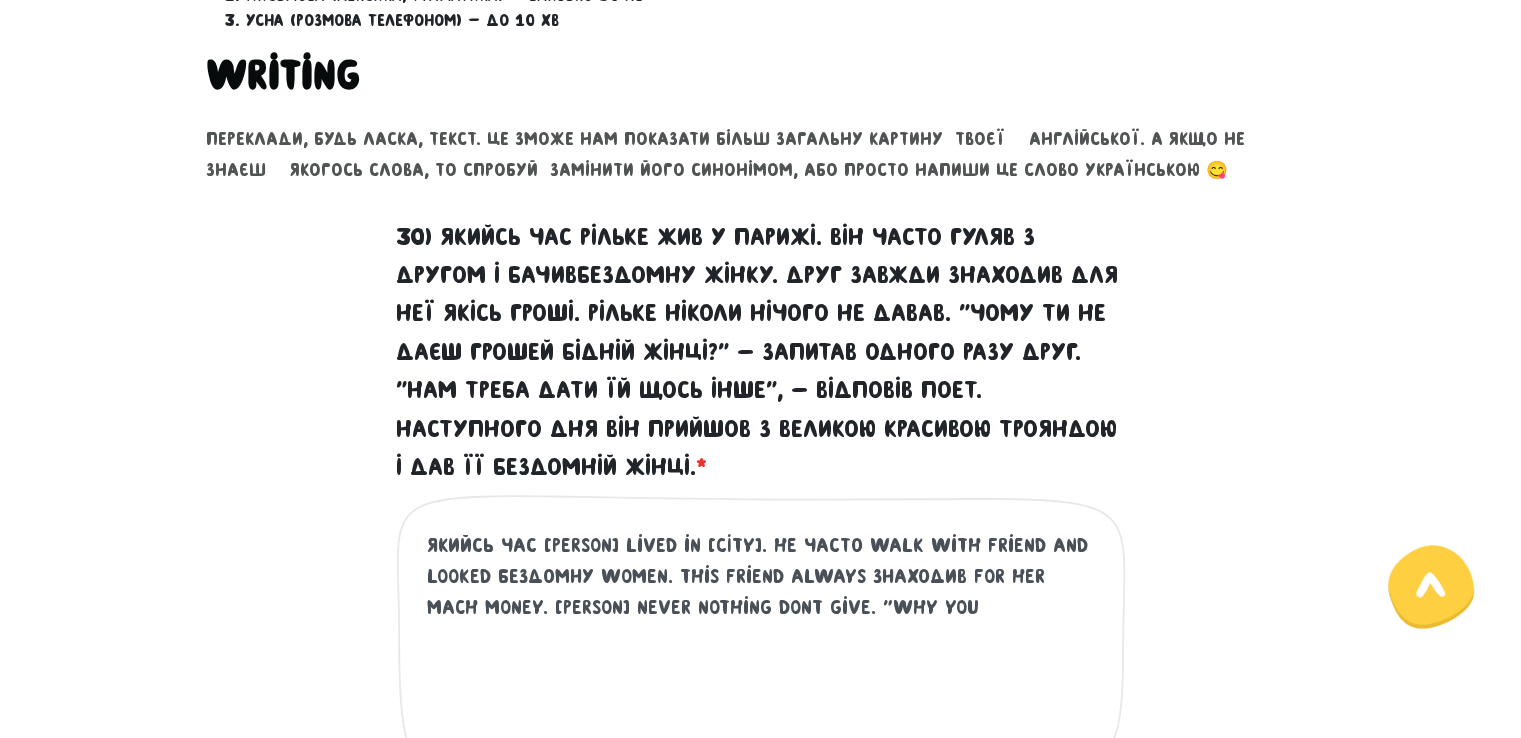 click on "Якийсь час [PERSON] lived in [CITY]. he часто walk with friend and looked бездомну women. This friend always знаходив for her mach money. [PERSON] never nothing dont give. "Why you" at bounding box center [762, 653] 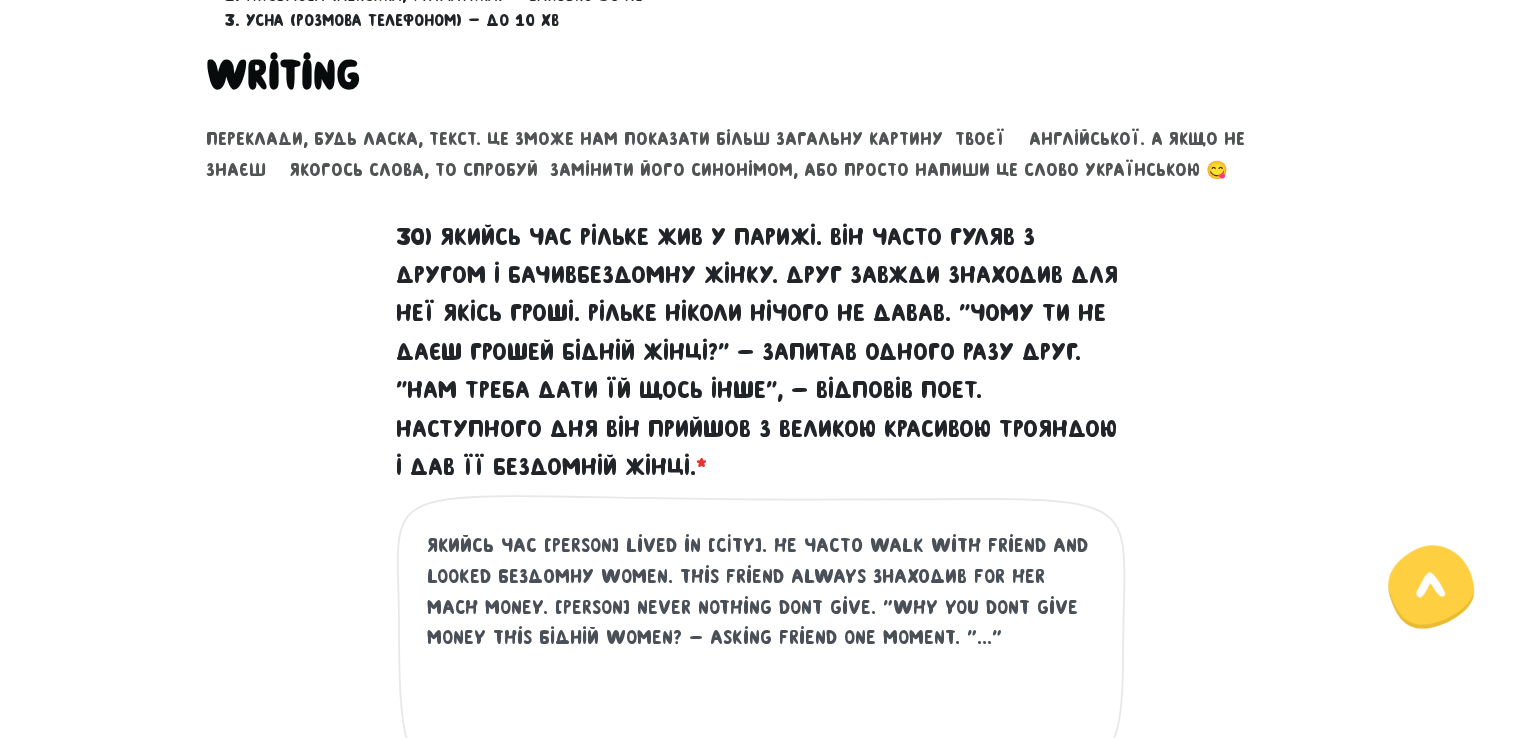 click on "Якийсь час [PERSON] lived in [CITY]. he часто walk with friend and looked бездомну women. This friend always знаходив for her mach money. [PERSON] never nothing dont give. "Why you dont give money this бідній women? - asking friend one moment. "..."" at bounding box center [762, 653] 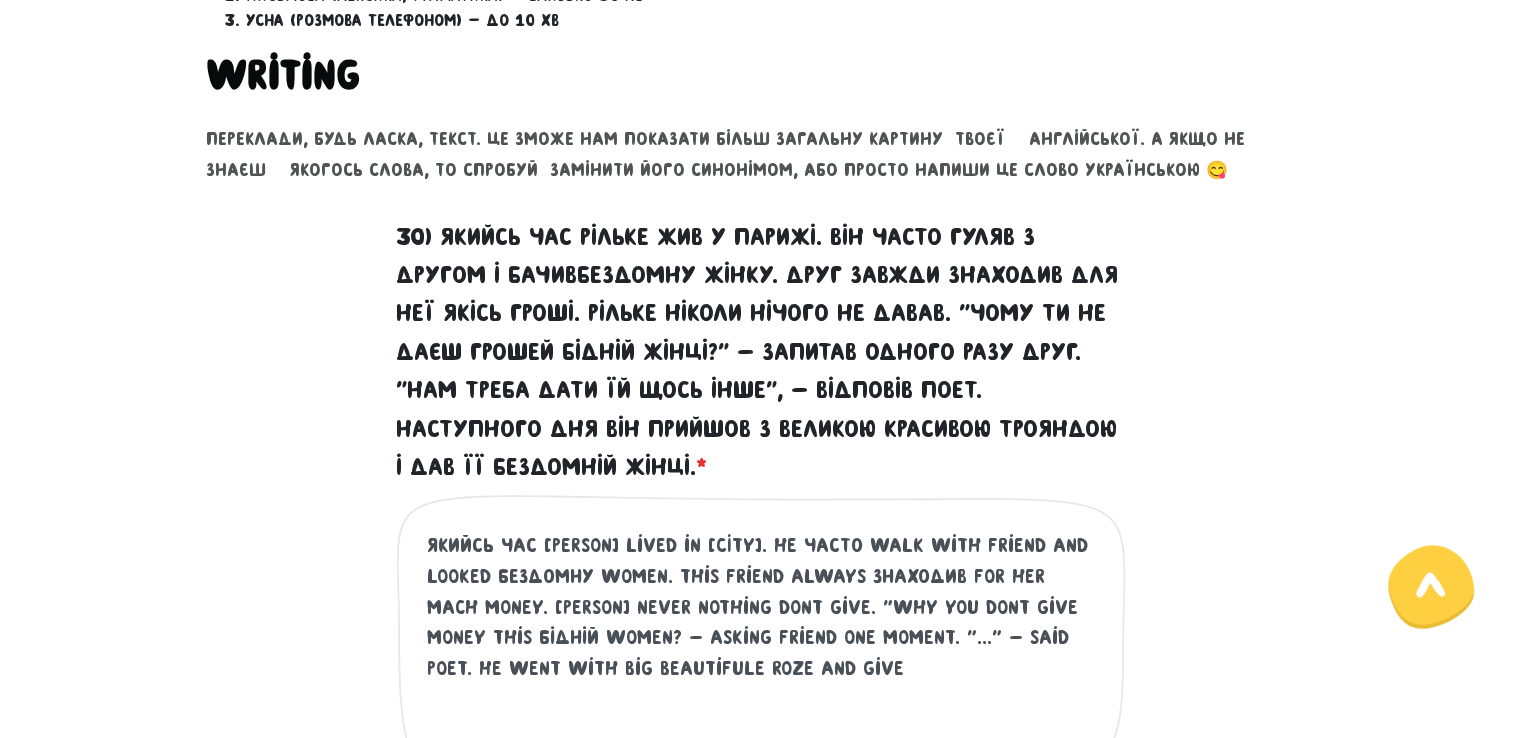 click on "Якийсь час [PERSON] lived in [CITY]. he часто walk with friend and looked бездомну women. This friend always знаходив for her mach money. [PERSON] never nothing dont give. "Why you dont give money this бідній women? - asking friend one moment. "..." - said poet. He went with big beautifule roze and give" at bounding box center (762, 653) 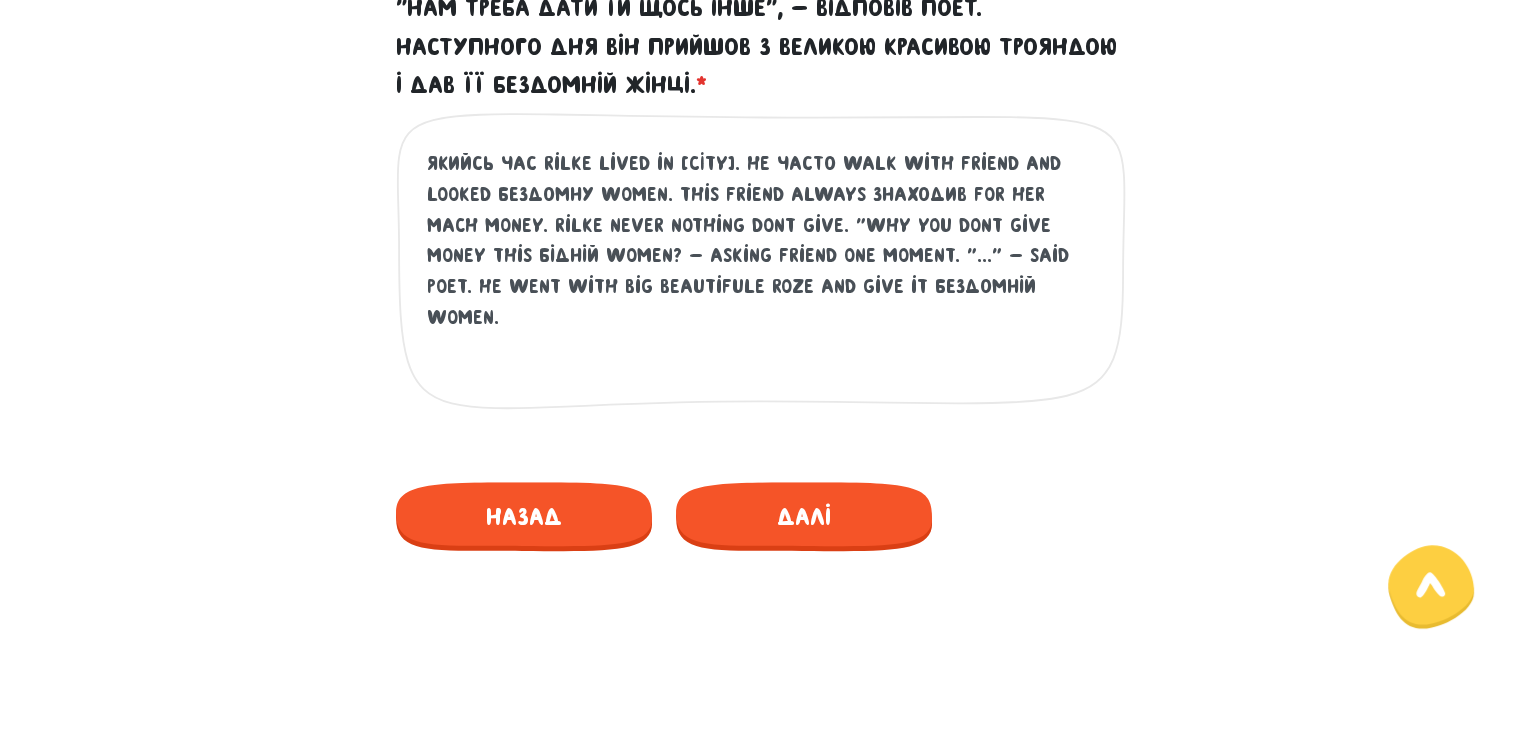 scroll, scrollTop: 1152, scrollLeft: 0, axis: vertical 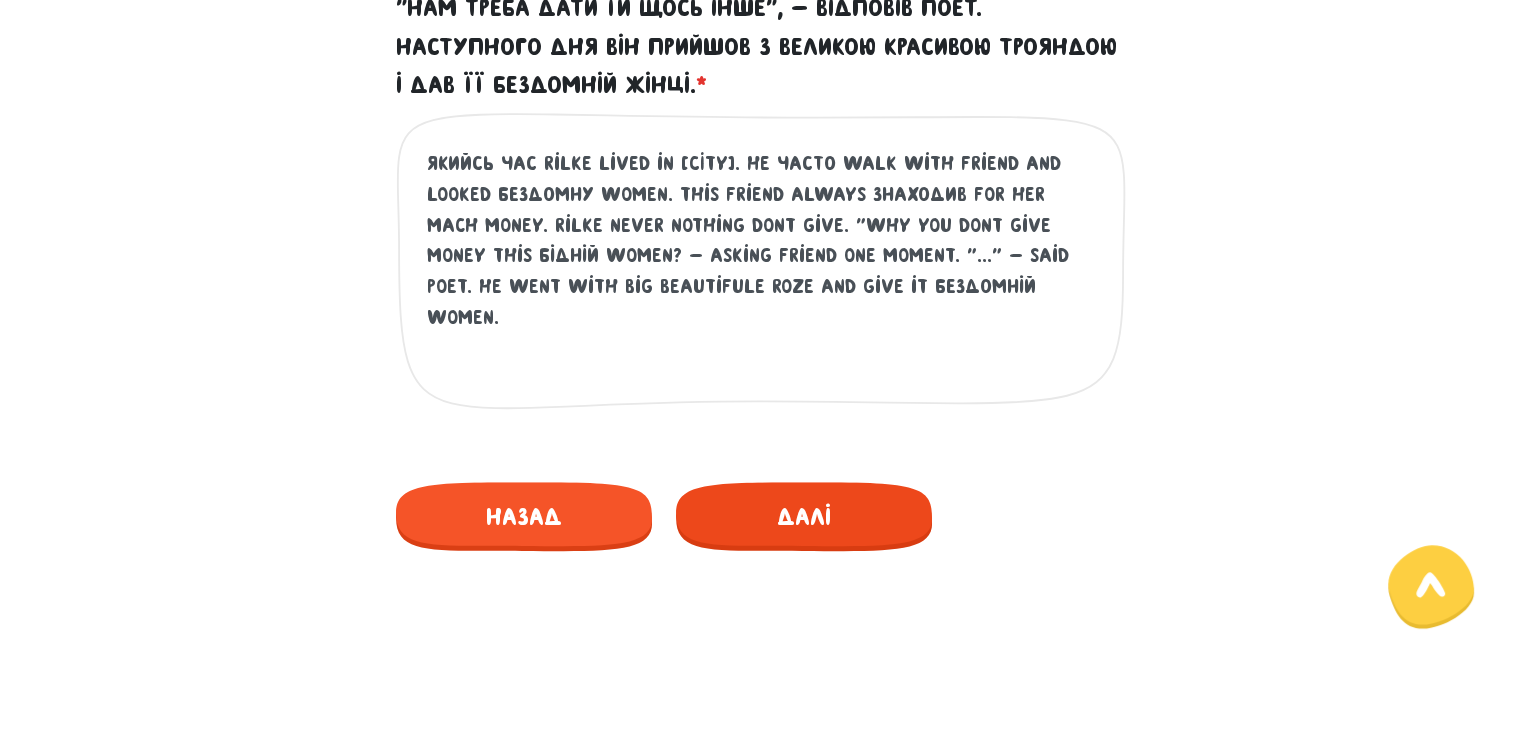 type on "Якийсь час rilke lived in [CITY]. he часто walk with friend and looked бездомну women. This friend always знаходив for her mach money. rilke never nothing dont give. "Why you dont give money this бідній women? - asking friend one moment. "..." - said poet. He went with big beautifule roze and give it бездомній women." 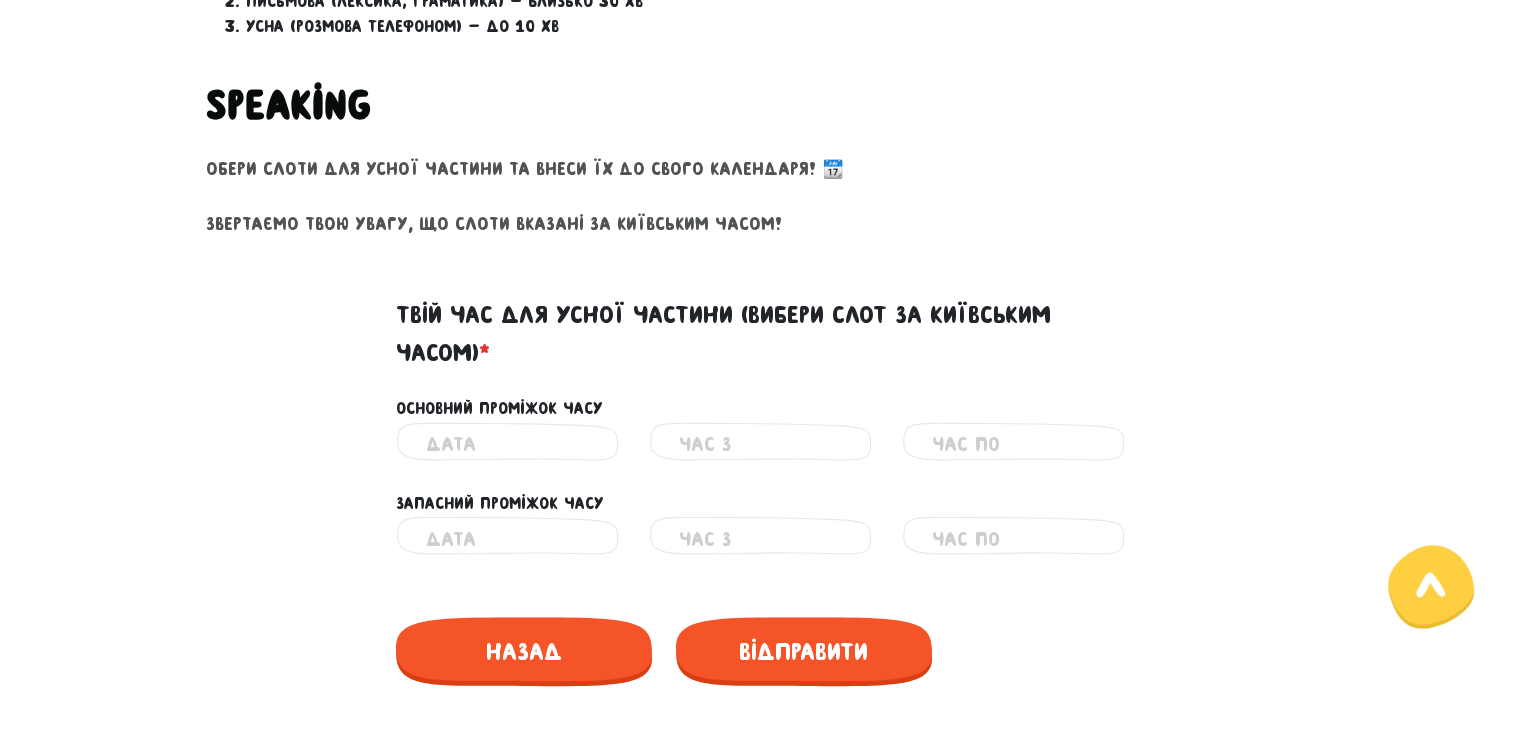 scroll, scrollTop: 764, scrollLeft: 0, axis: vertical 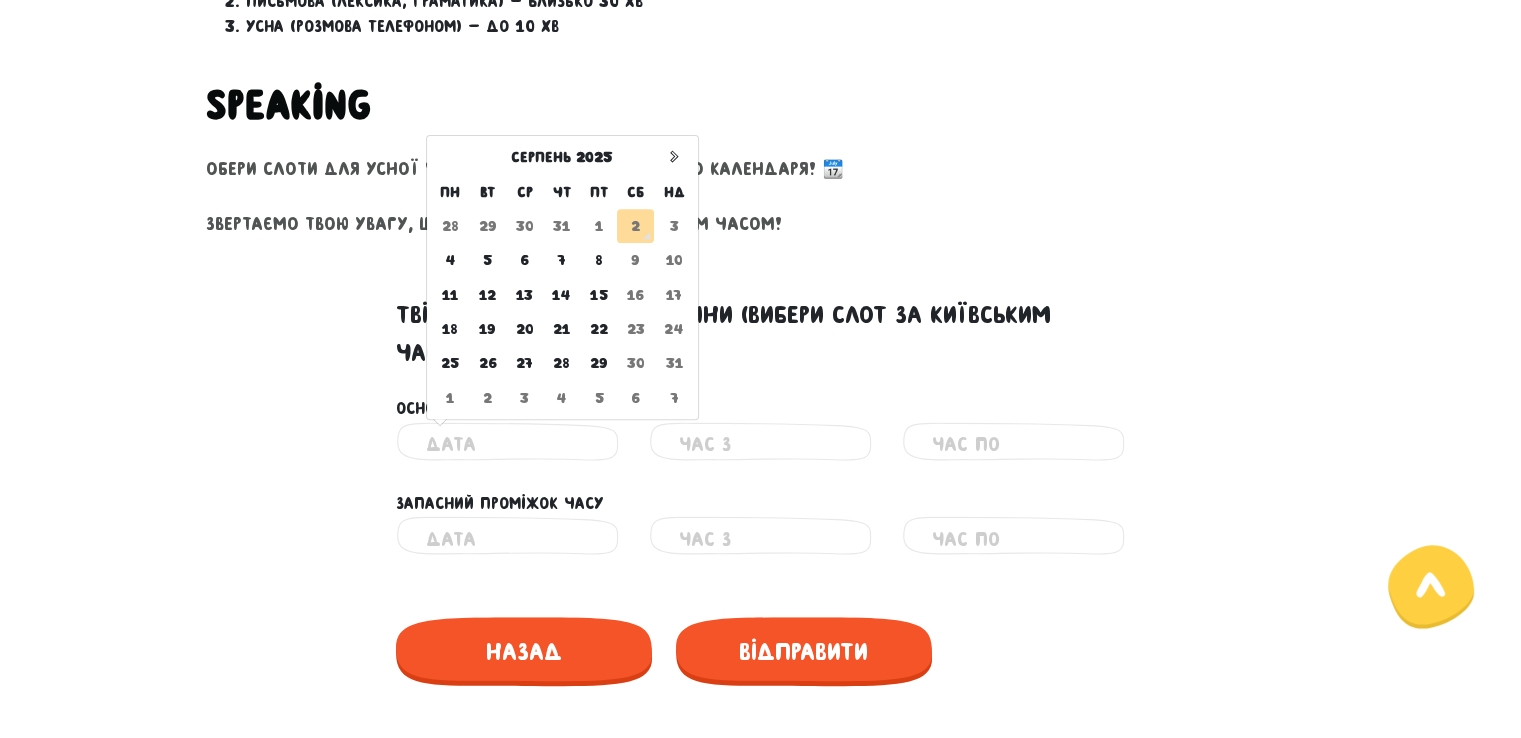 click at bounding box center [507, 444] 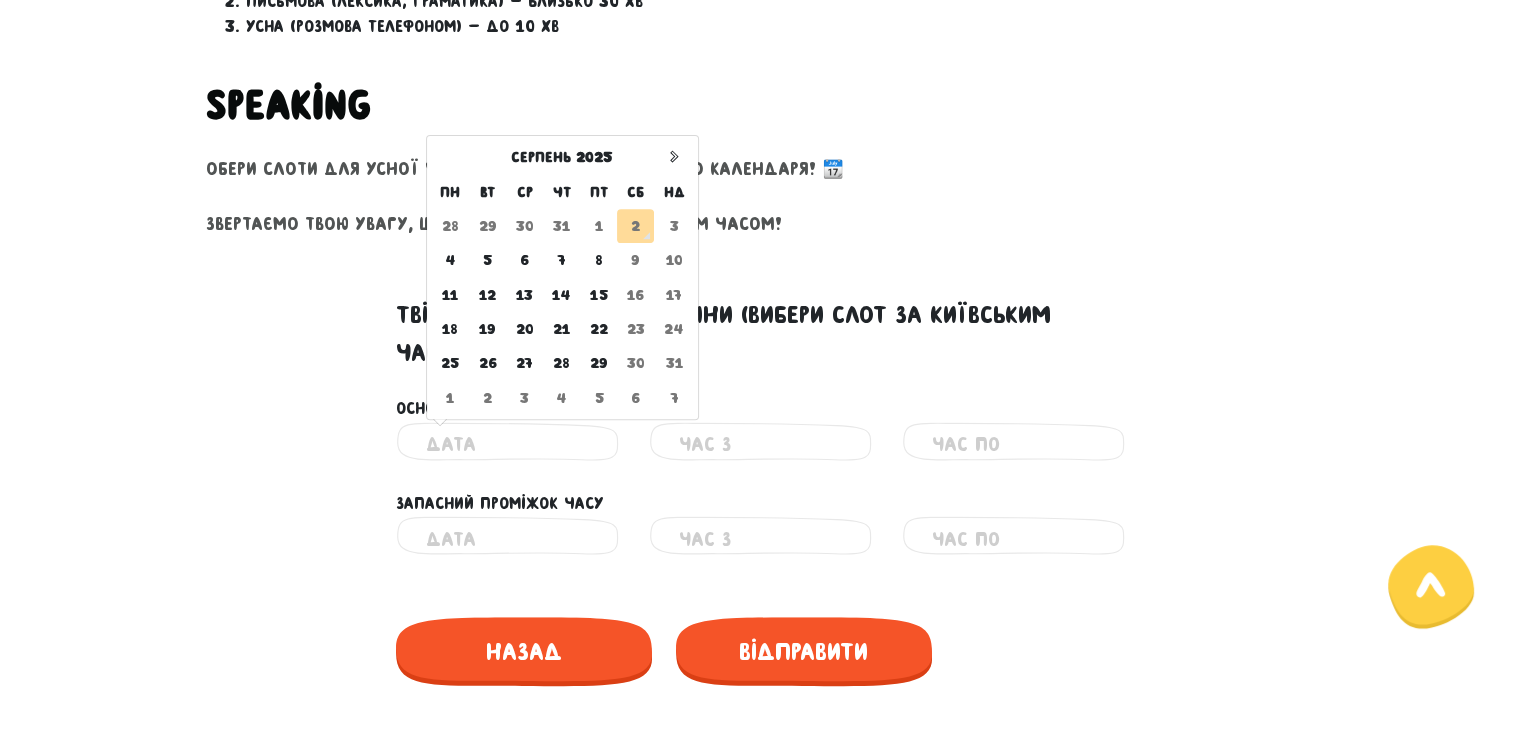click on "2" at bounding box center [635, 226] 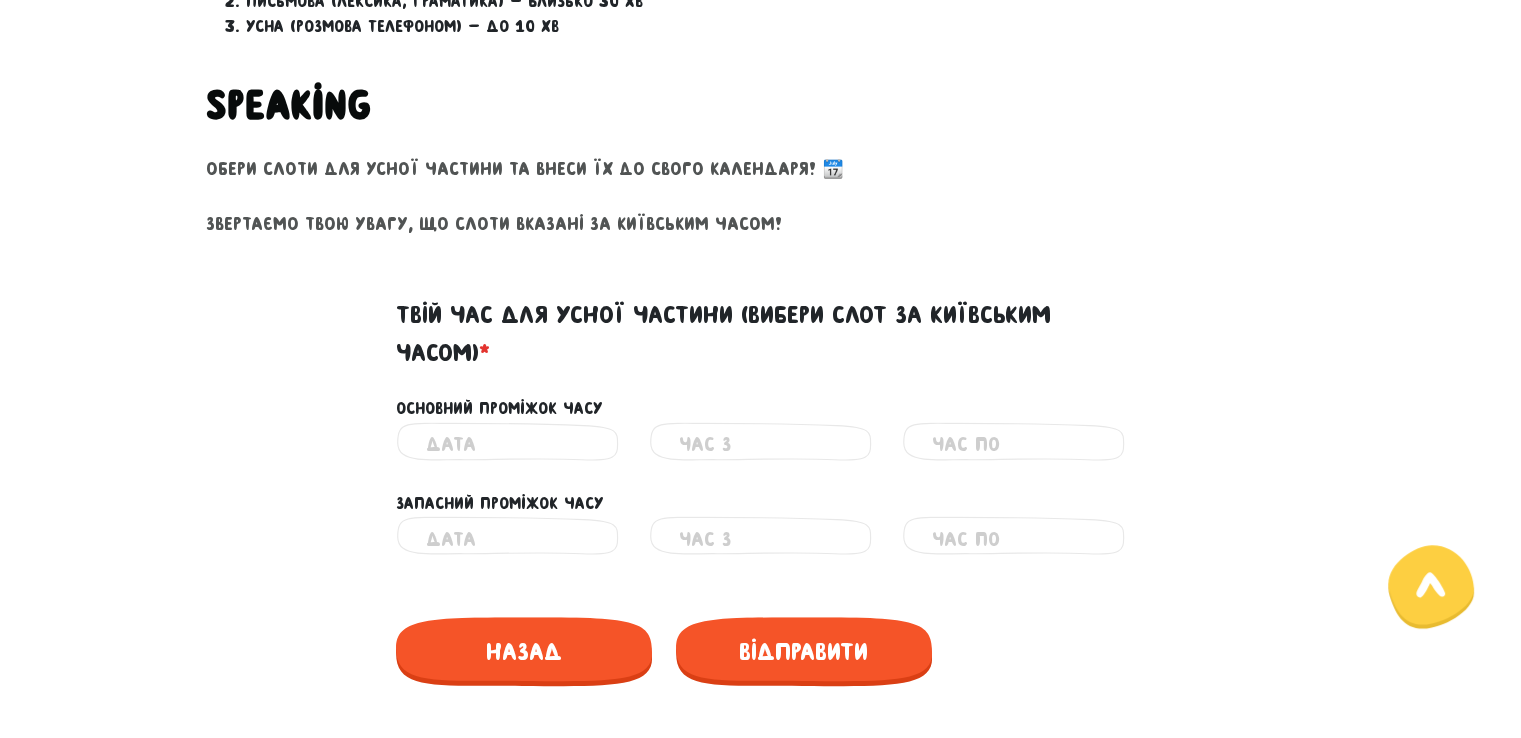 click on "Основний проміжок часу" at bounding box center [761, 397] 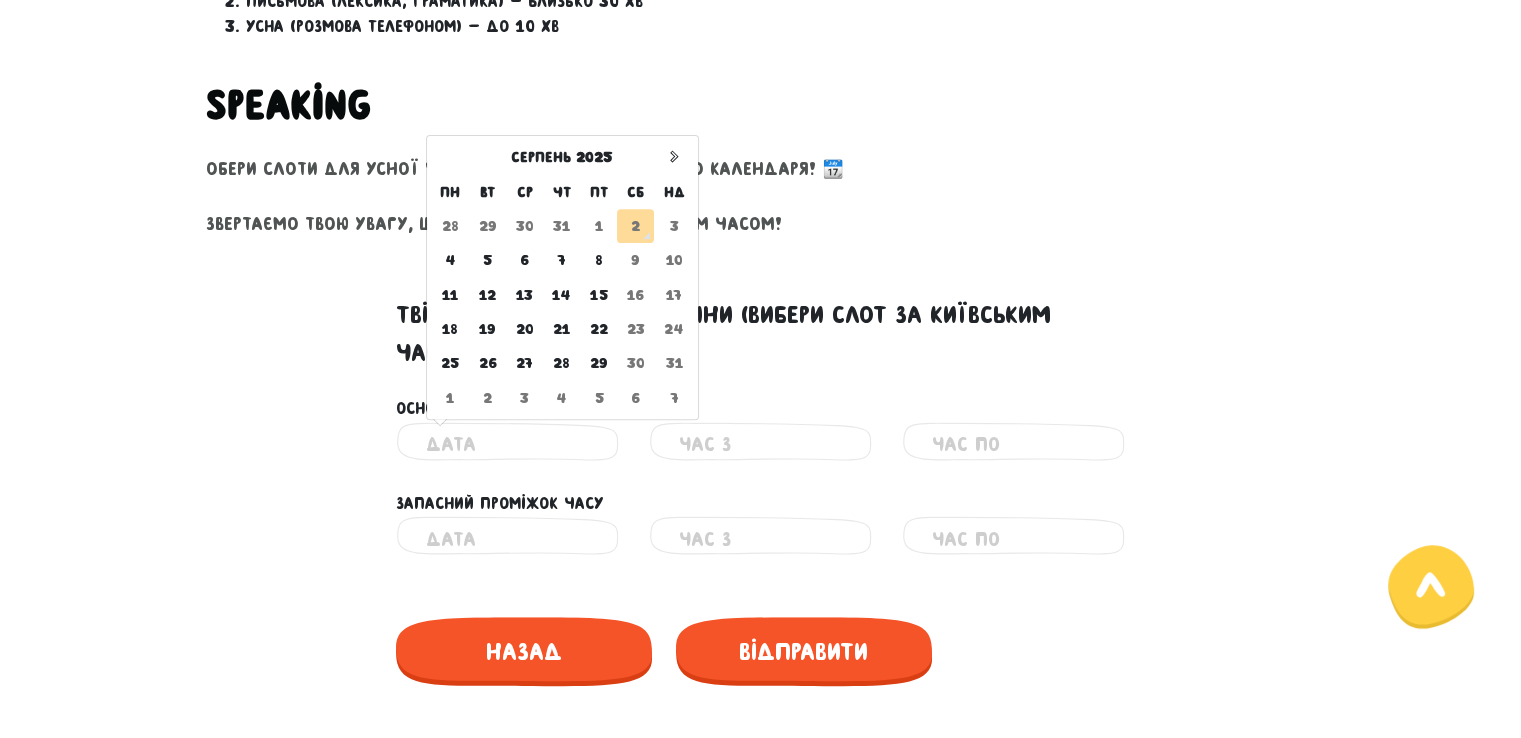 click at bounding box center (507, 444) 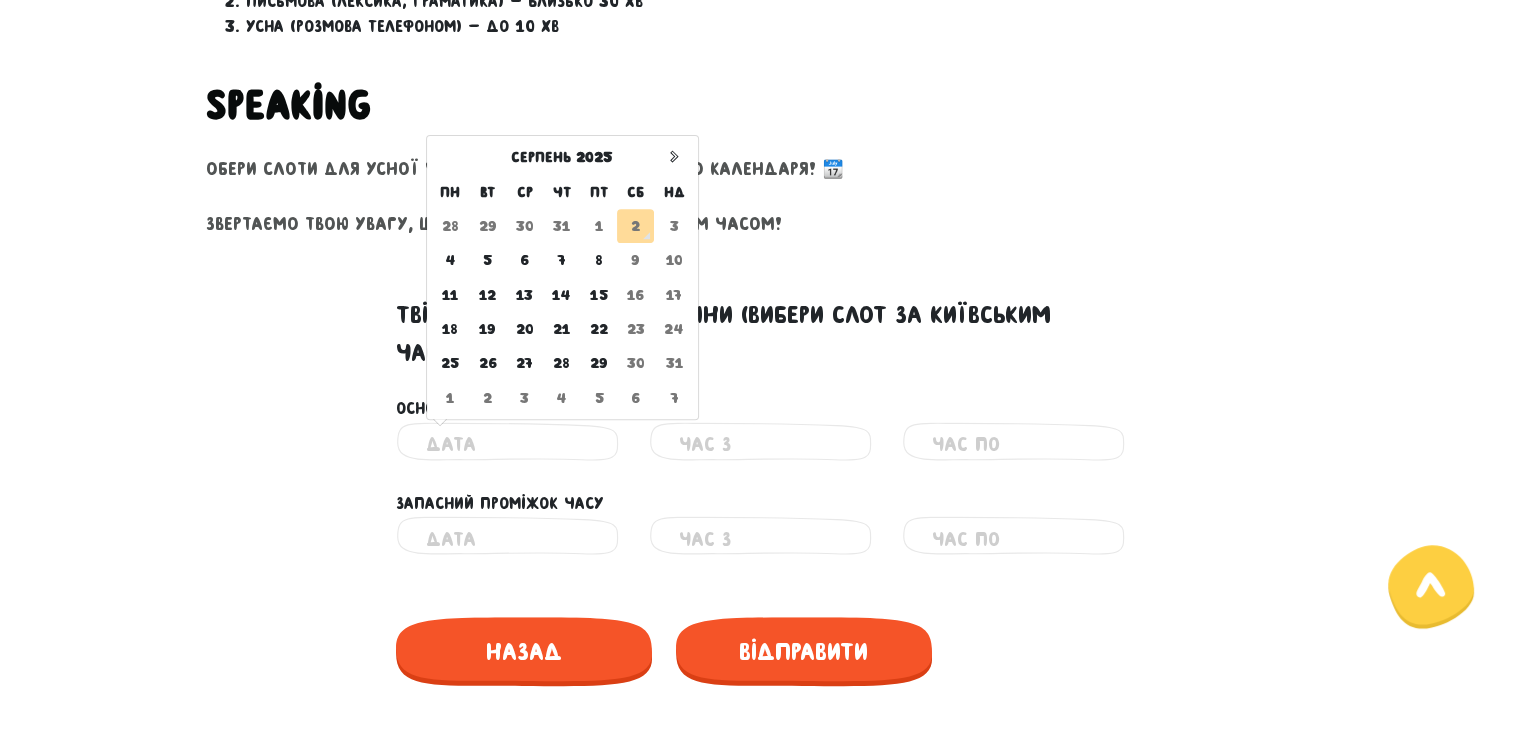 click on "3" at bounding box center [674, 226] 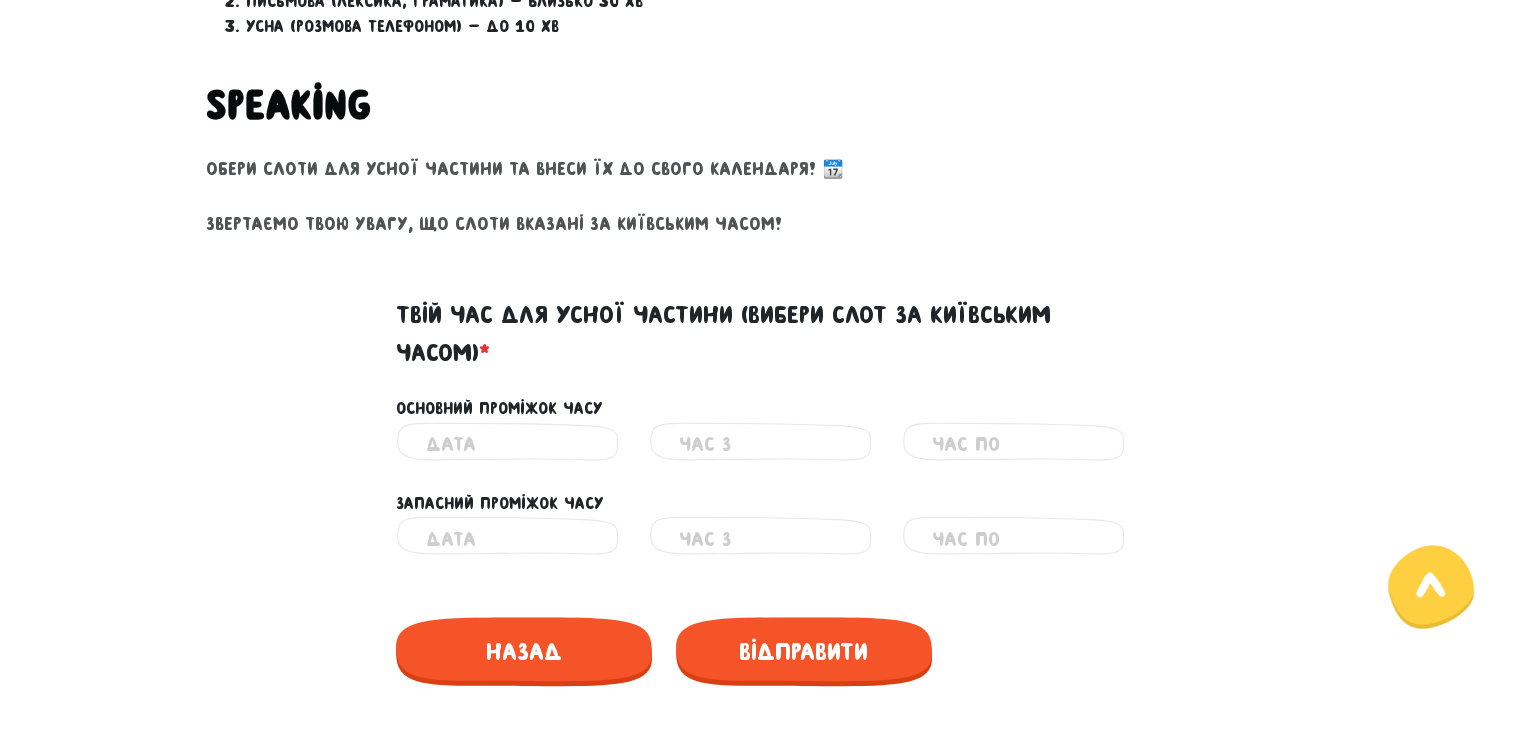click on "Твій час для усної частини (вибери слот за київським часом) *" at bounding box center (761, 334) 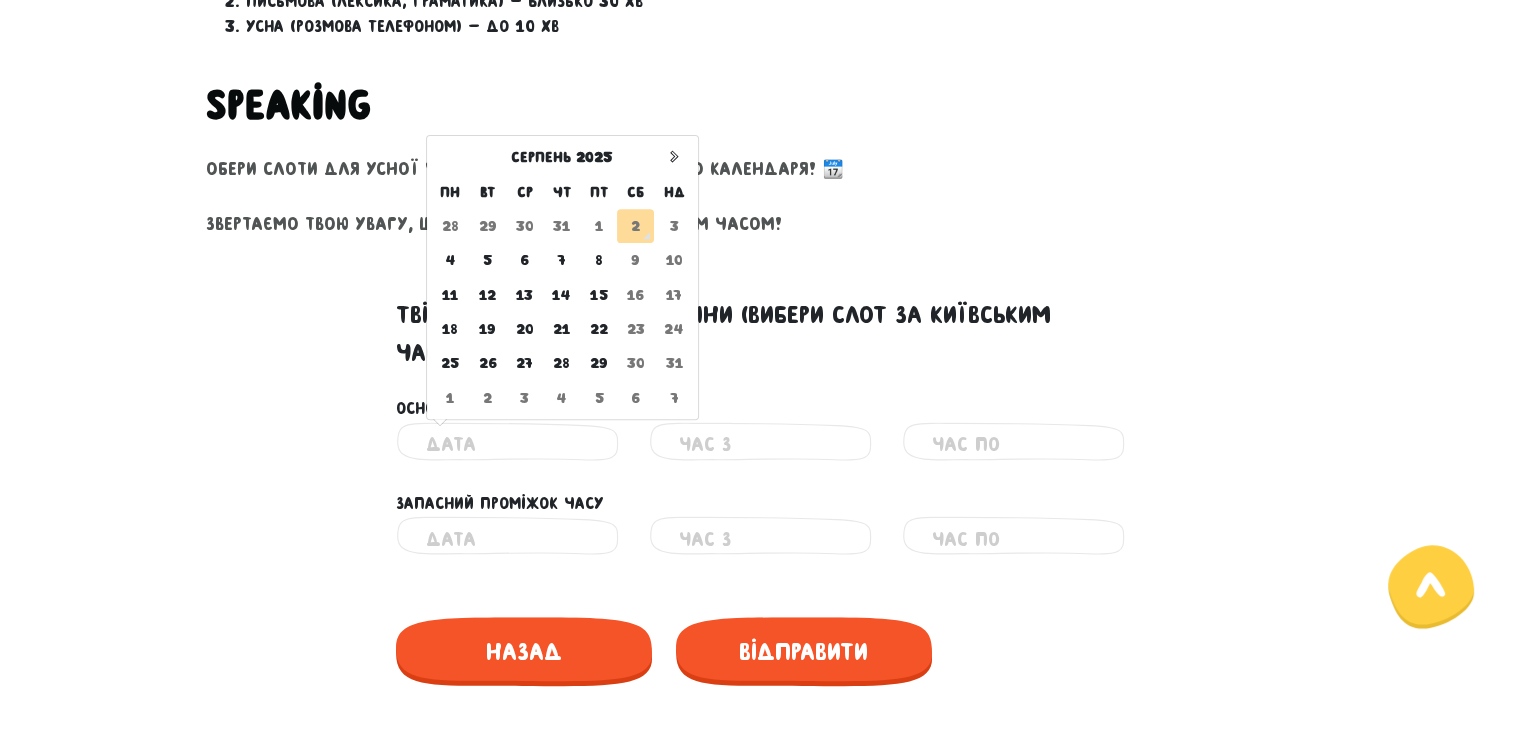 click at bounding box center (507, 444) 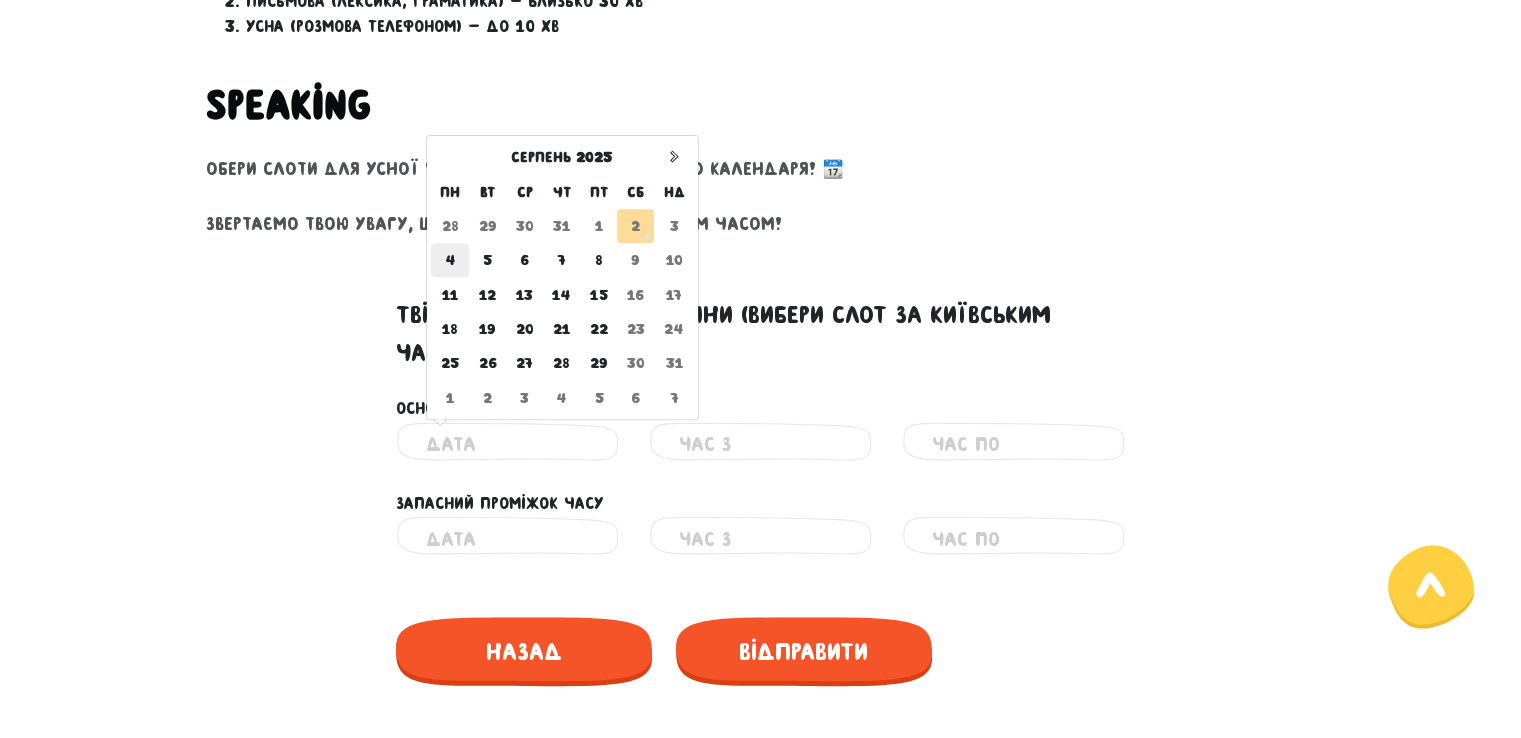 click on "4" at bounding box center [450, 260] 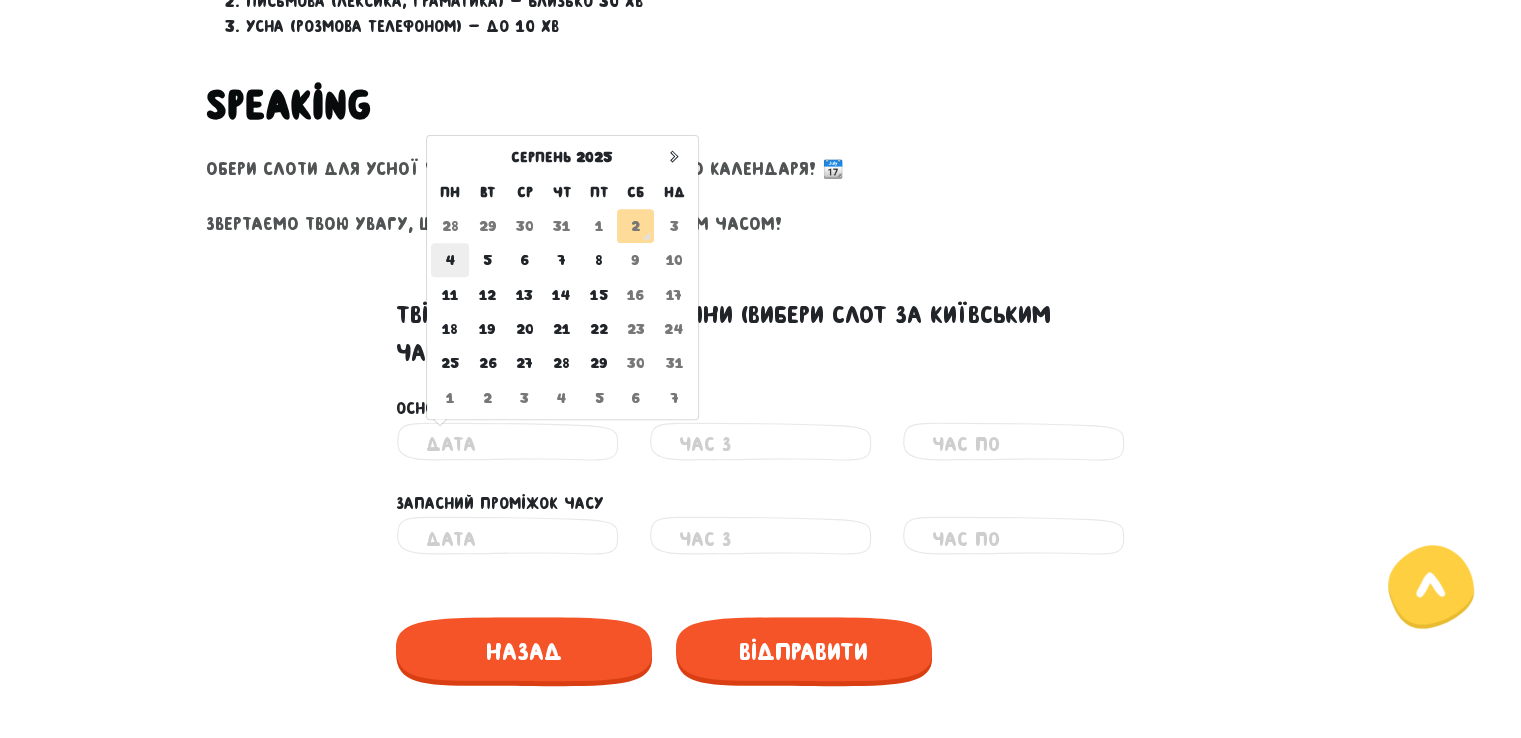 type on "04.08.2025" 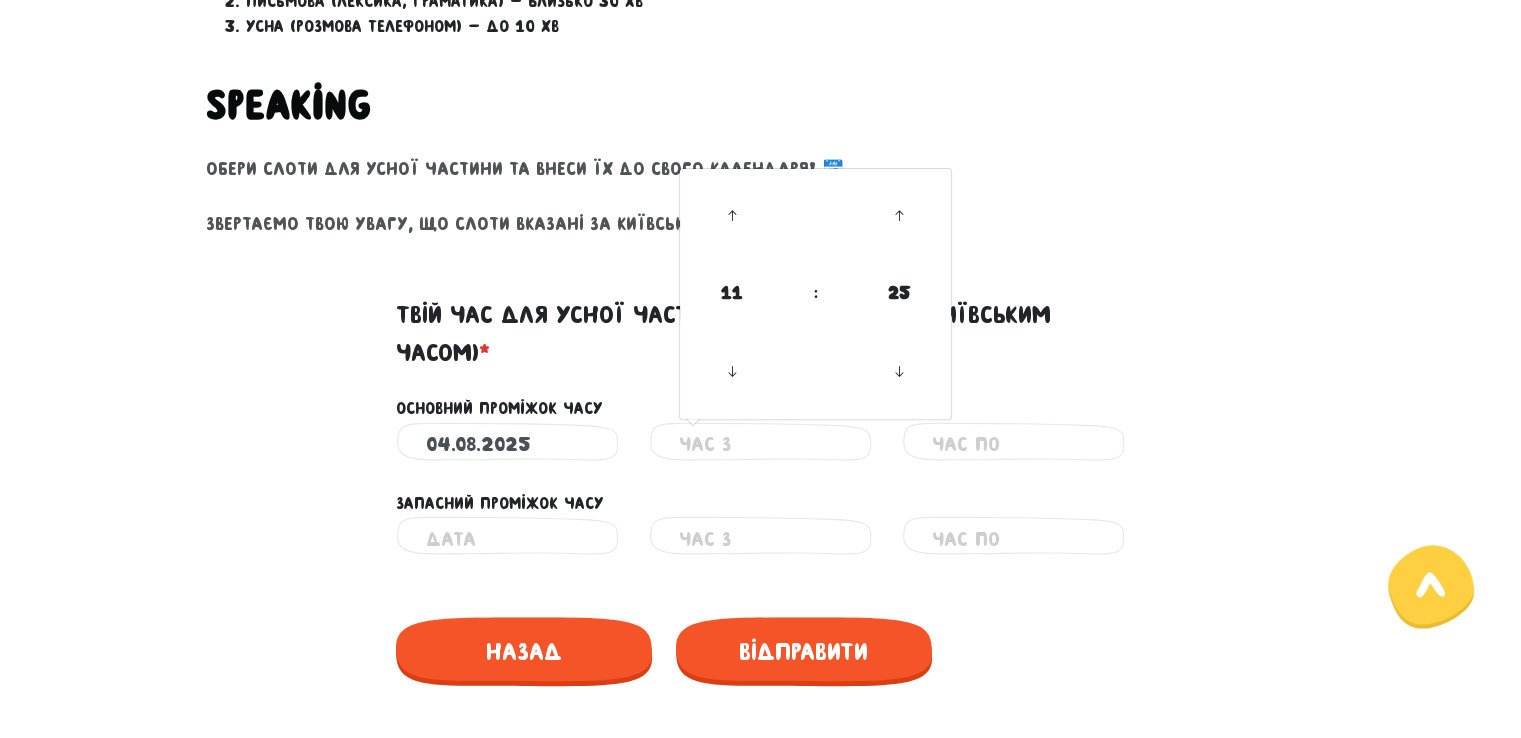 click at bounding box center [760, 444] 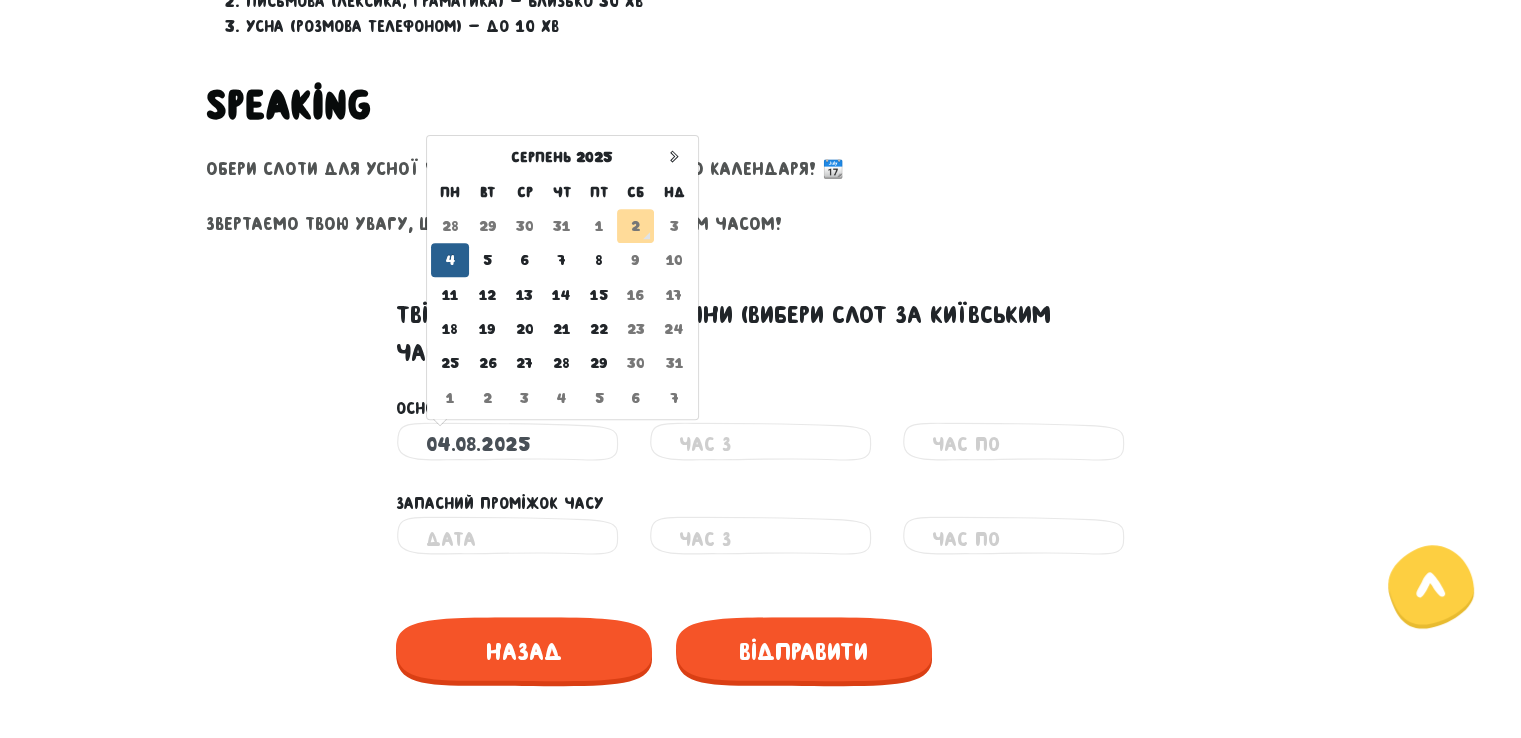 click on "04.08.2025" at bounding box center [507, 444] 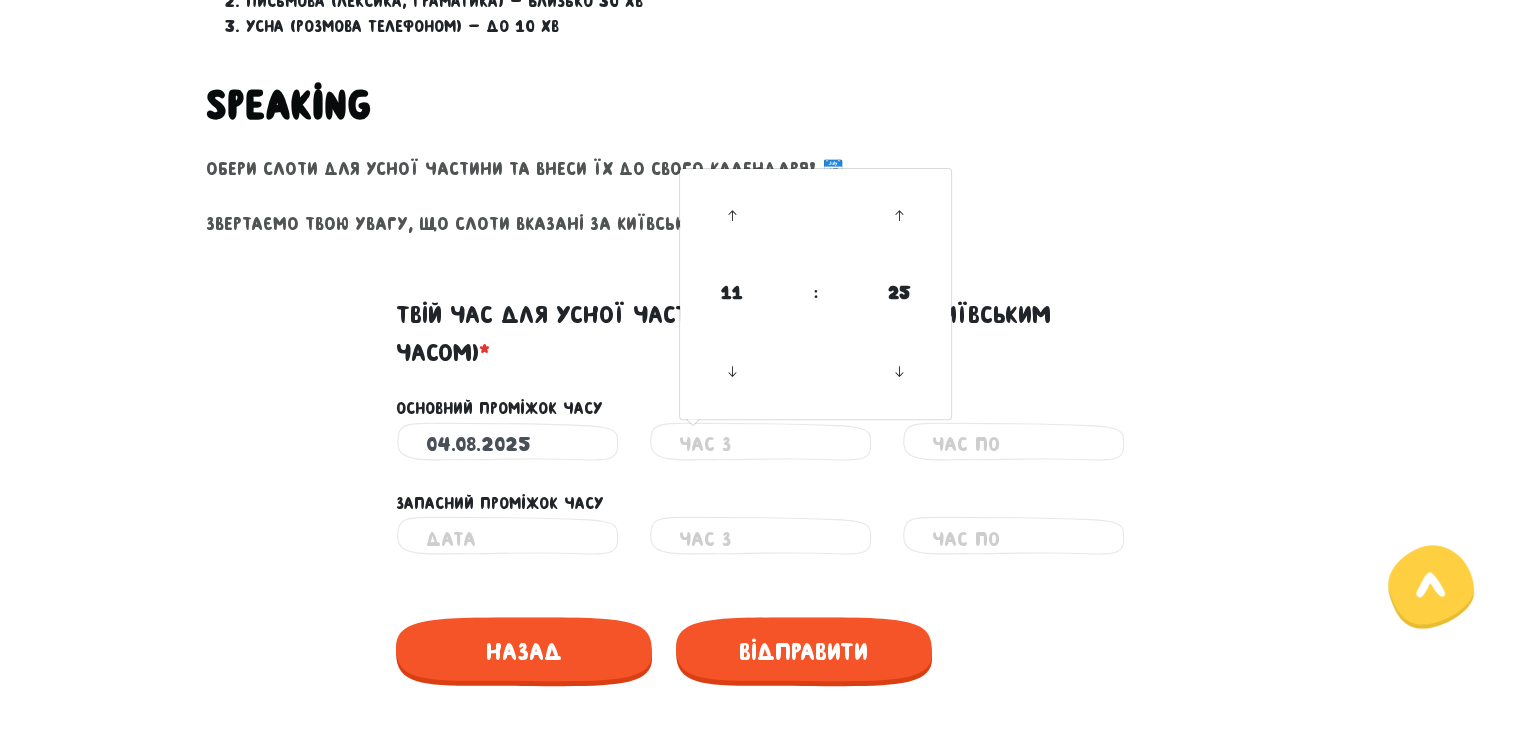 click at bounding box center (760, 444) 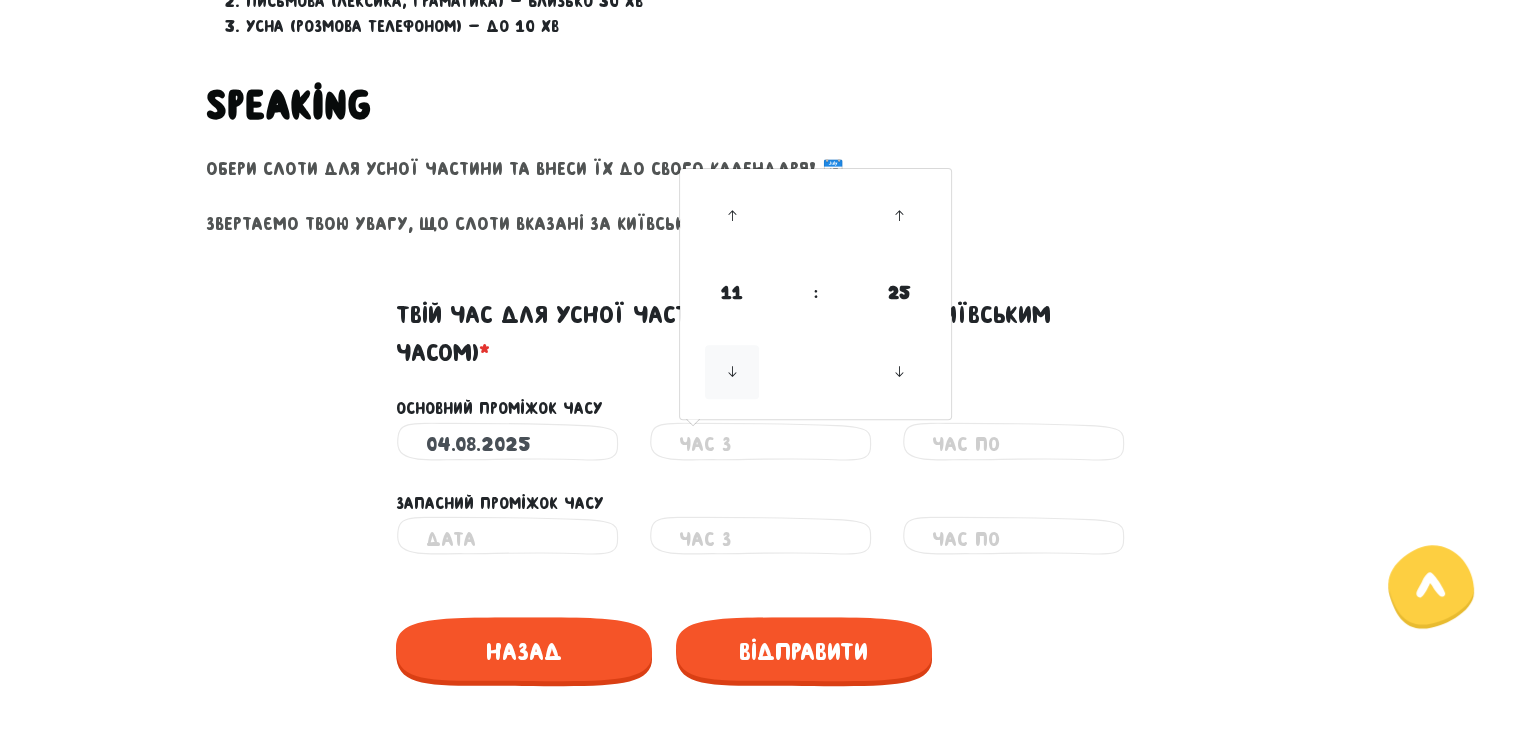 click at bounding box center [732, 372] 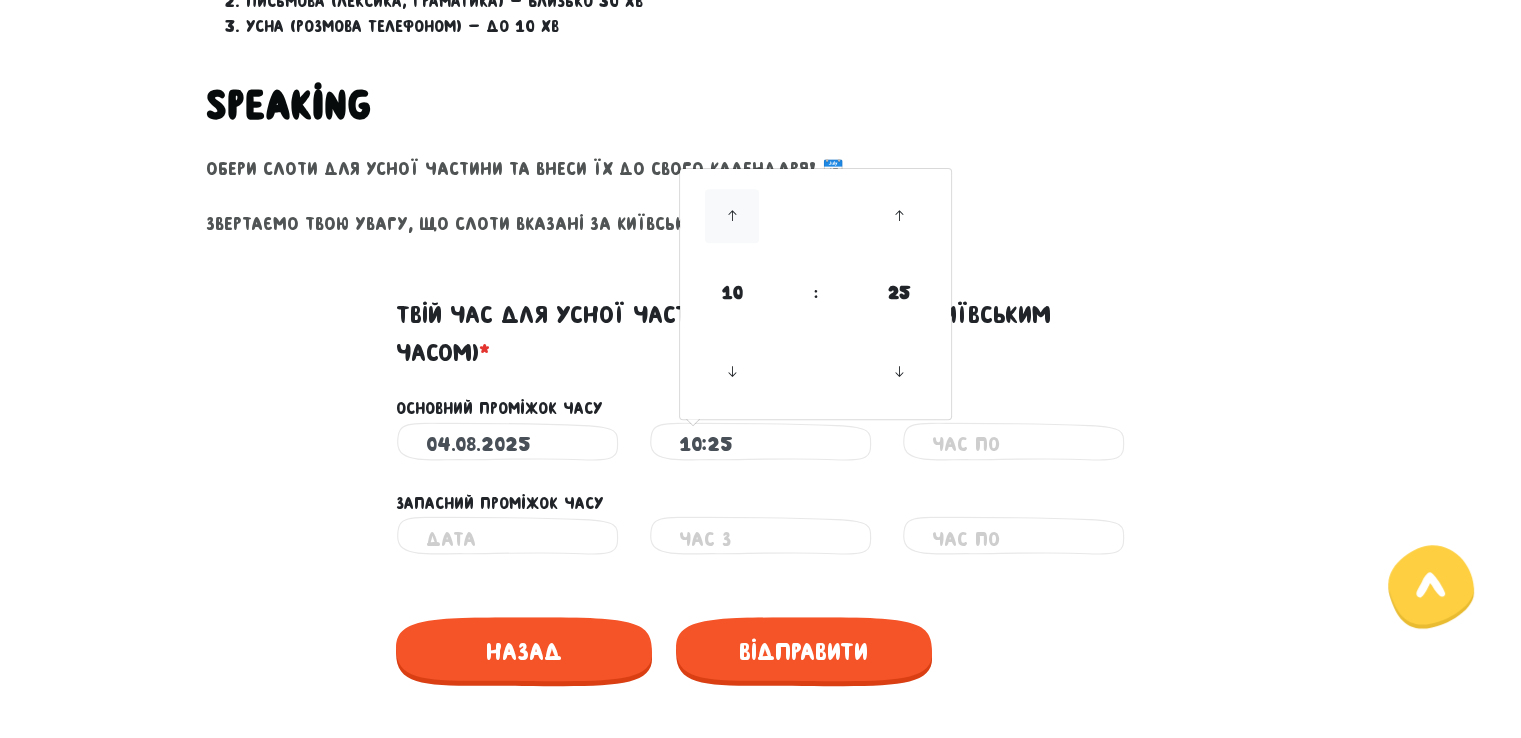 click at bounding box center [732, 216] 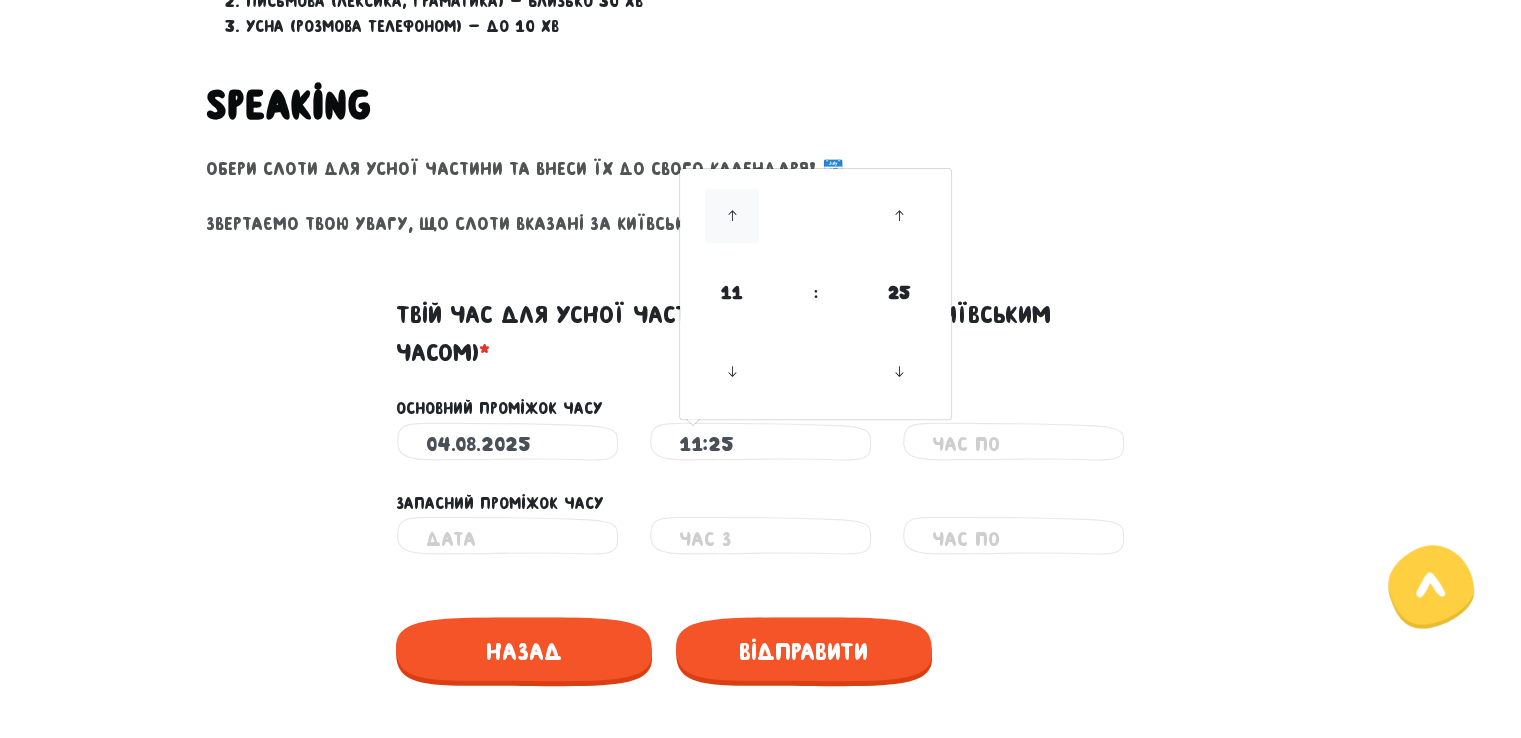 click at bounding box center (732, 216) 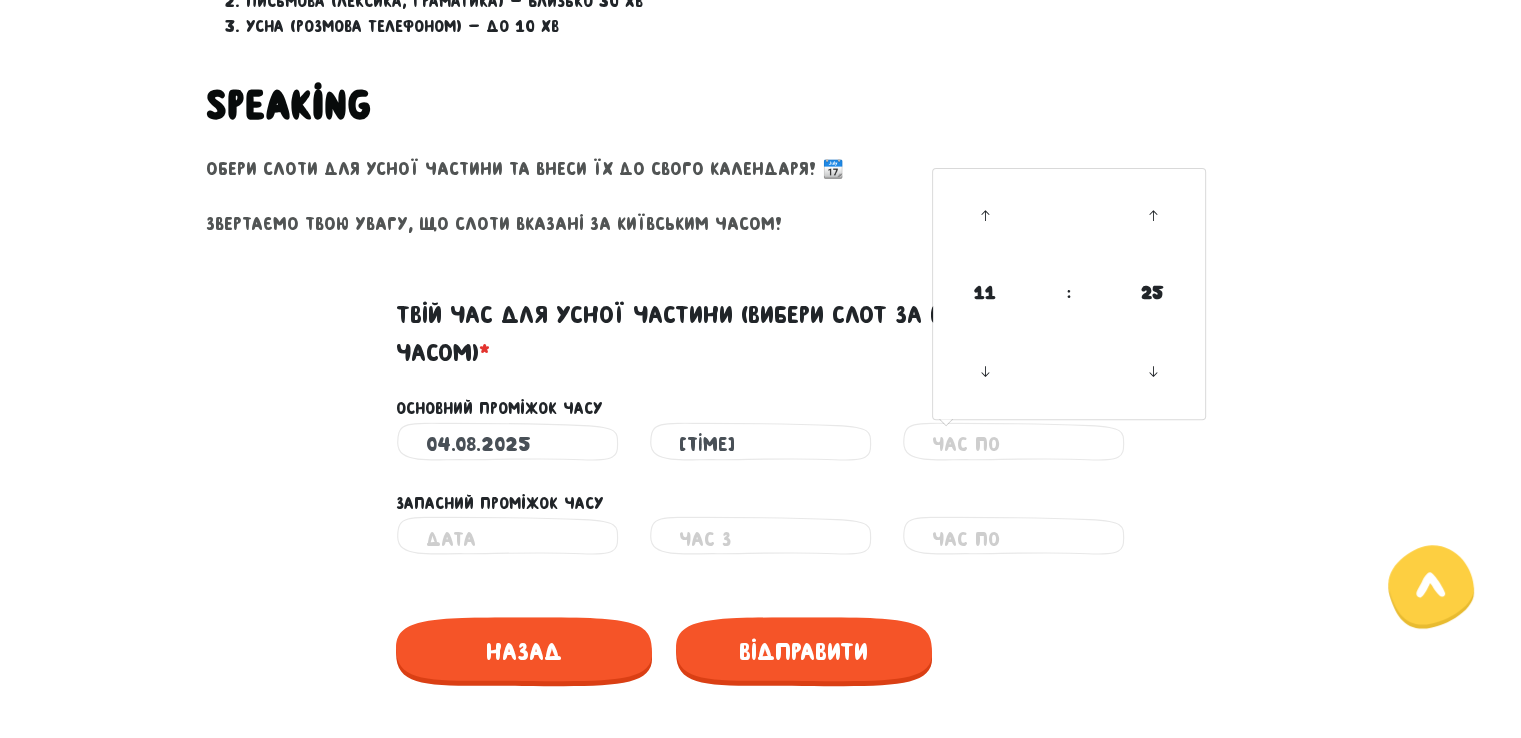 click at bounding box center (1013, 444) 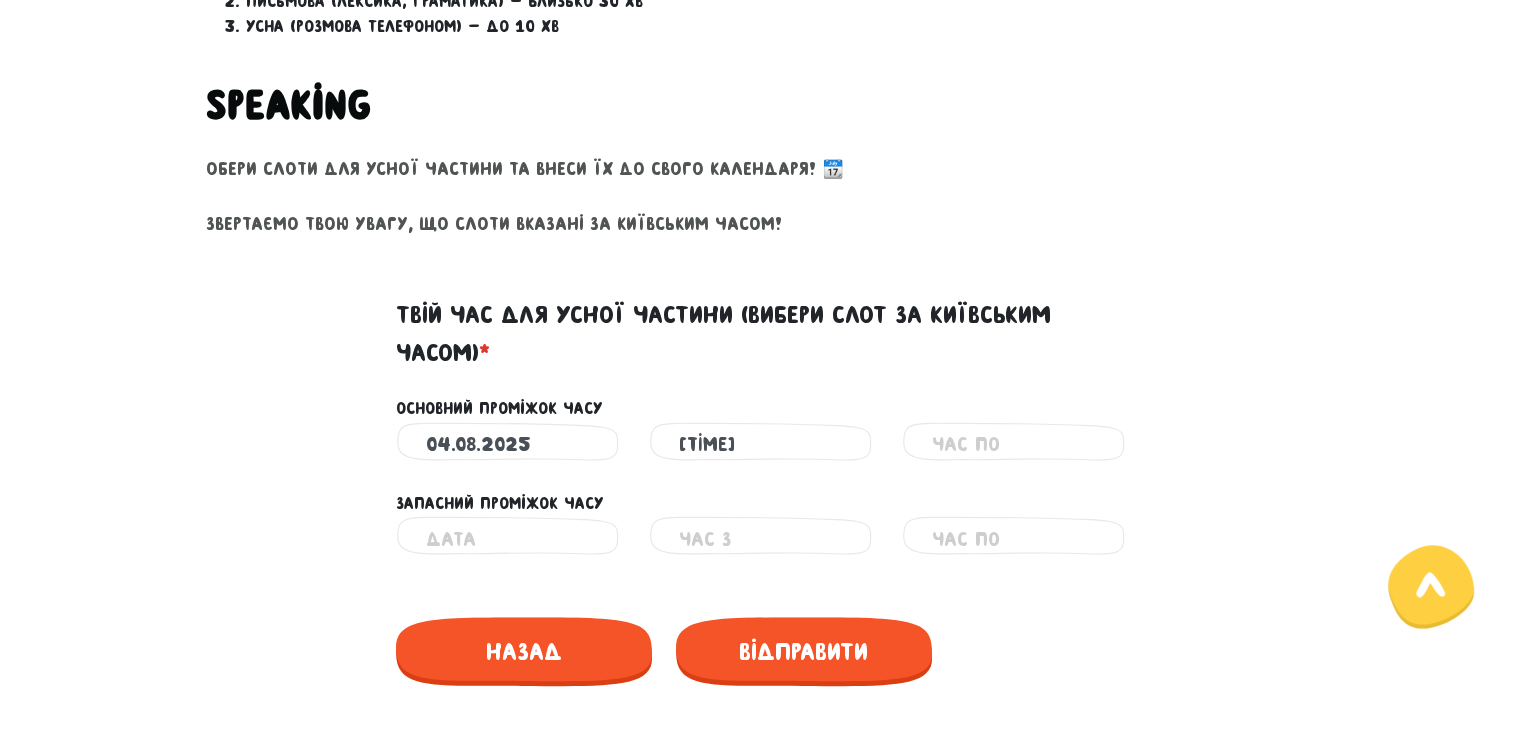 click on "Запасний проміжок часу" at bounding box center (761, 492) 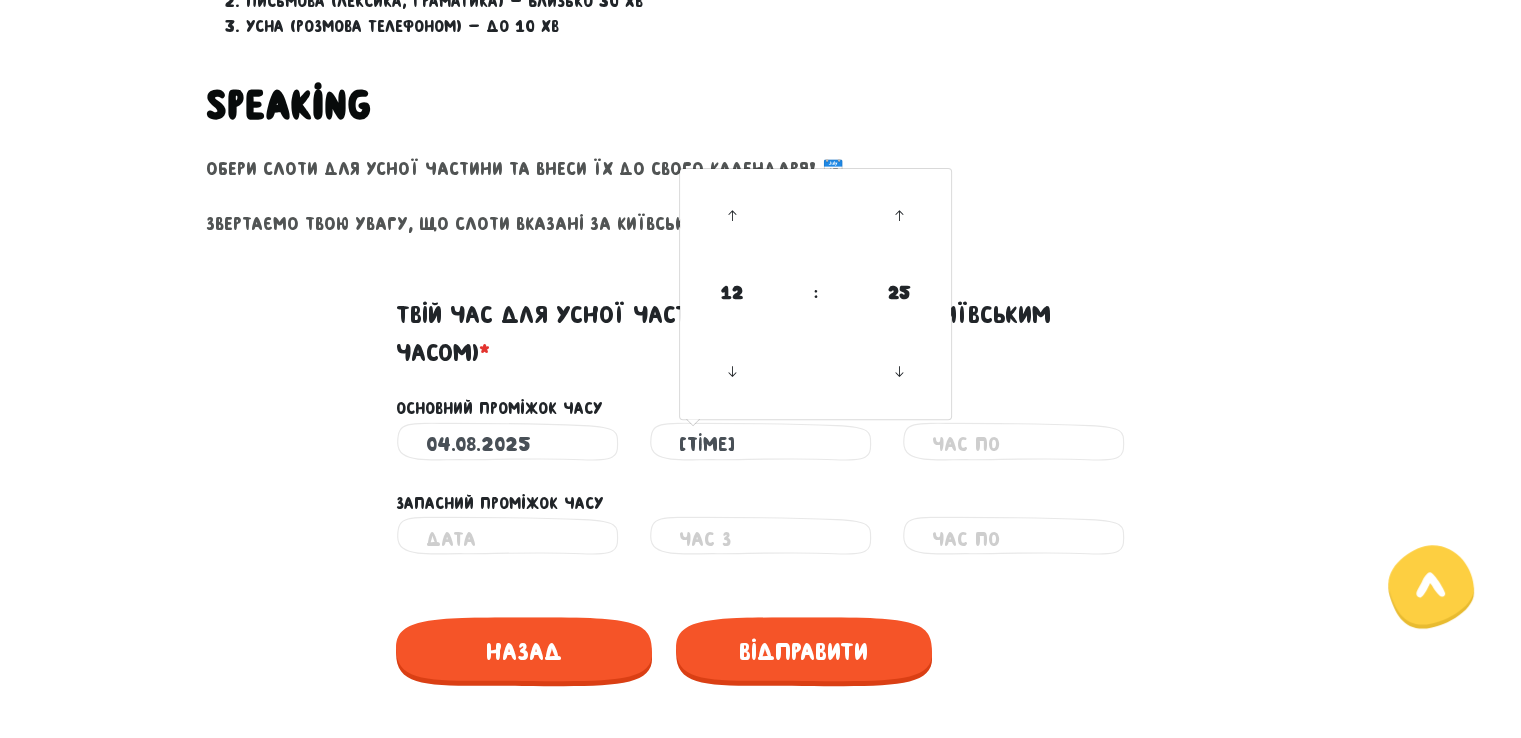 click on "[TIME]" at bounding box center [760, 444] 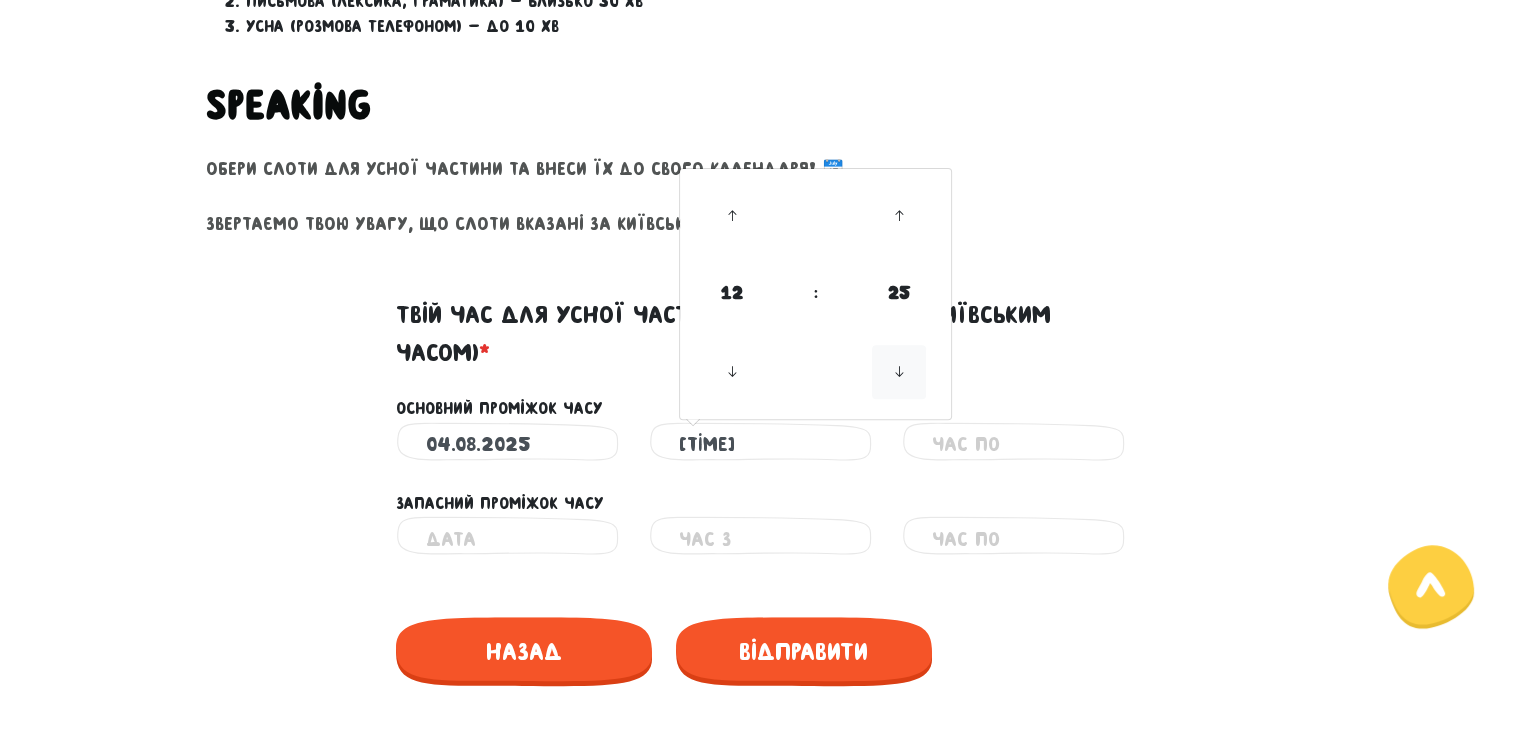 click at bounding box center [899, 372] 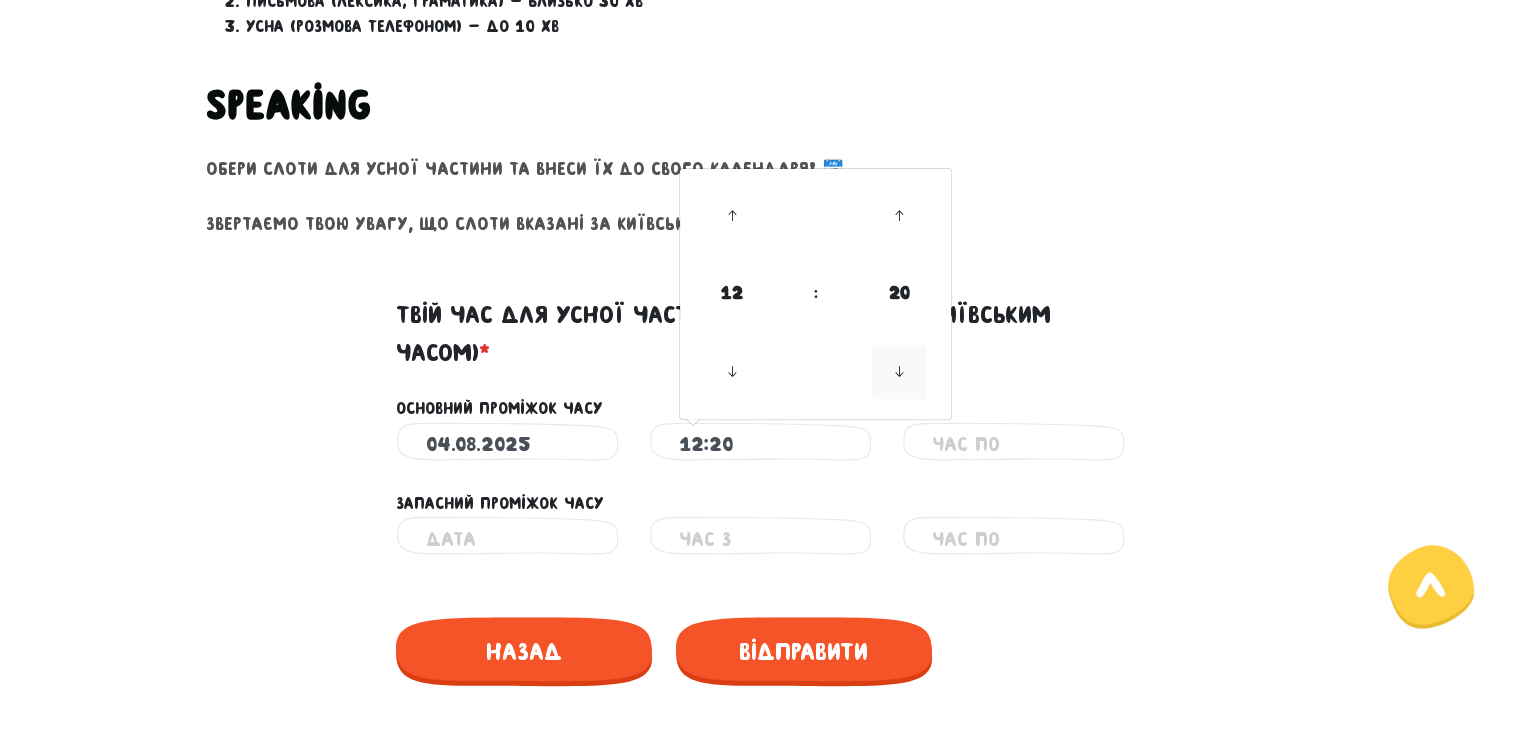 click at bounding box center [899, 372] 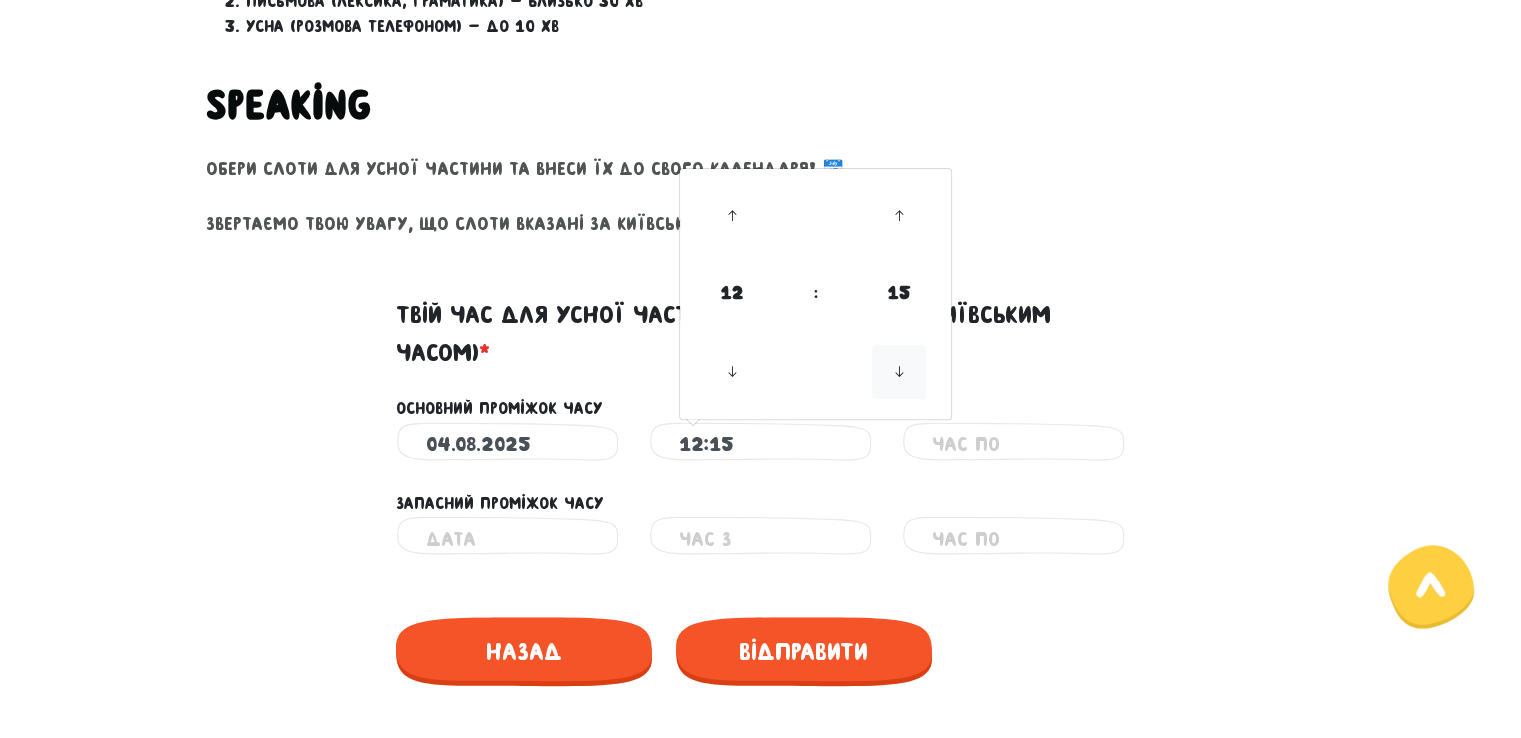 click at bounding box center (899, 372) 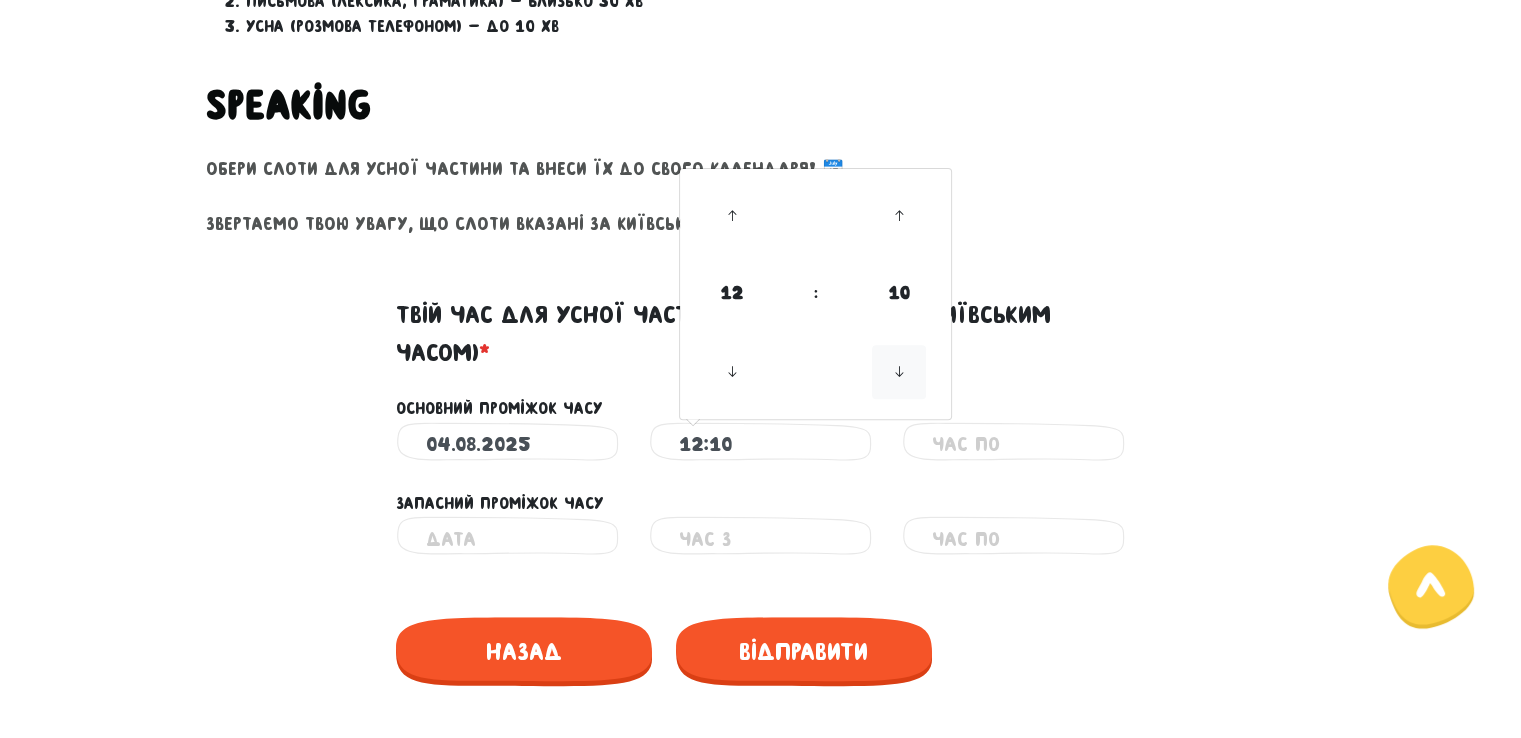 click at bounding box center [899, 372] 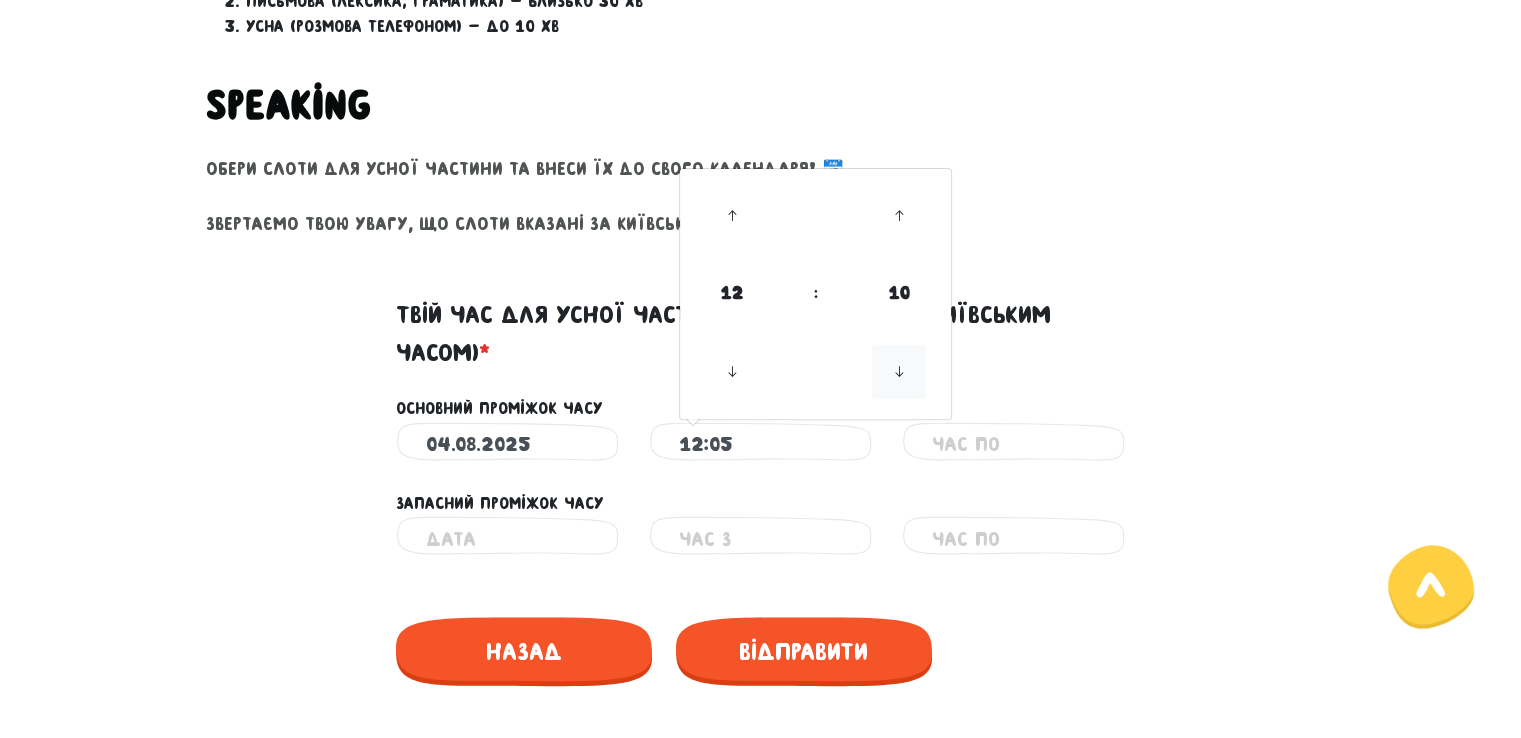 click at bounding box center (899, 372) 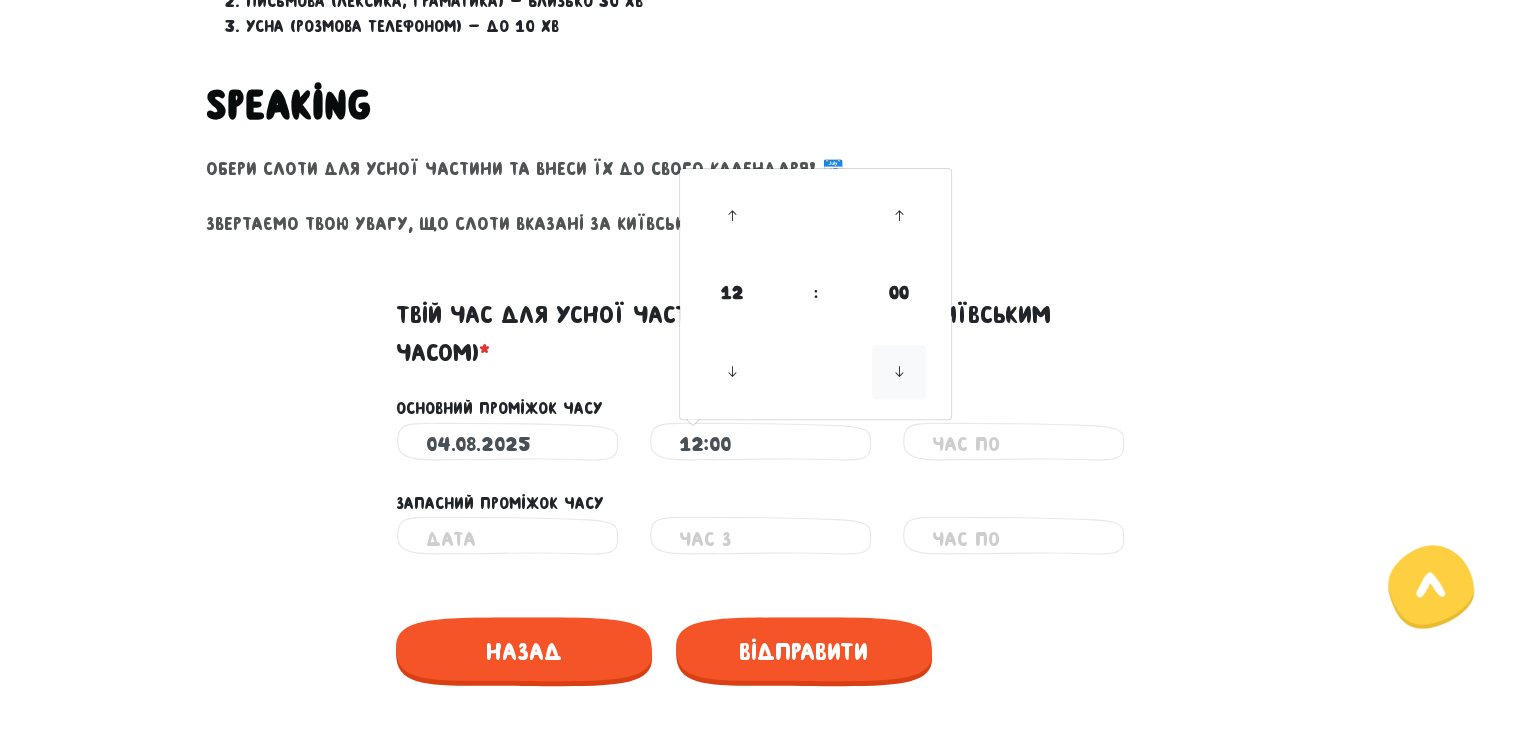 click at bounding box center (899, 372) 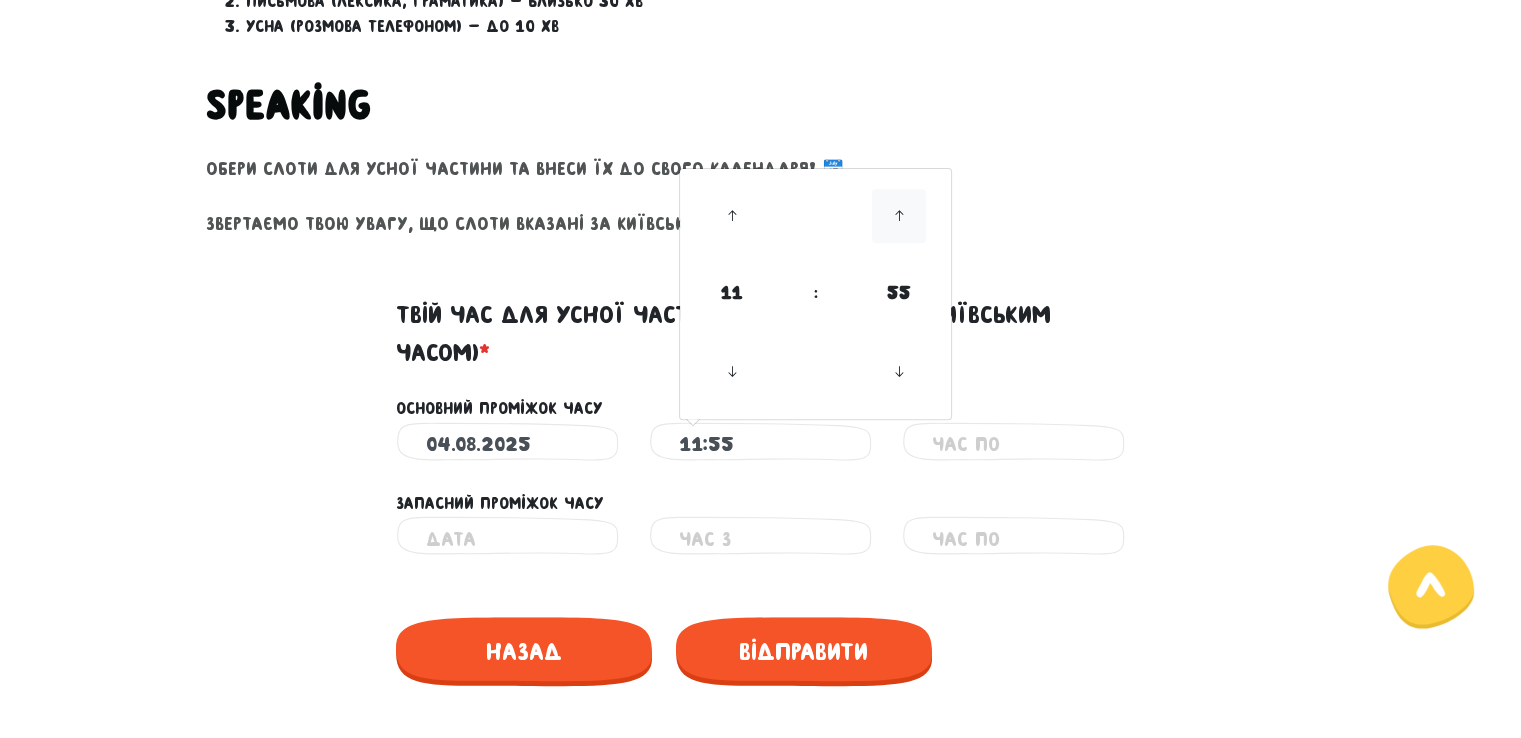 click at bounding box center [899, 216] 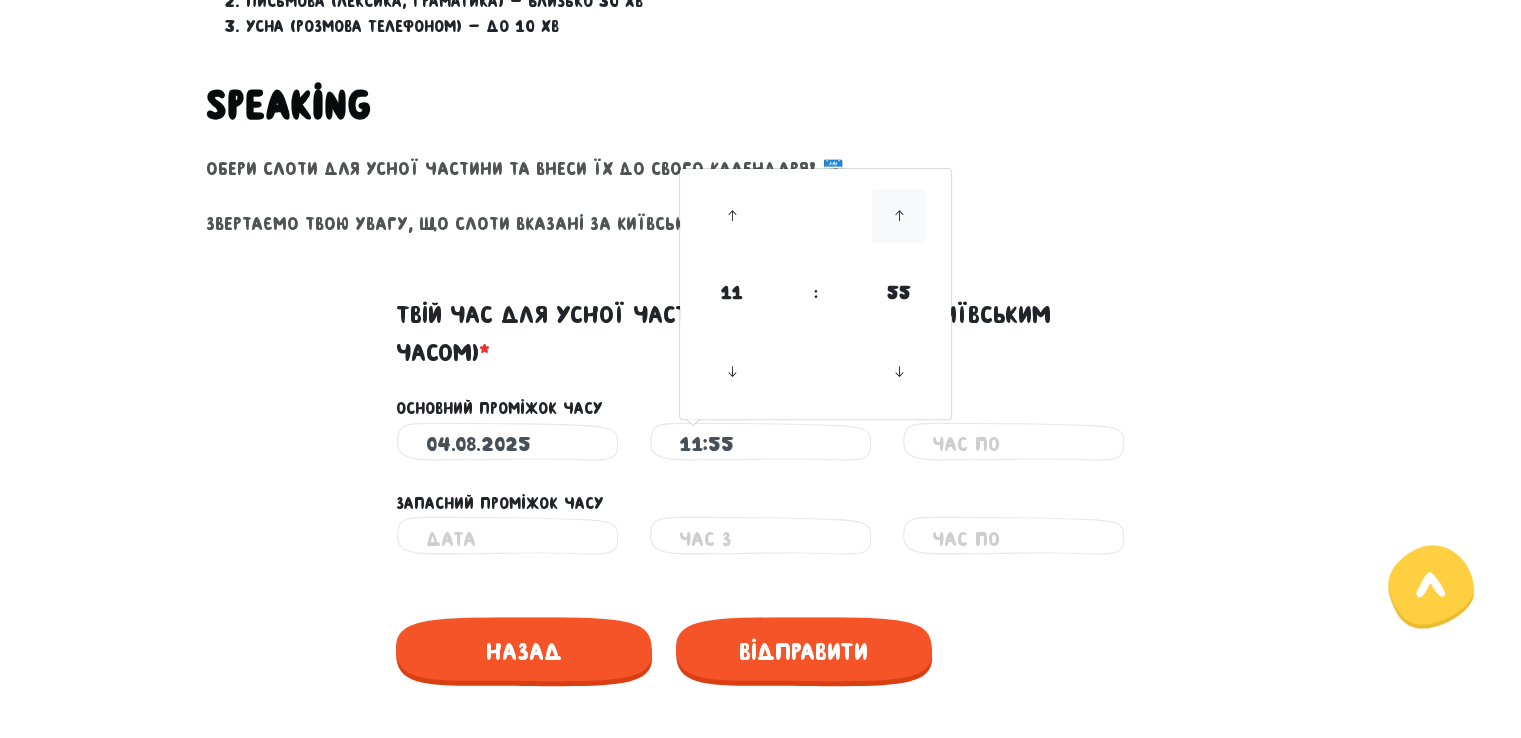 type on "12:00" 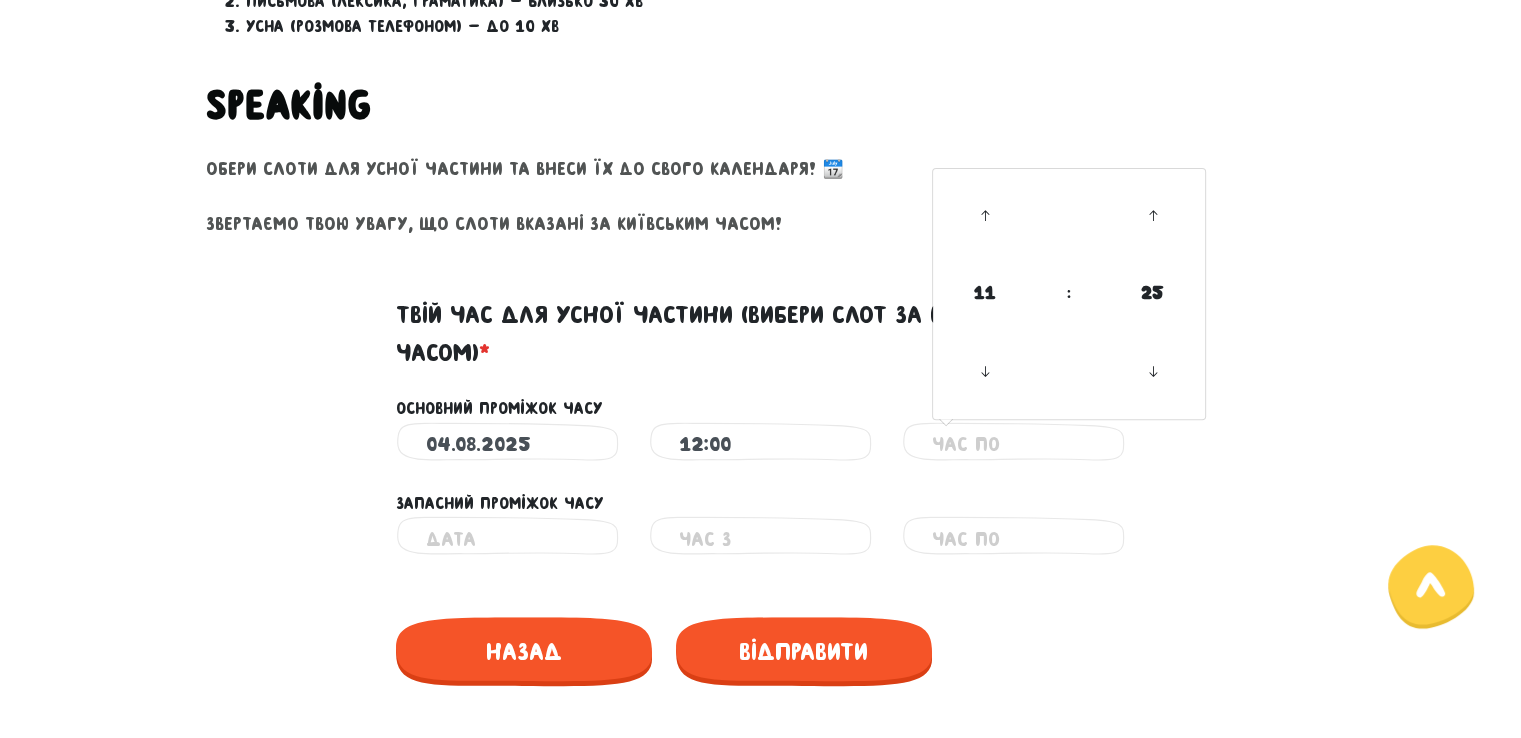 click at bounding box center (1013, 444) 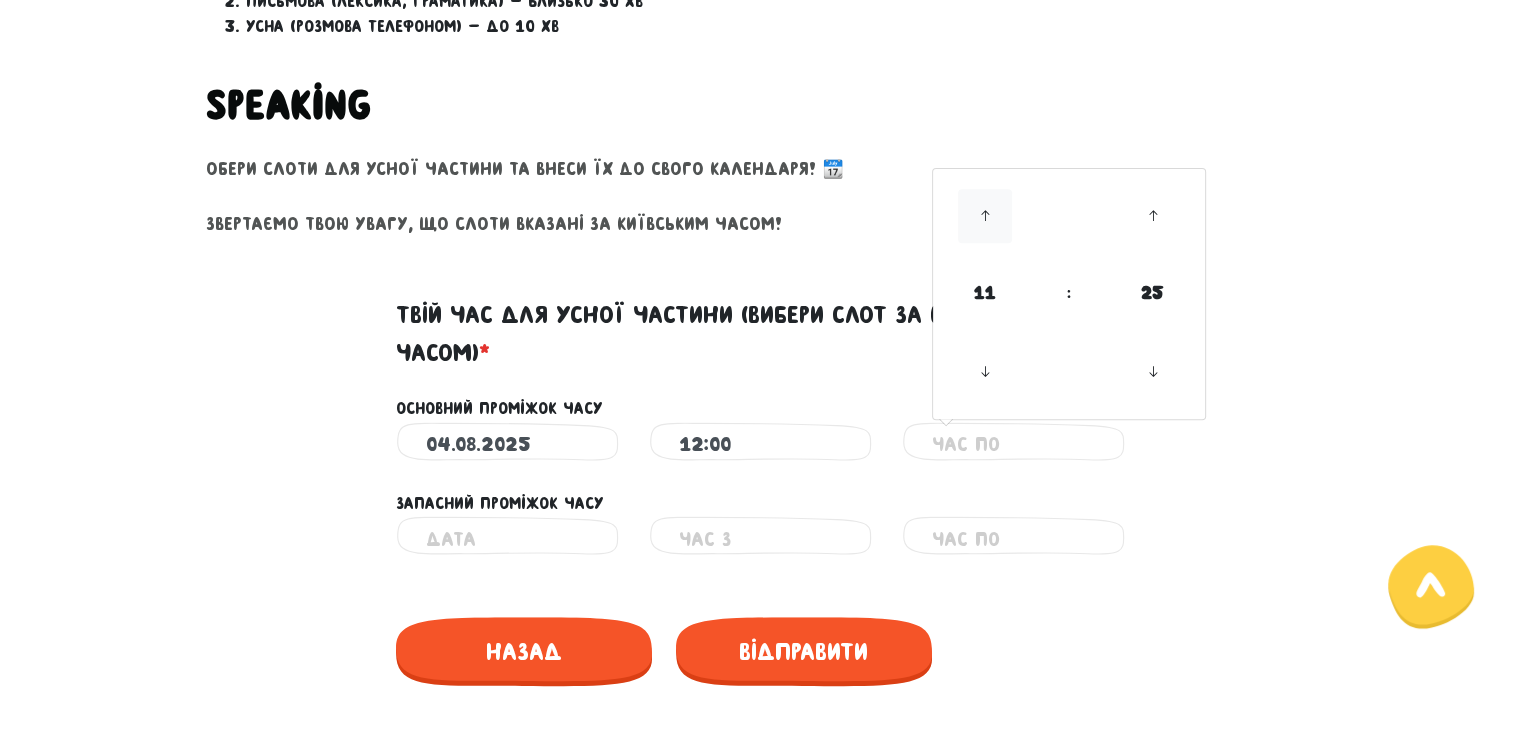 click at bounding box center [985, 216] 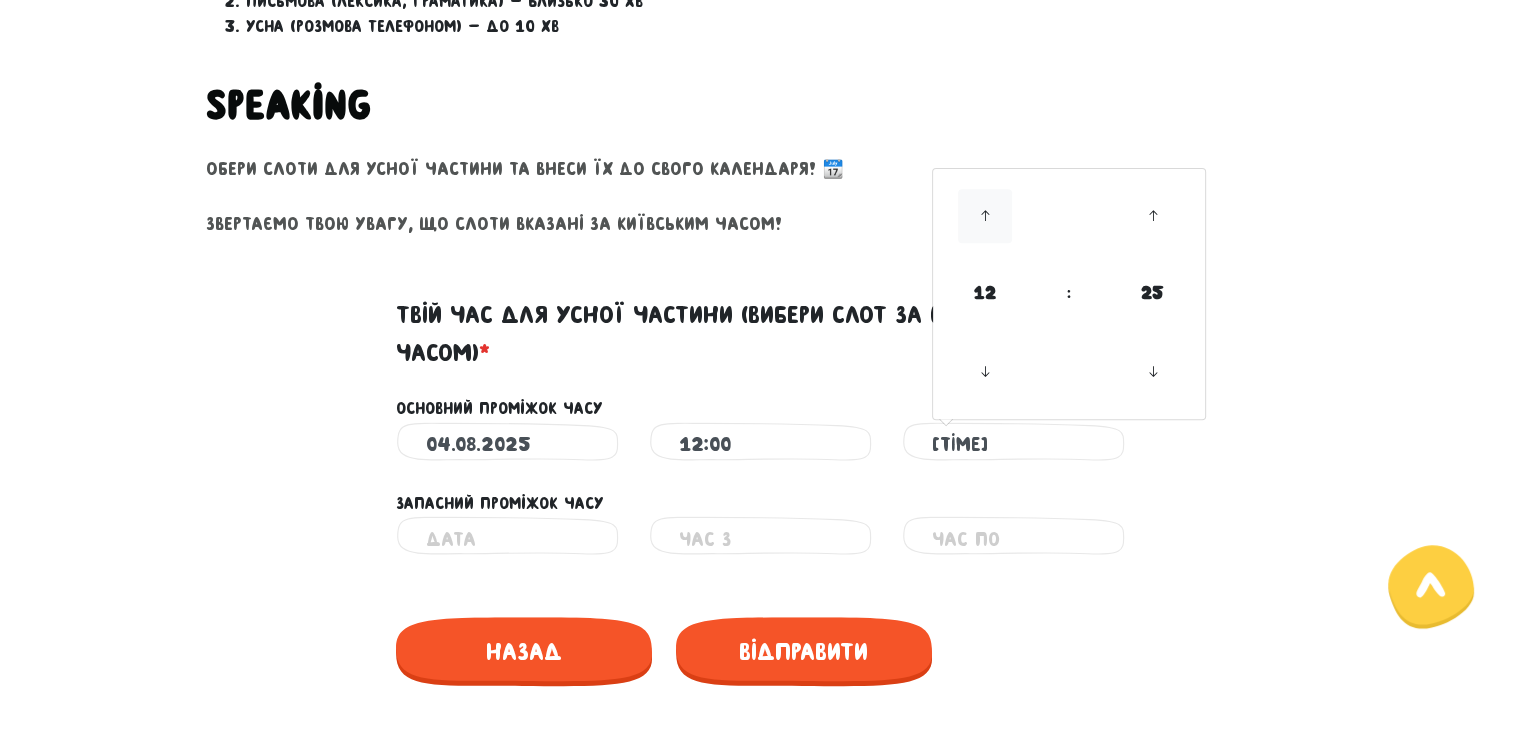 click at bounding box center [985, 216] 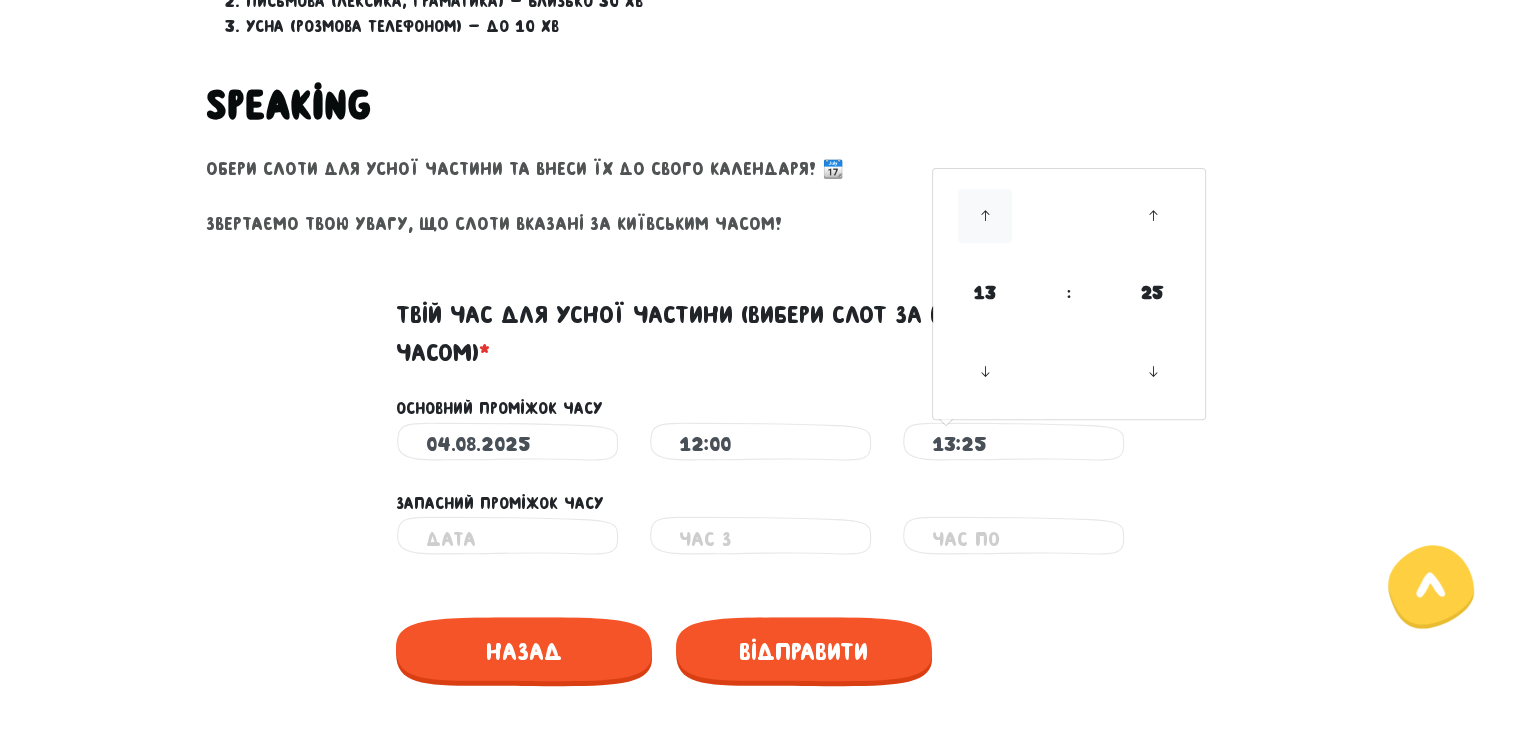 click at bounding box center [985, 216] 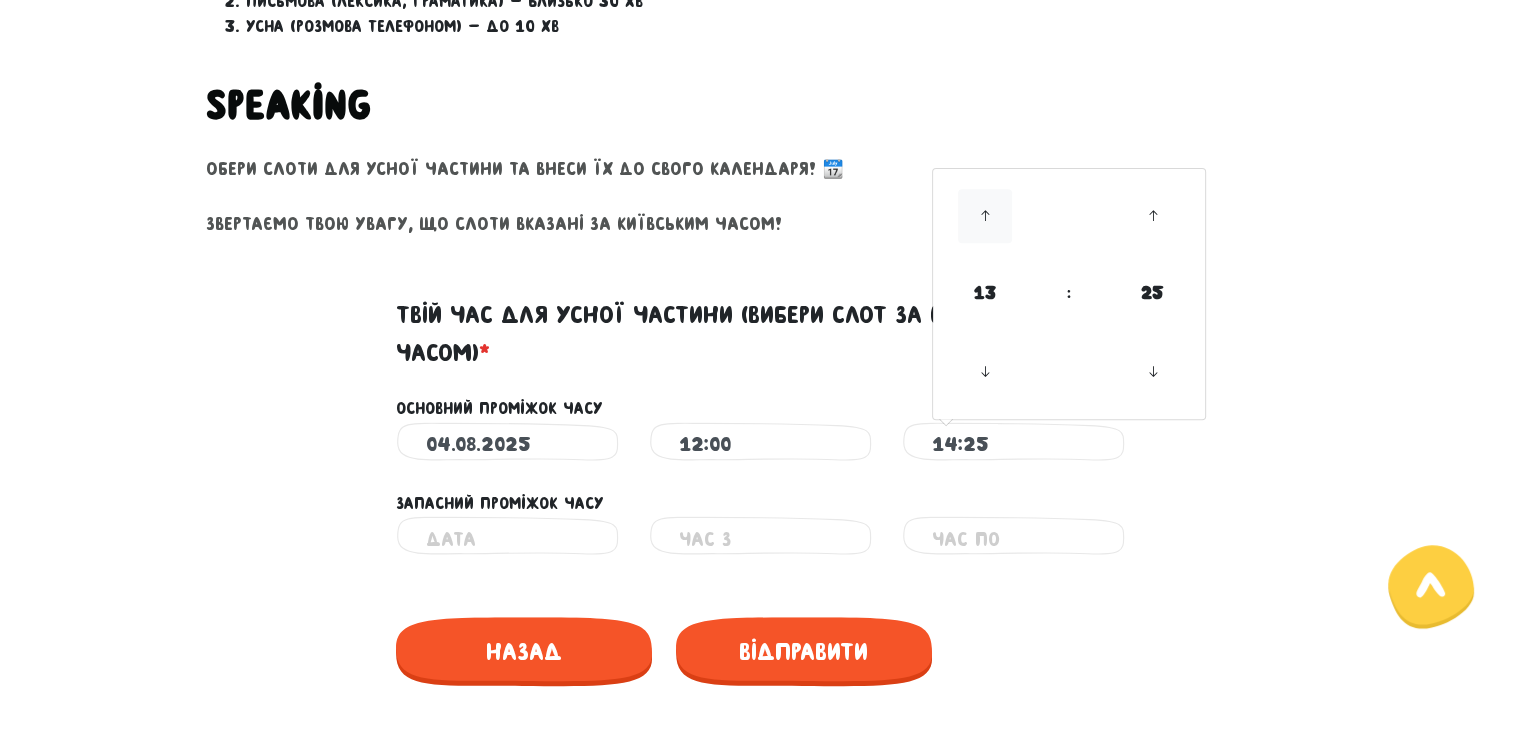 click at bounding box center (985, 216) 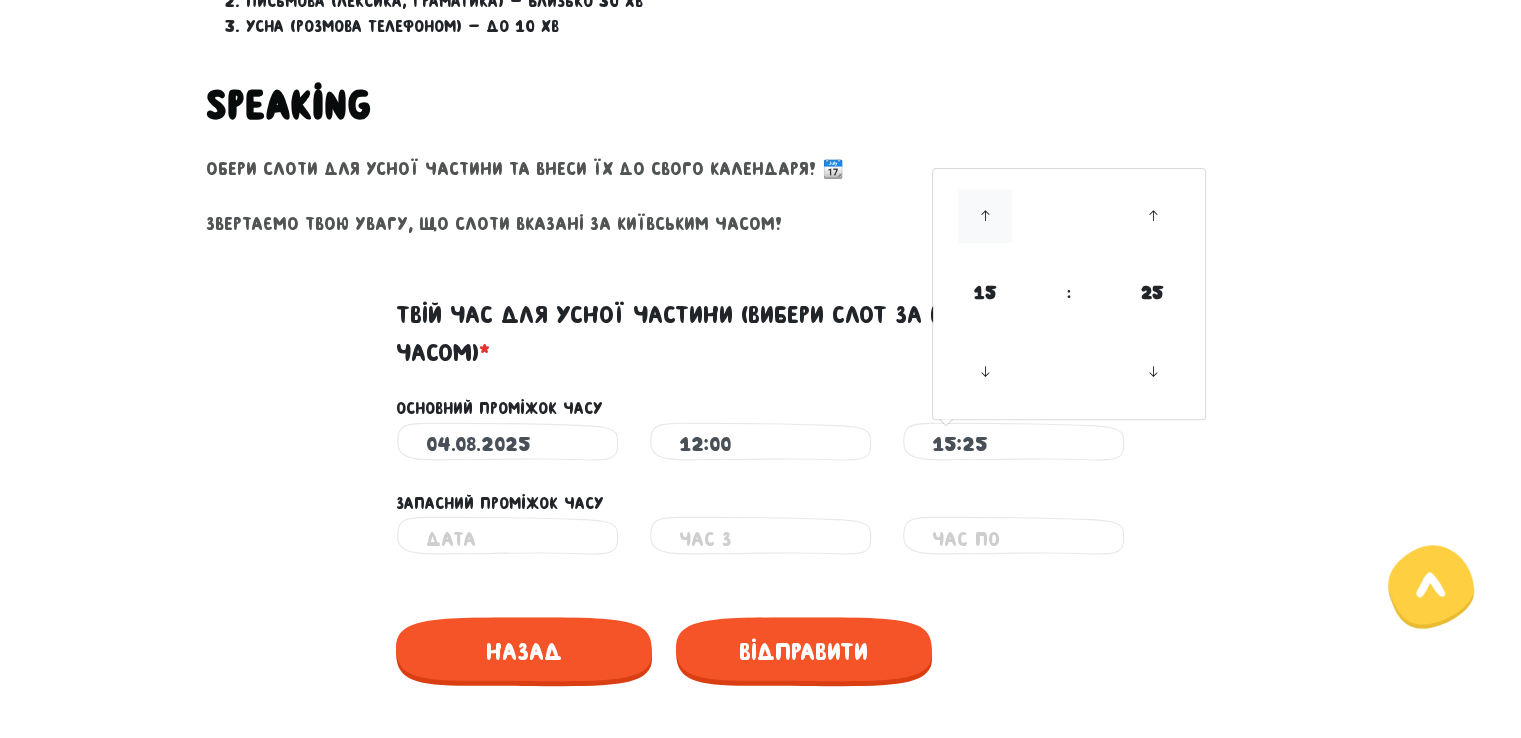 click at bounding box center (985, 216) 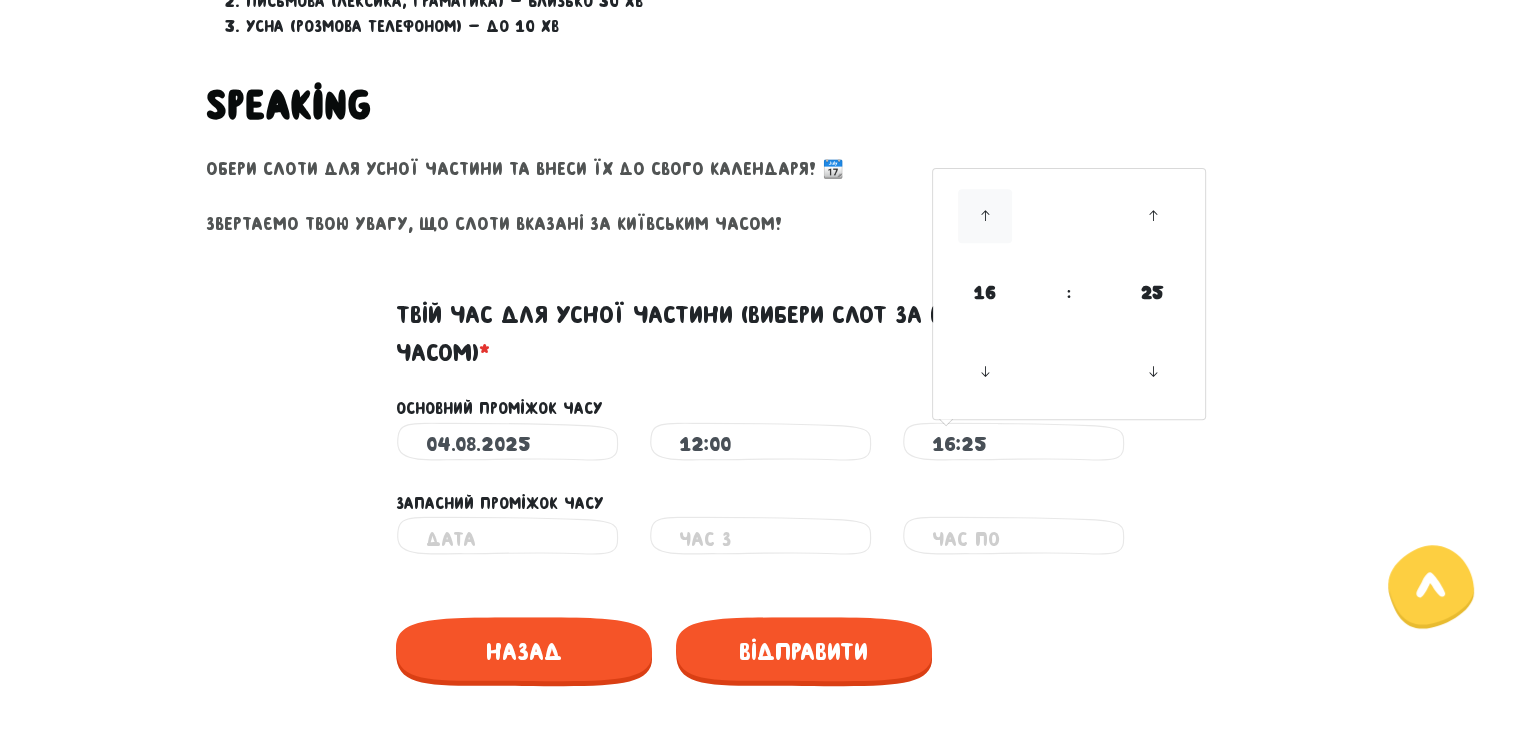 click at bounding box center [985, 216] 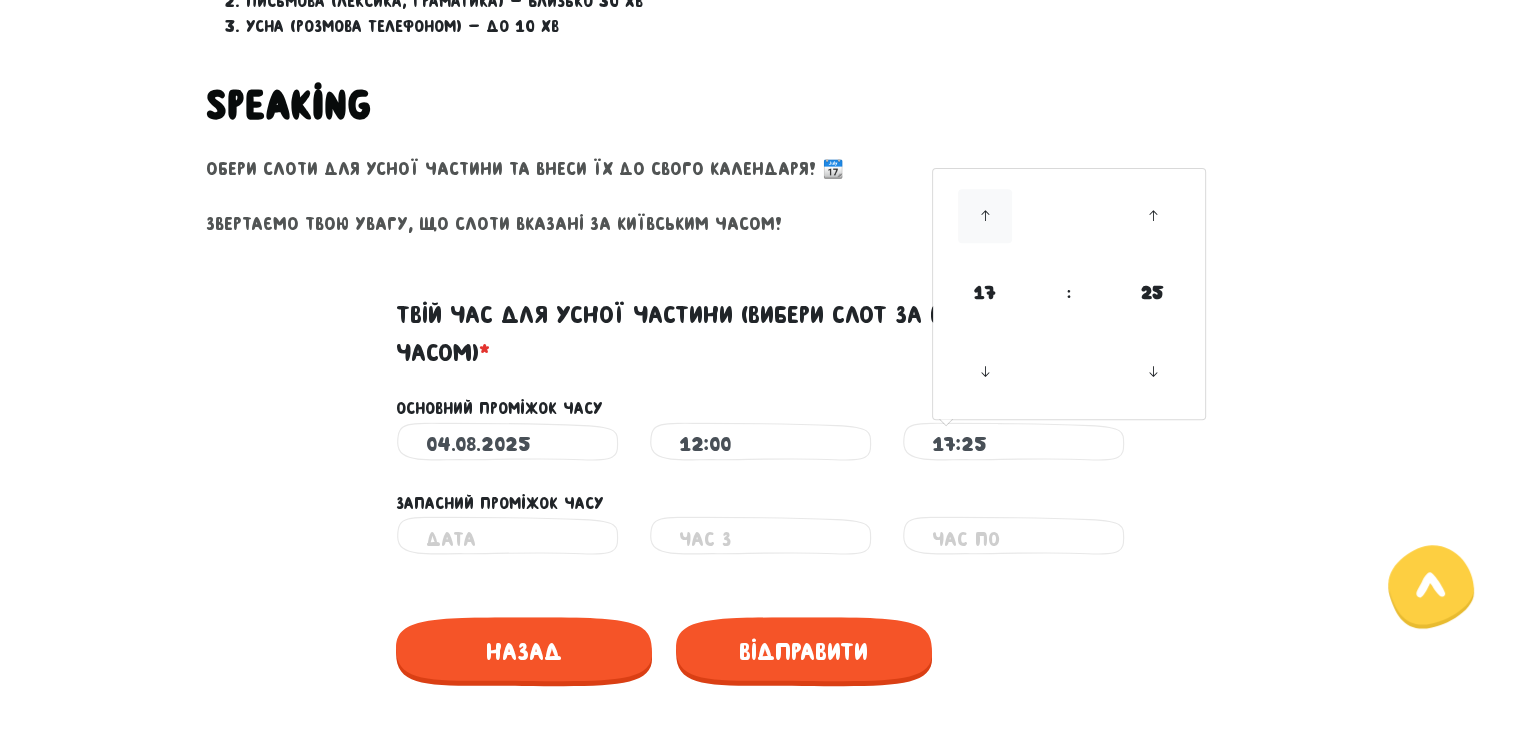 click at bounding box center [985, 216] 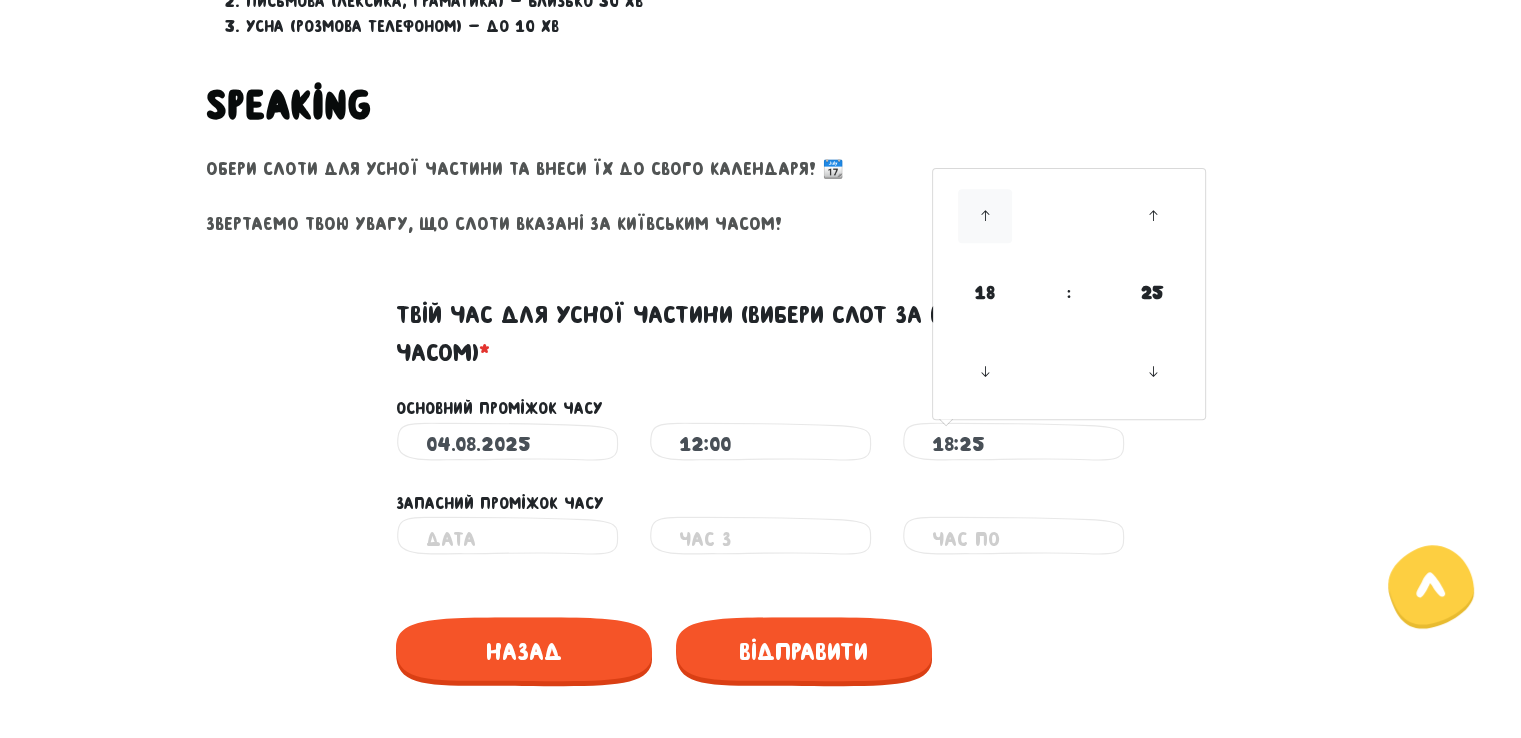 click at bounding box center [985, 216] 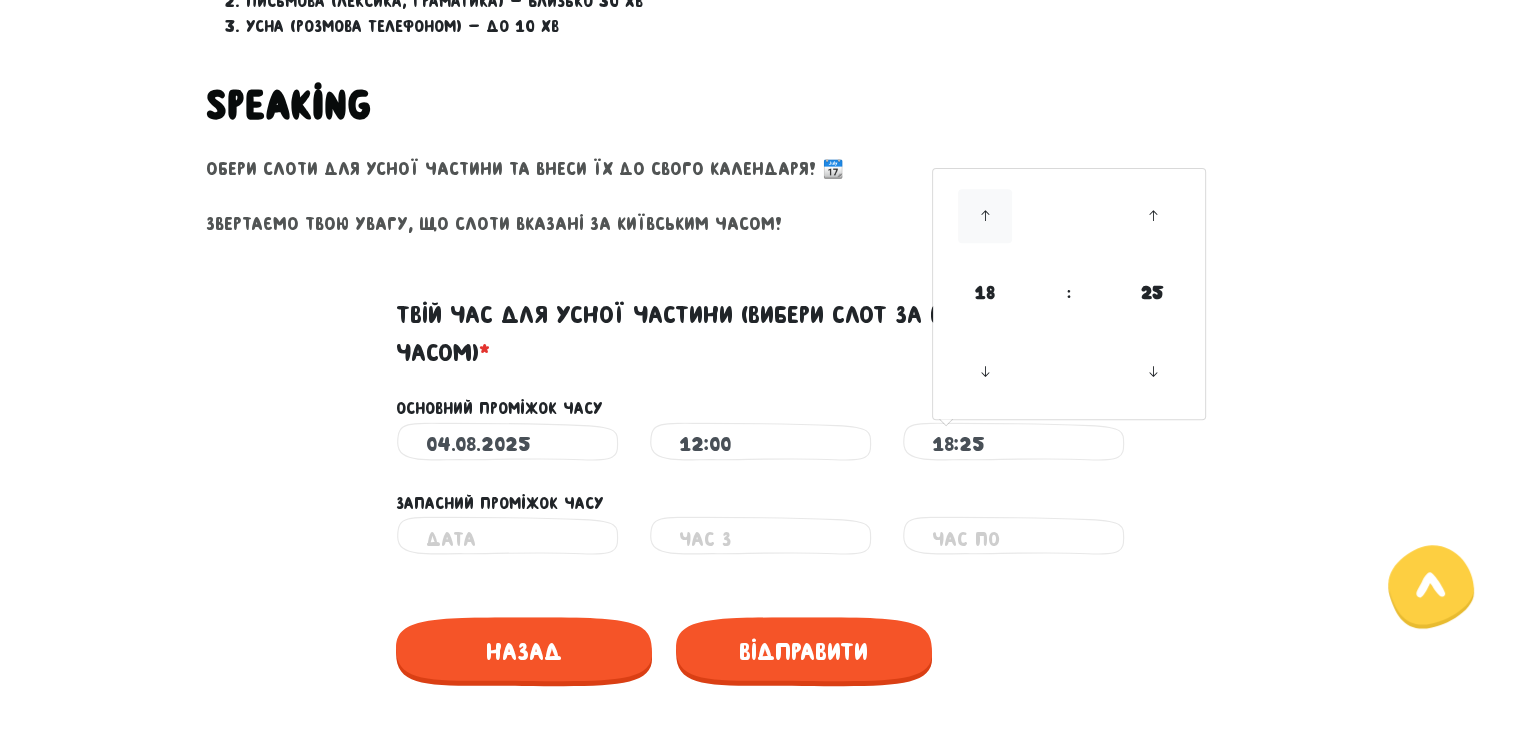 click at bounding box center (985, 216) 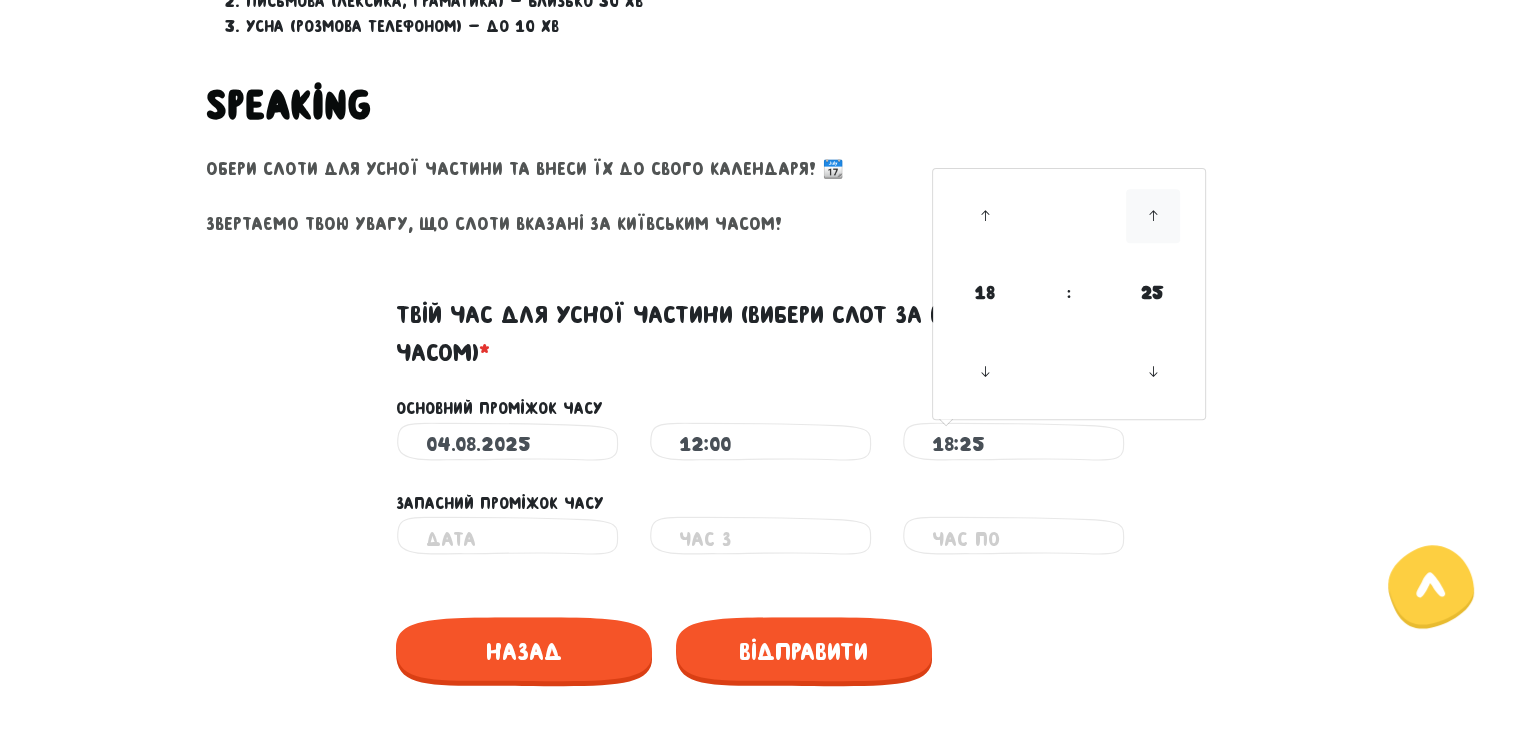 drag, startPoint x: 980, startPoint y: 213, endPoint x: 1151, endPoint y: 214, distance: 171.00293 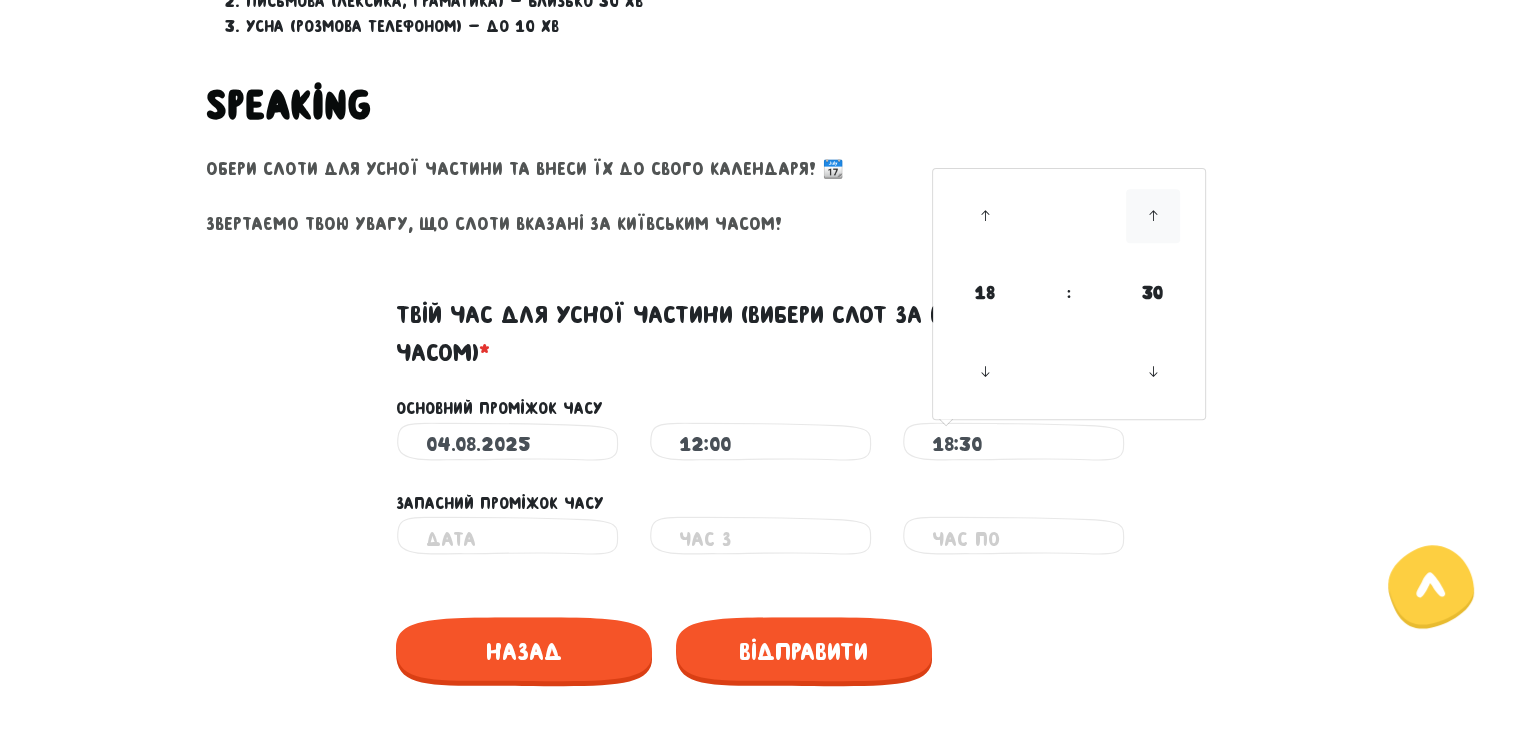 click at bounding box center (1153, 216) 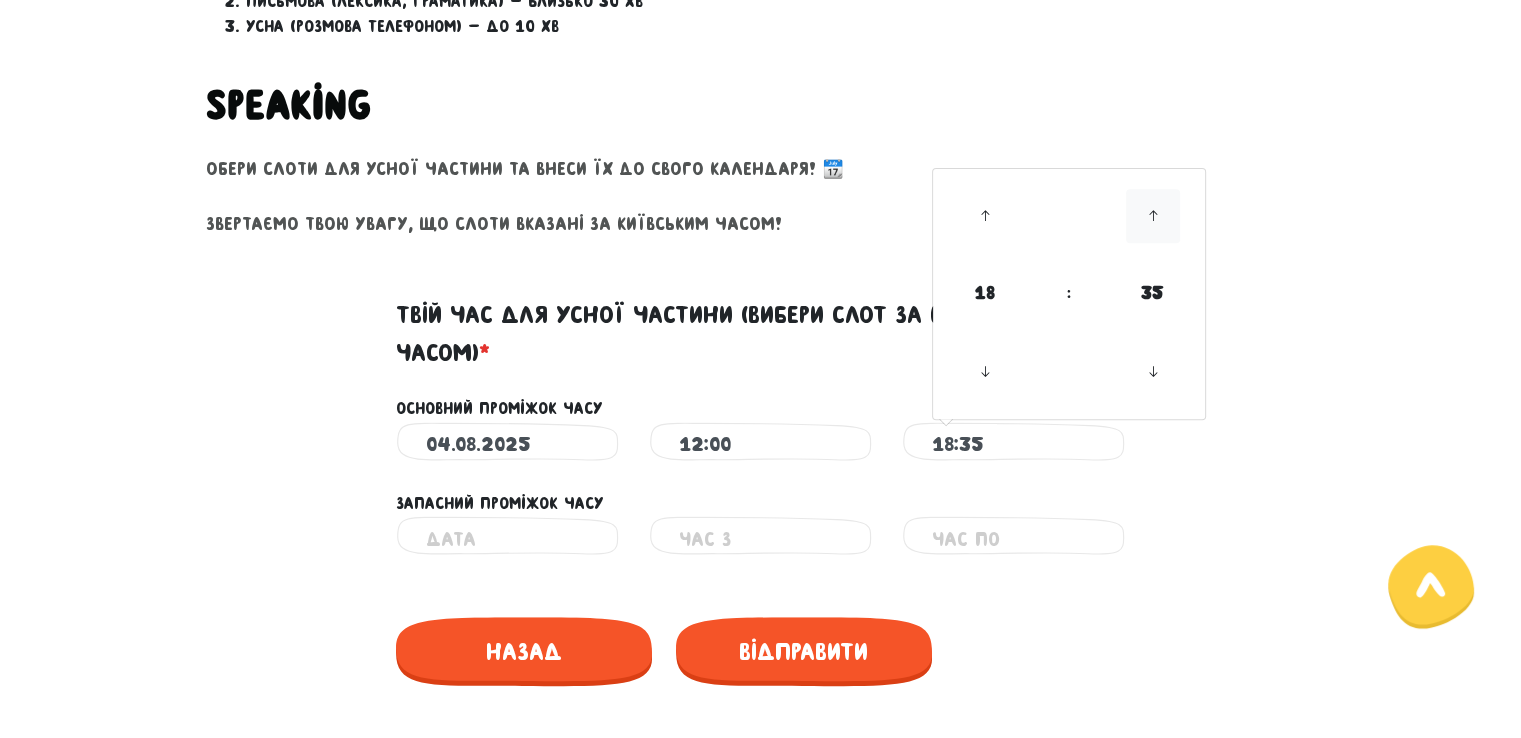 click at bounding box center [1153, 216] 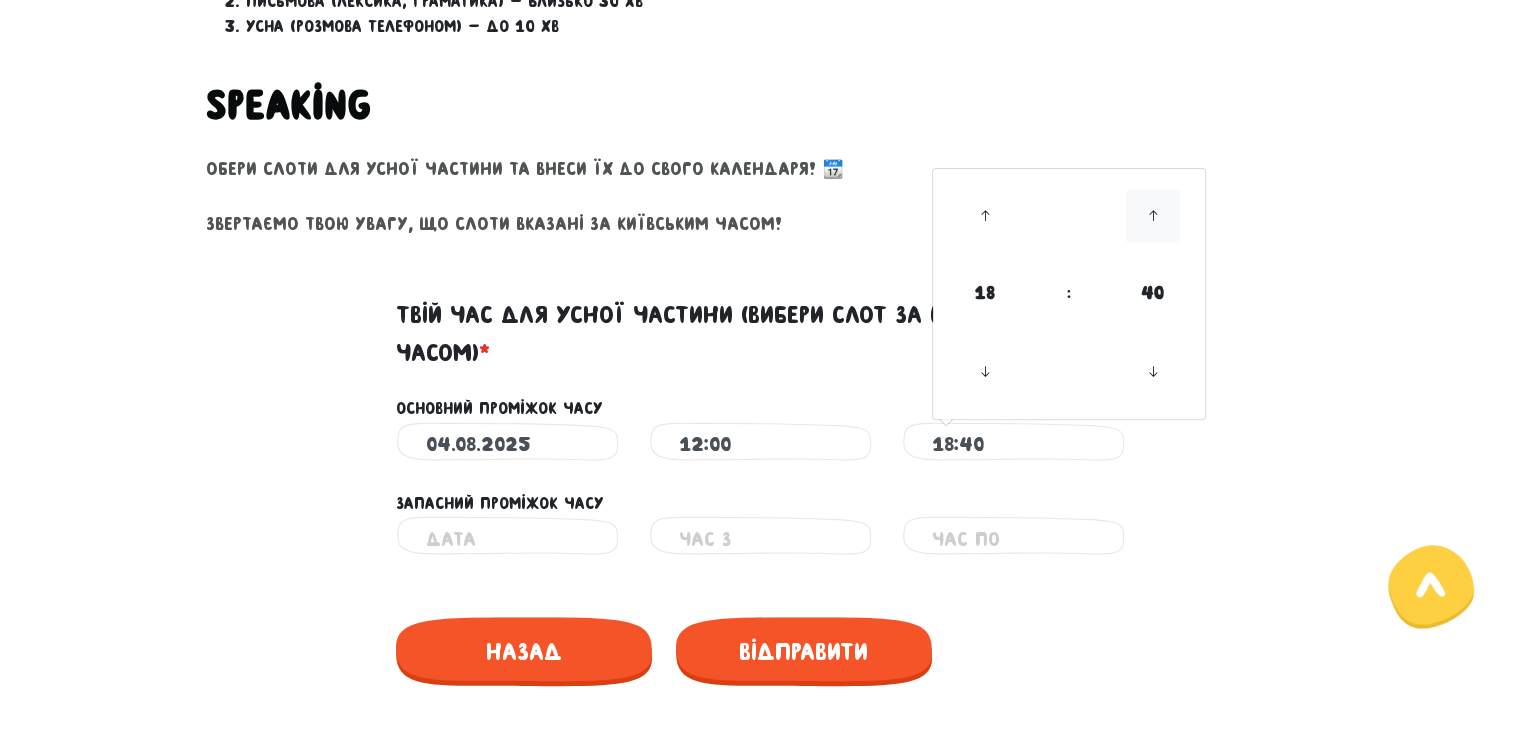 click at bounding box center [1153, 216] 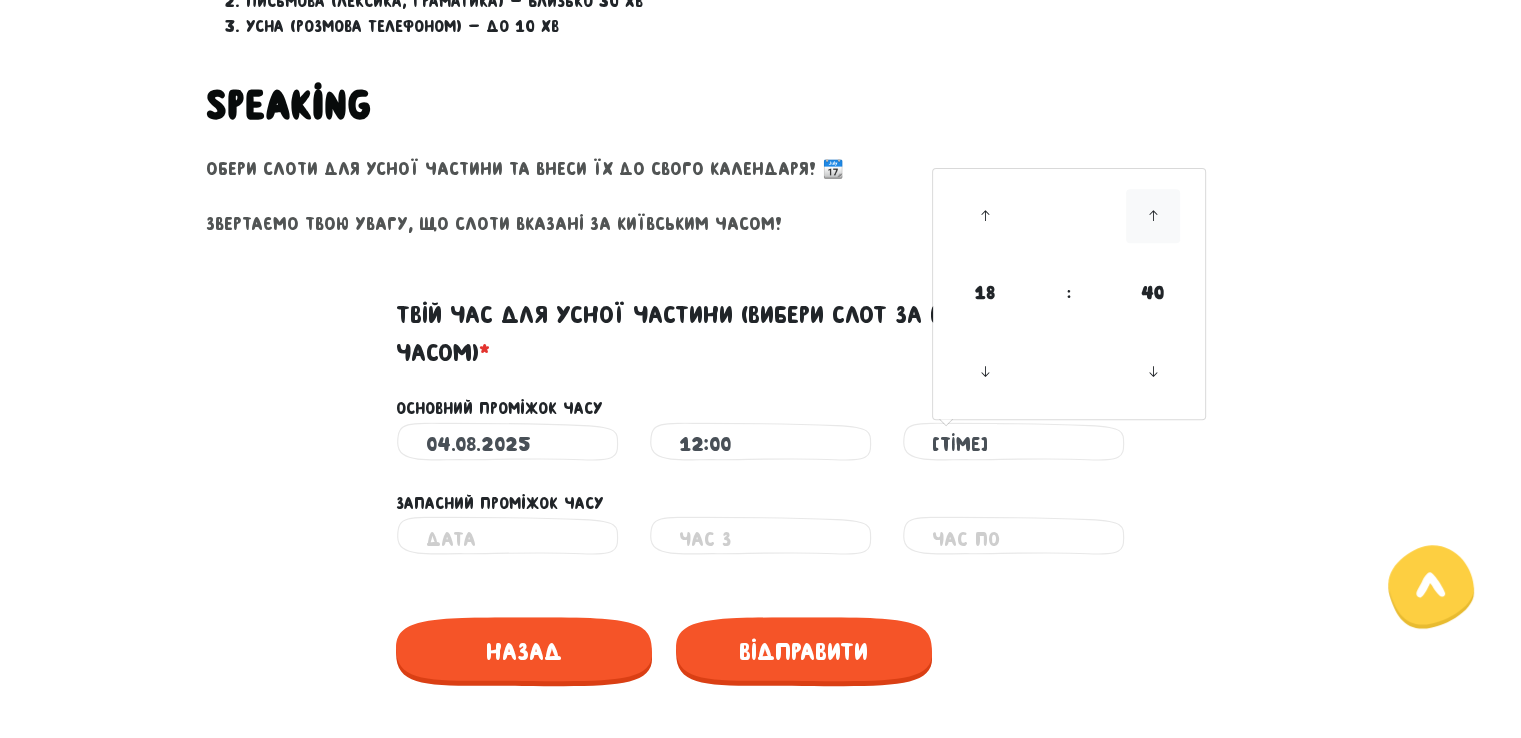 click at bounding box center [1153, 216] 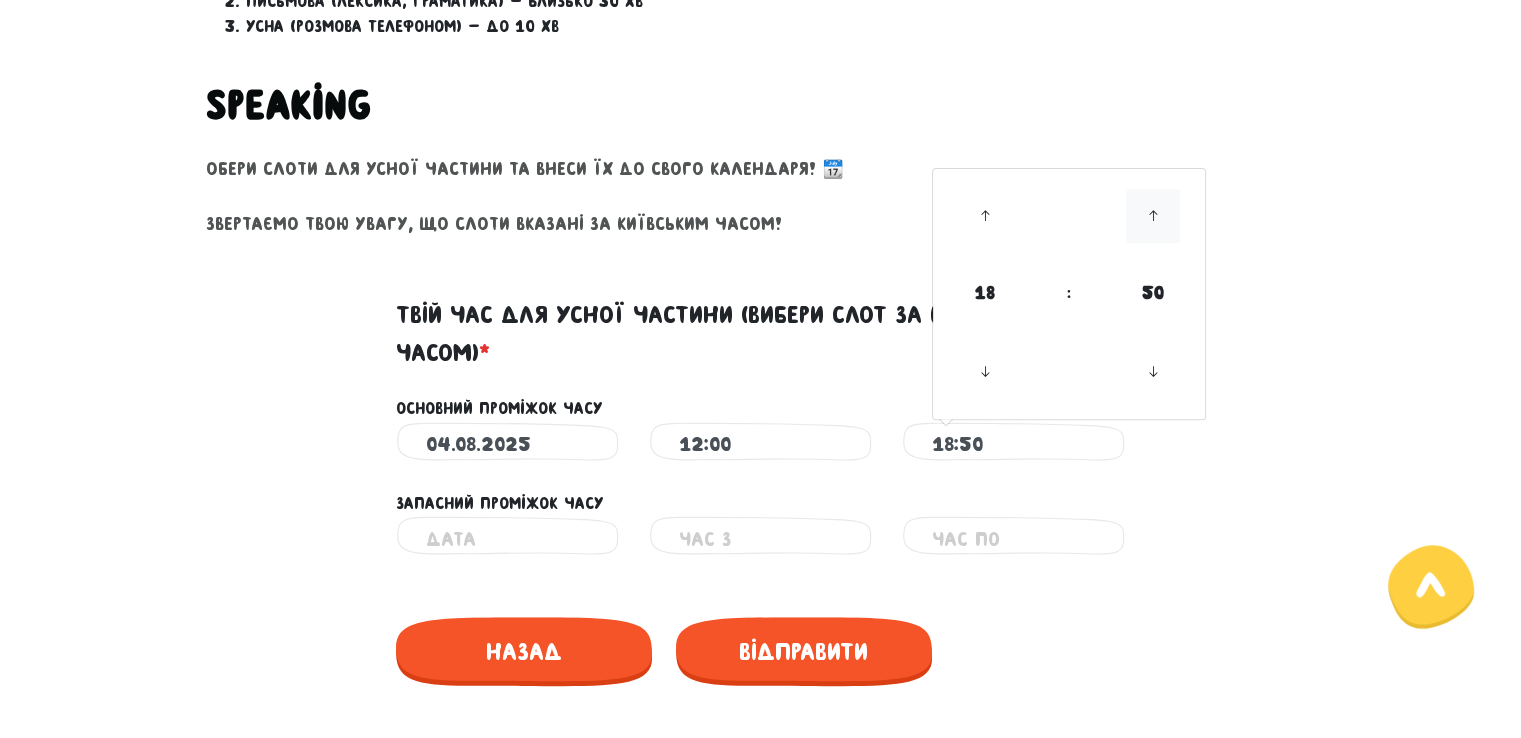 click at bounding box center (1153, 216) 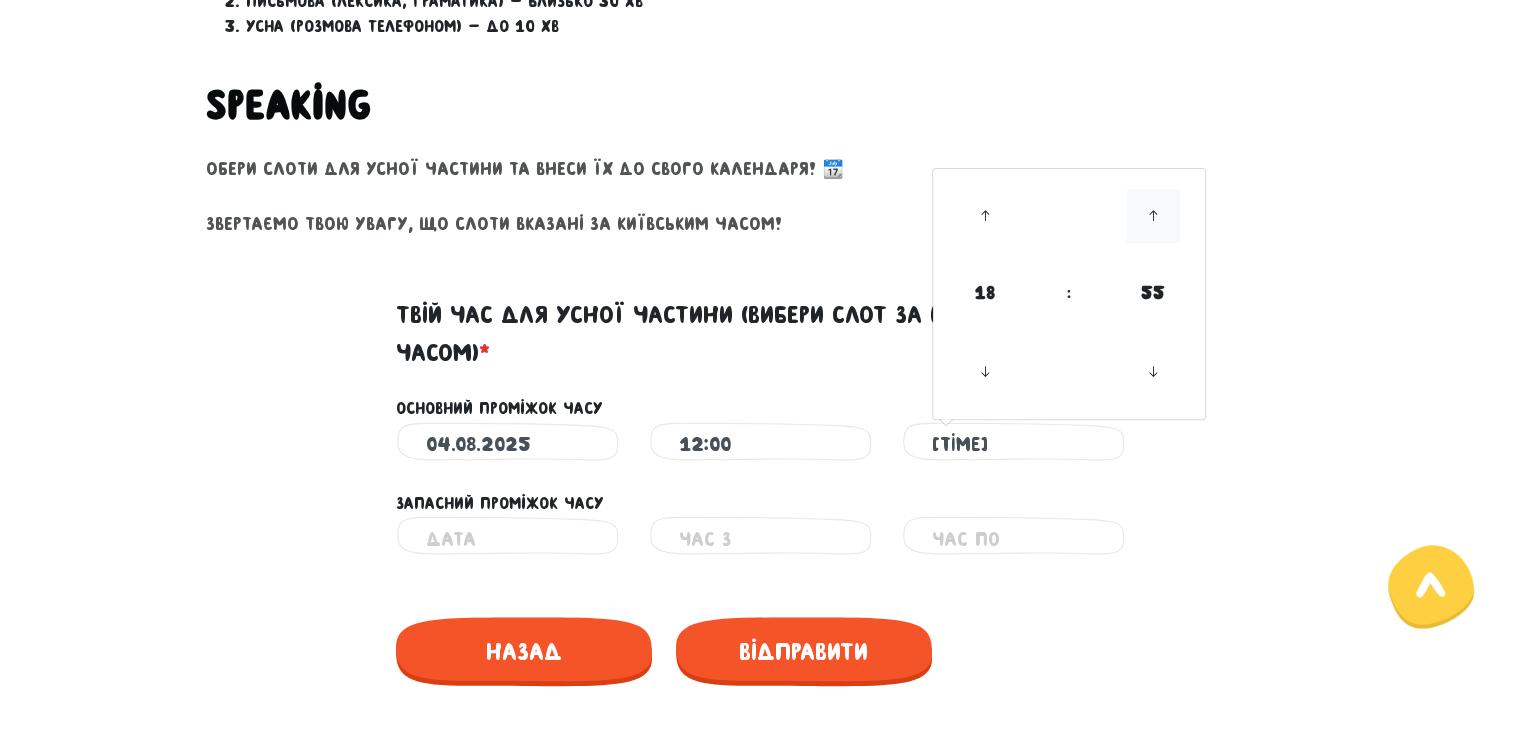 click at bounding box center [1153, 216] 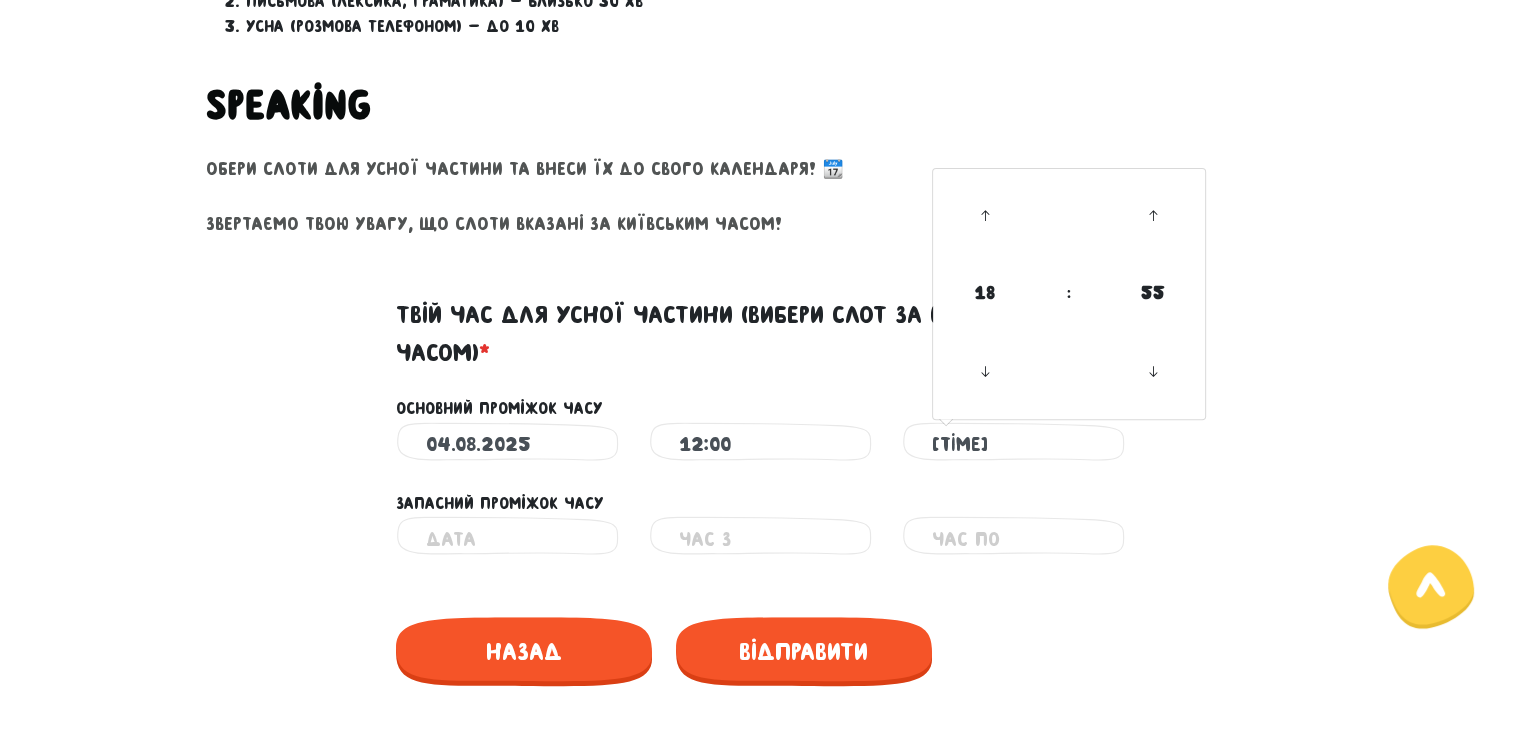 click on "Неправильний час
Неправильний час
Неправильний час" at bounding box center [761, 538] 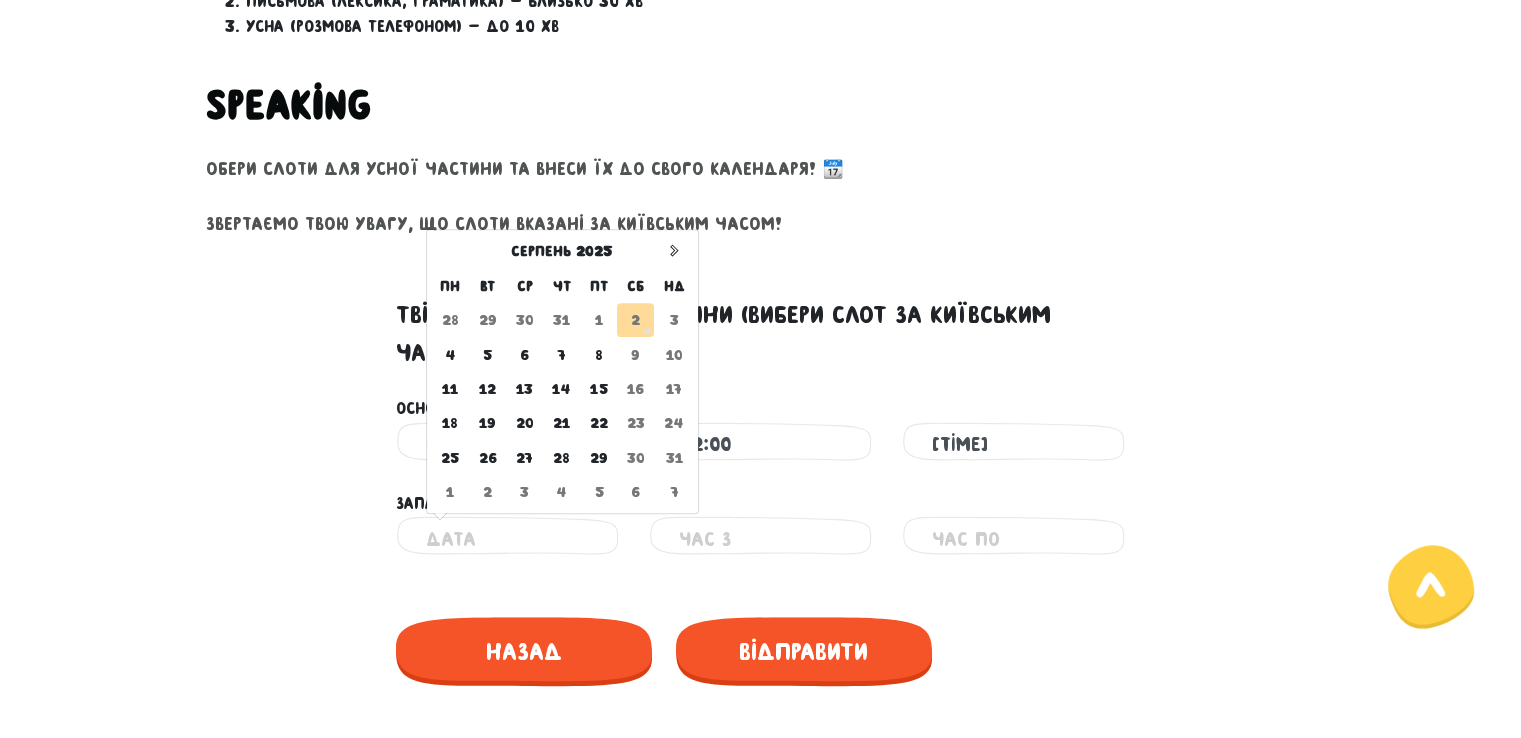 click at bounding box center (507, 538) 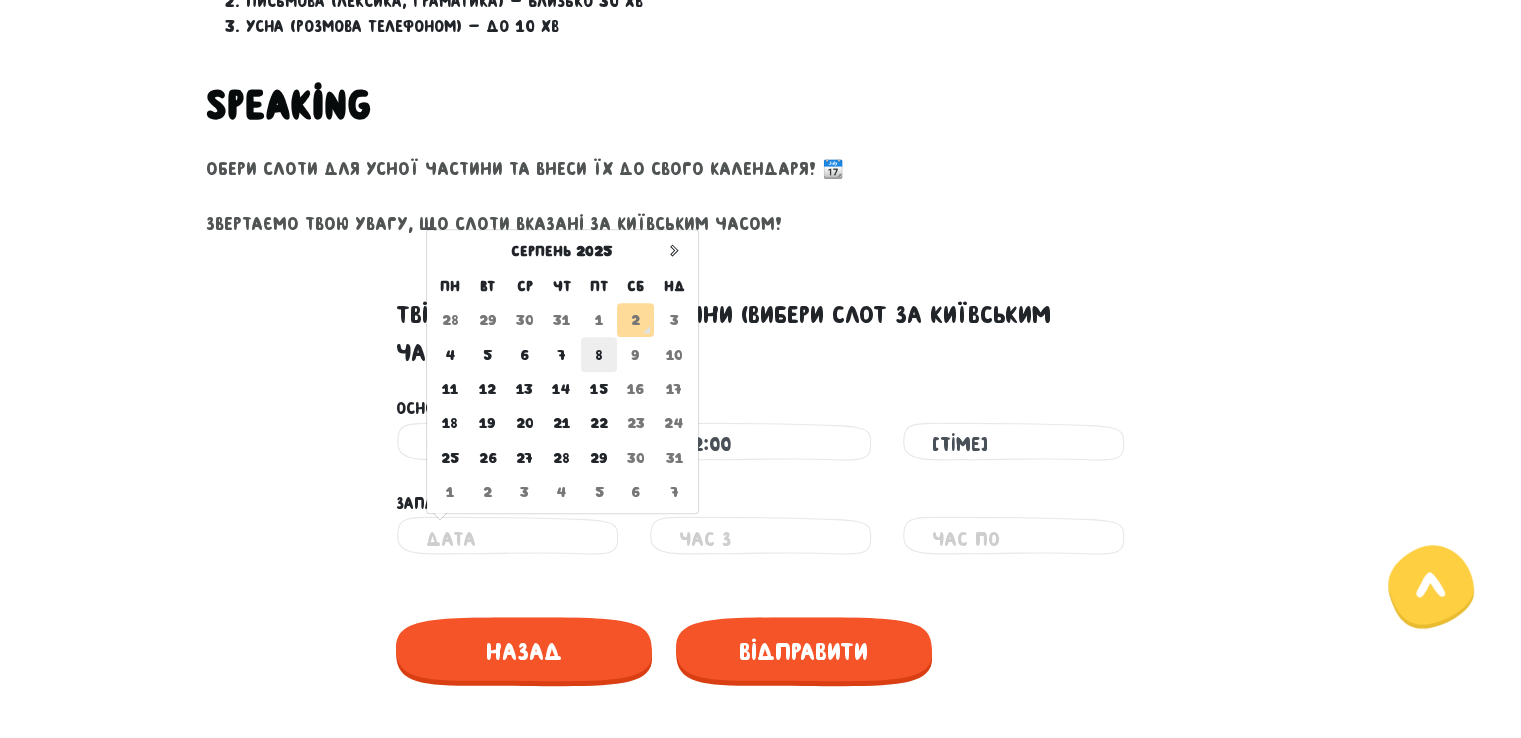 click on "8" at bounding box center [599, 354] 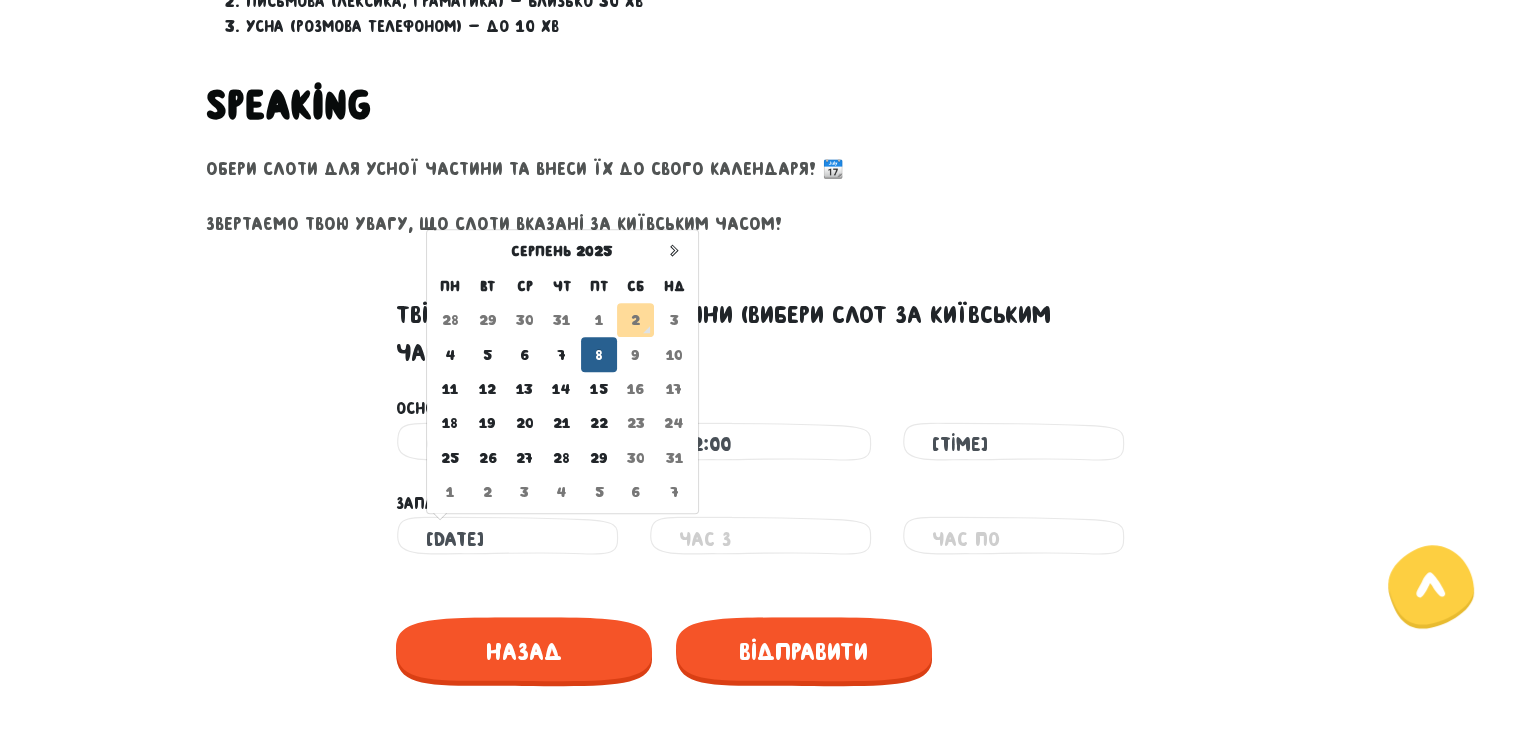 click on "[DATE]" at bounding box center [507, 538] 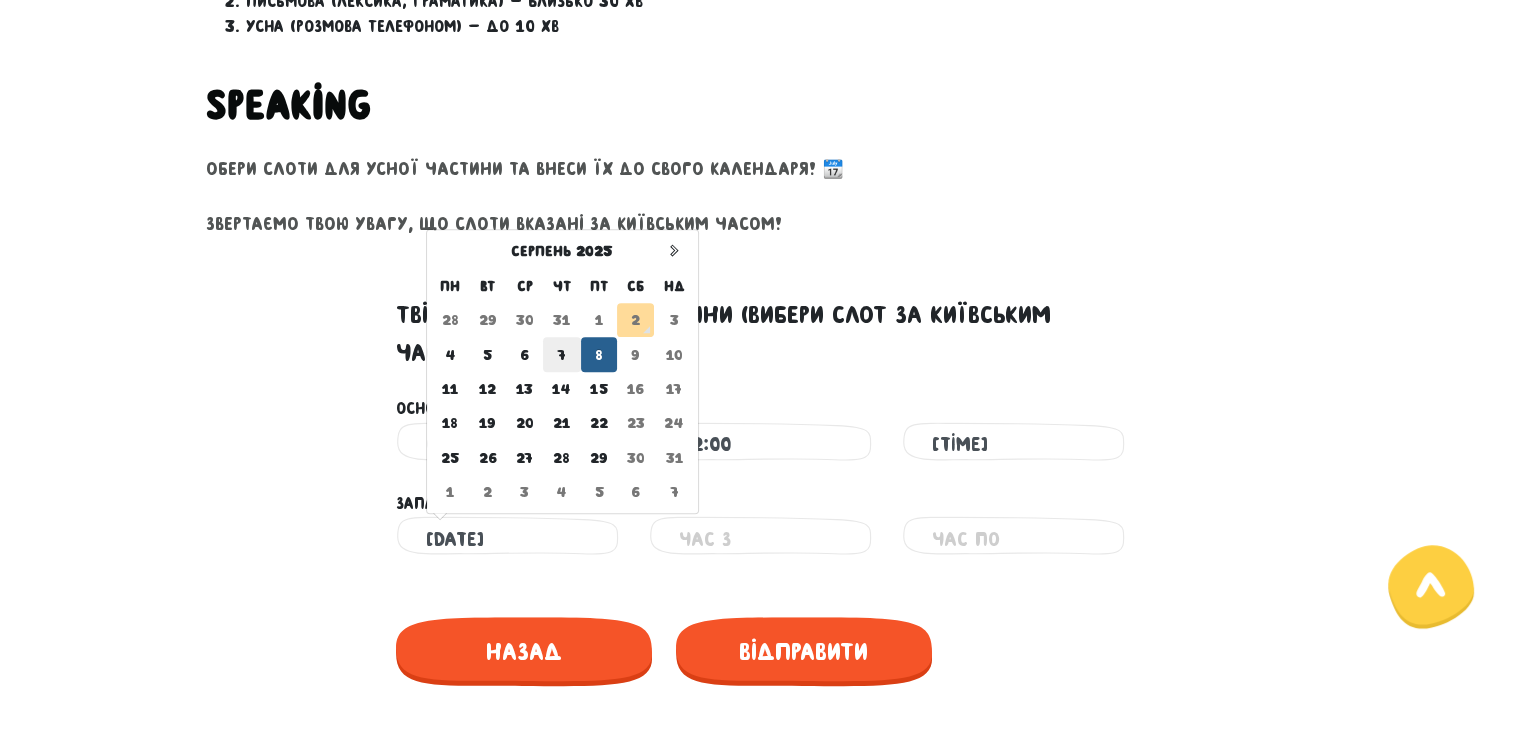 click on "7" at bounding box center [562, 354] 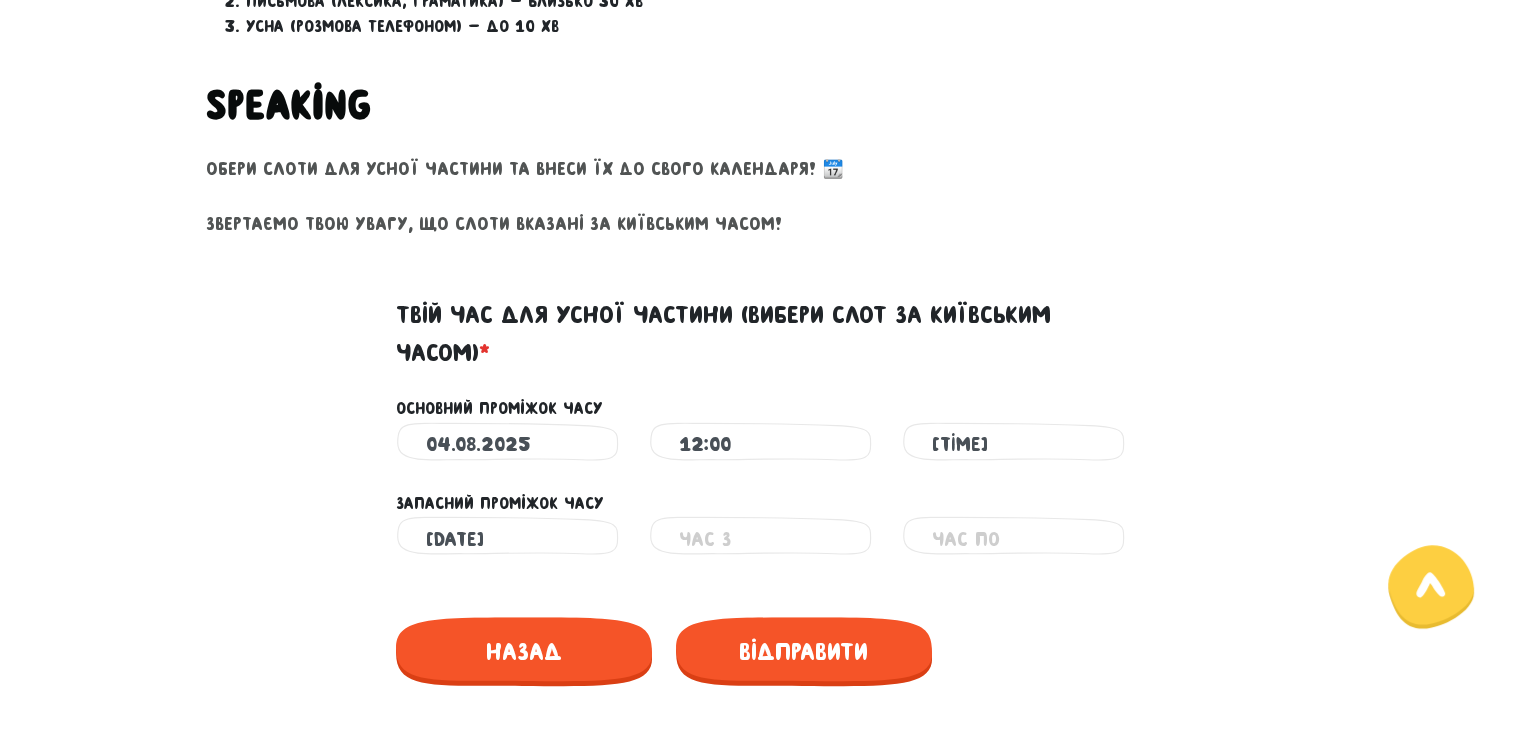 click on "[DATE]" at bounding box center [507, 538] 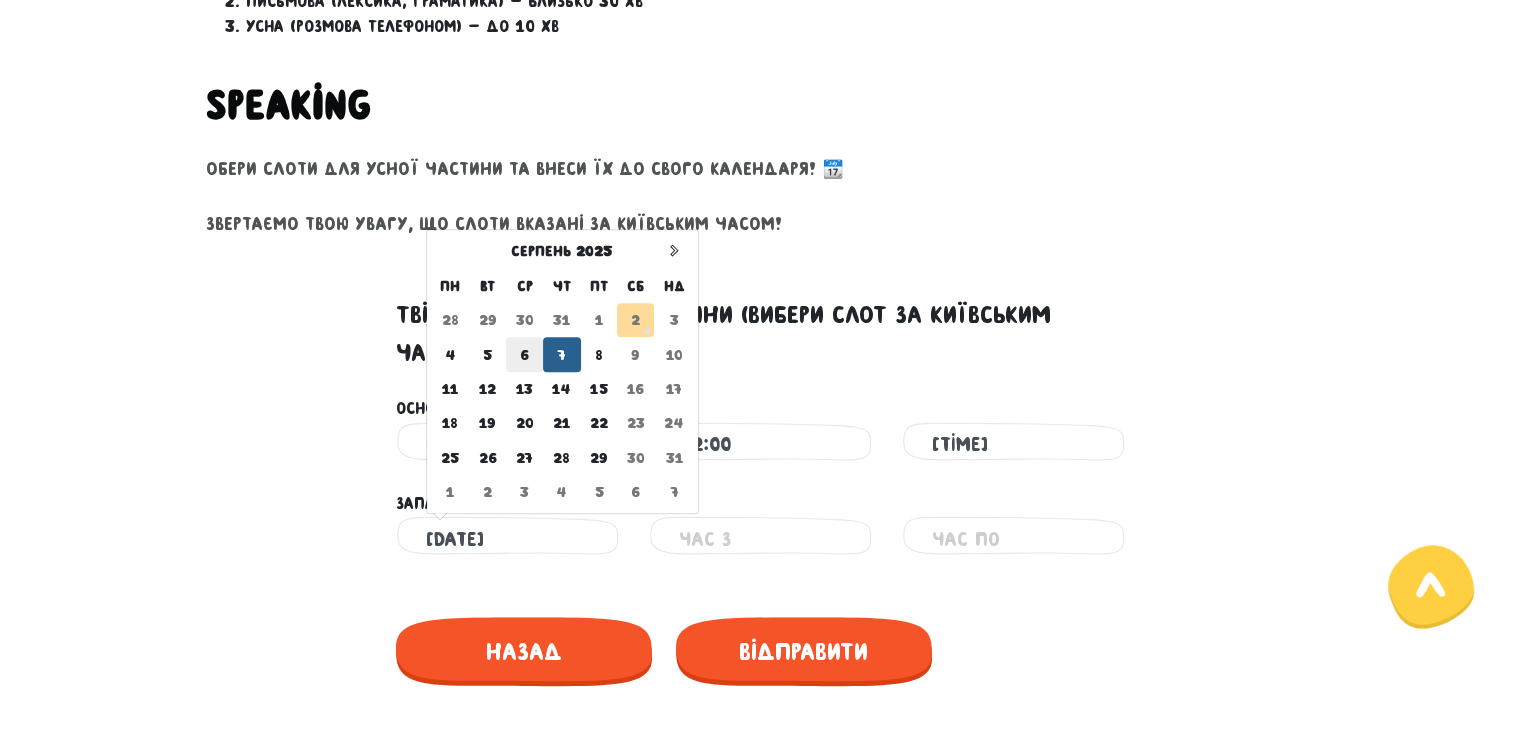 click on "6" at bounding box center (524, 354) 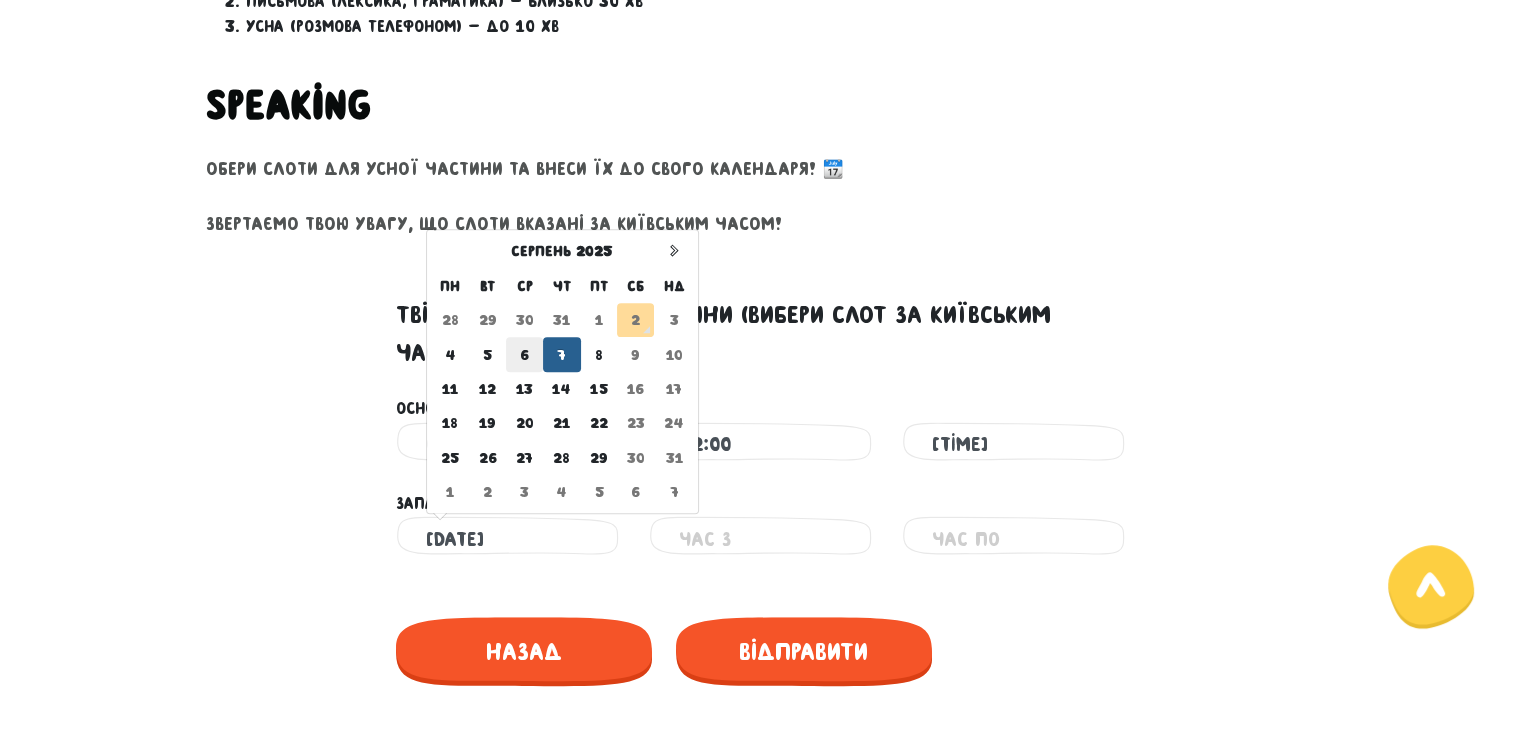 type on "06.08.2025" 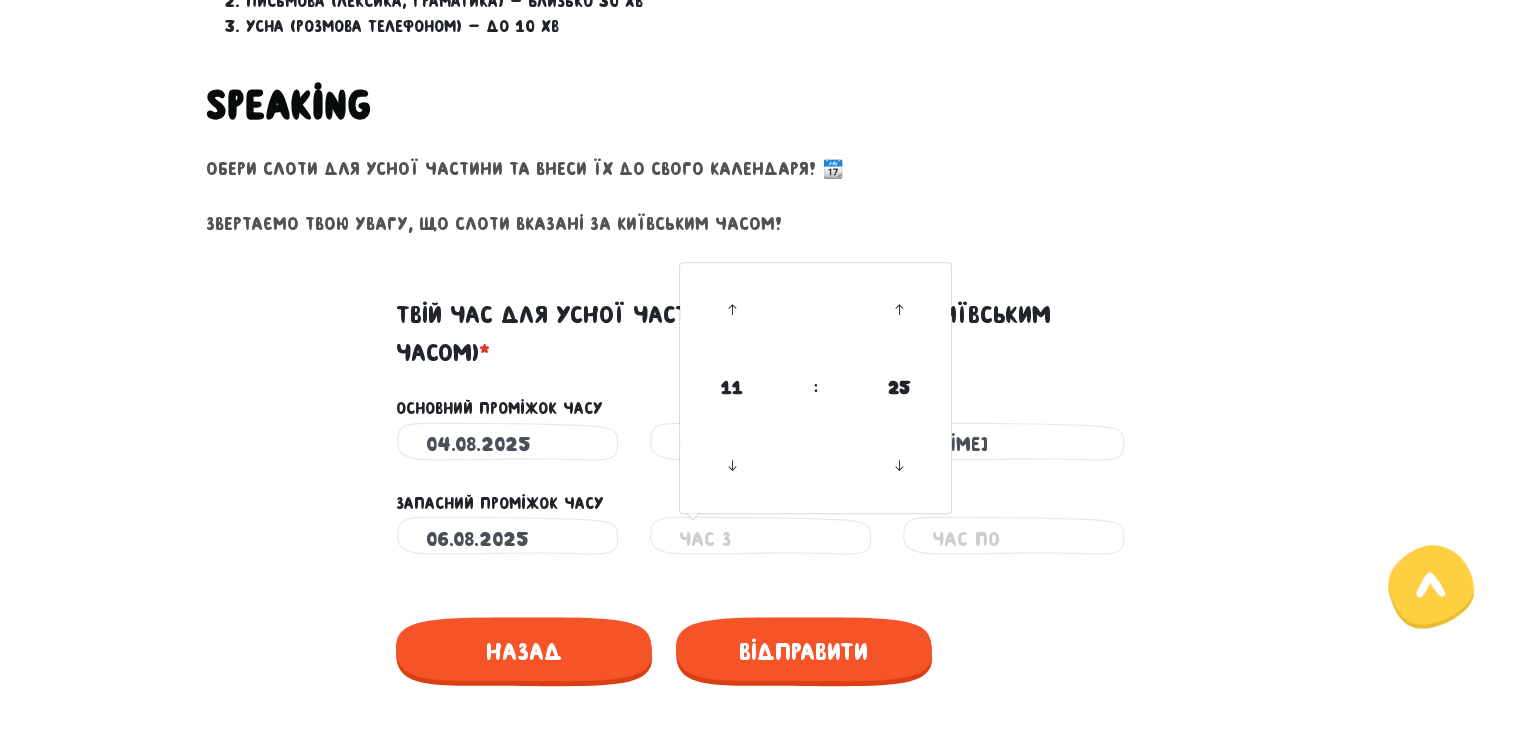 click at bounding box center [760, 538] 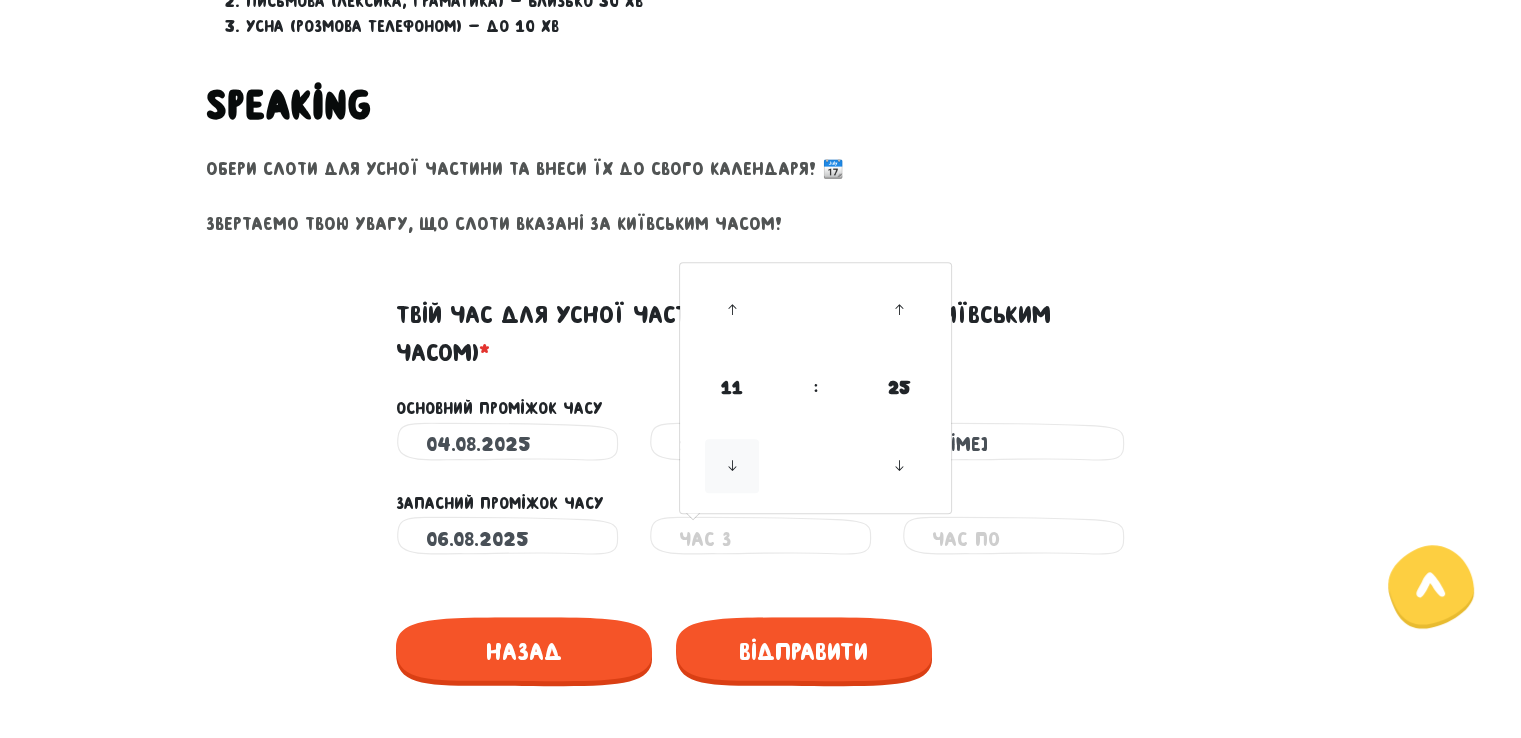 click at bounding box center (732, 466) 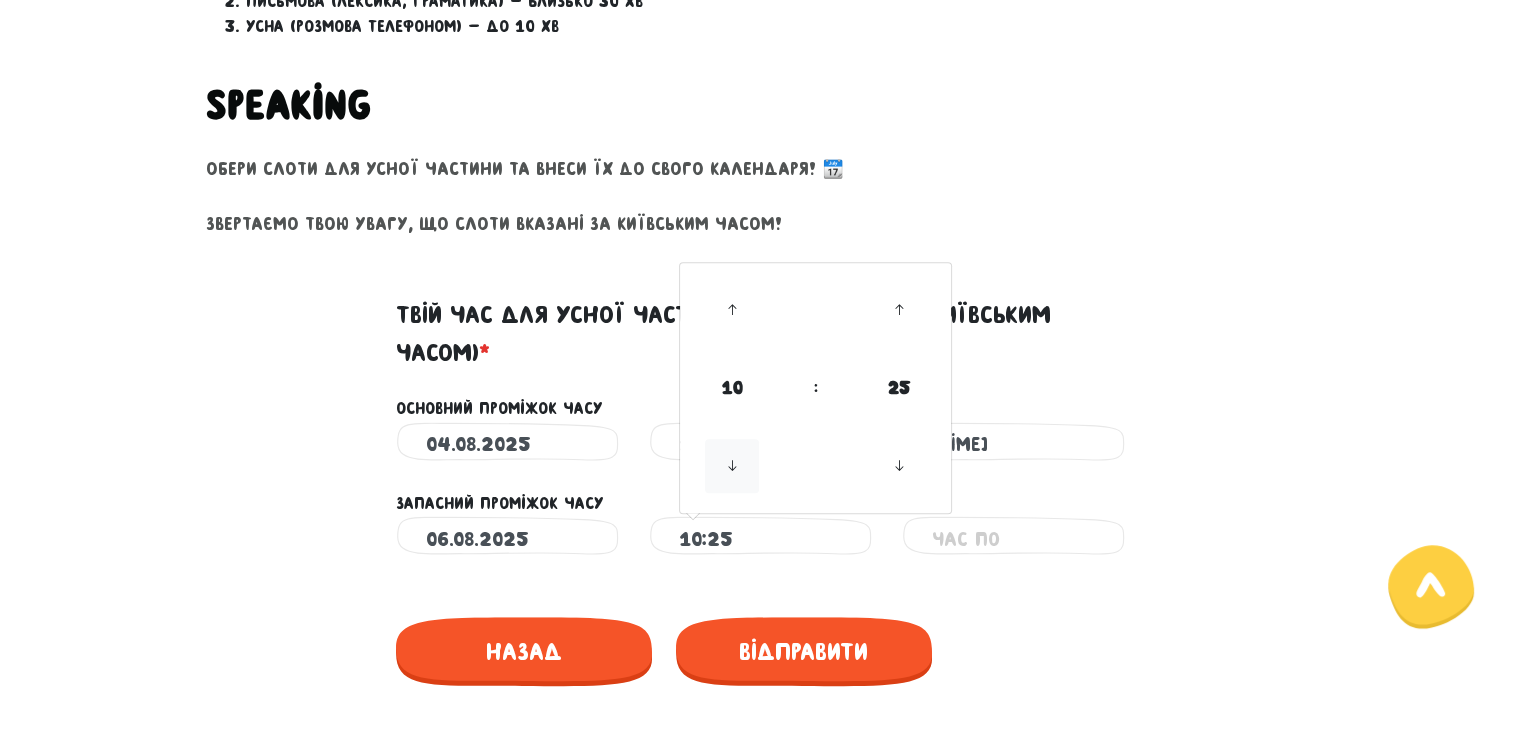 click at bounding box center (732, 466) 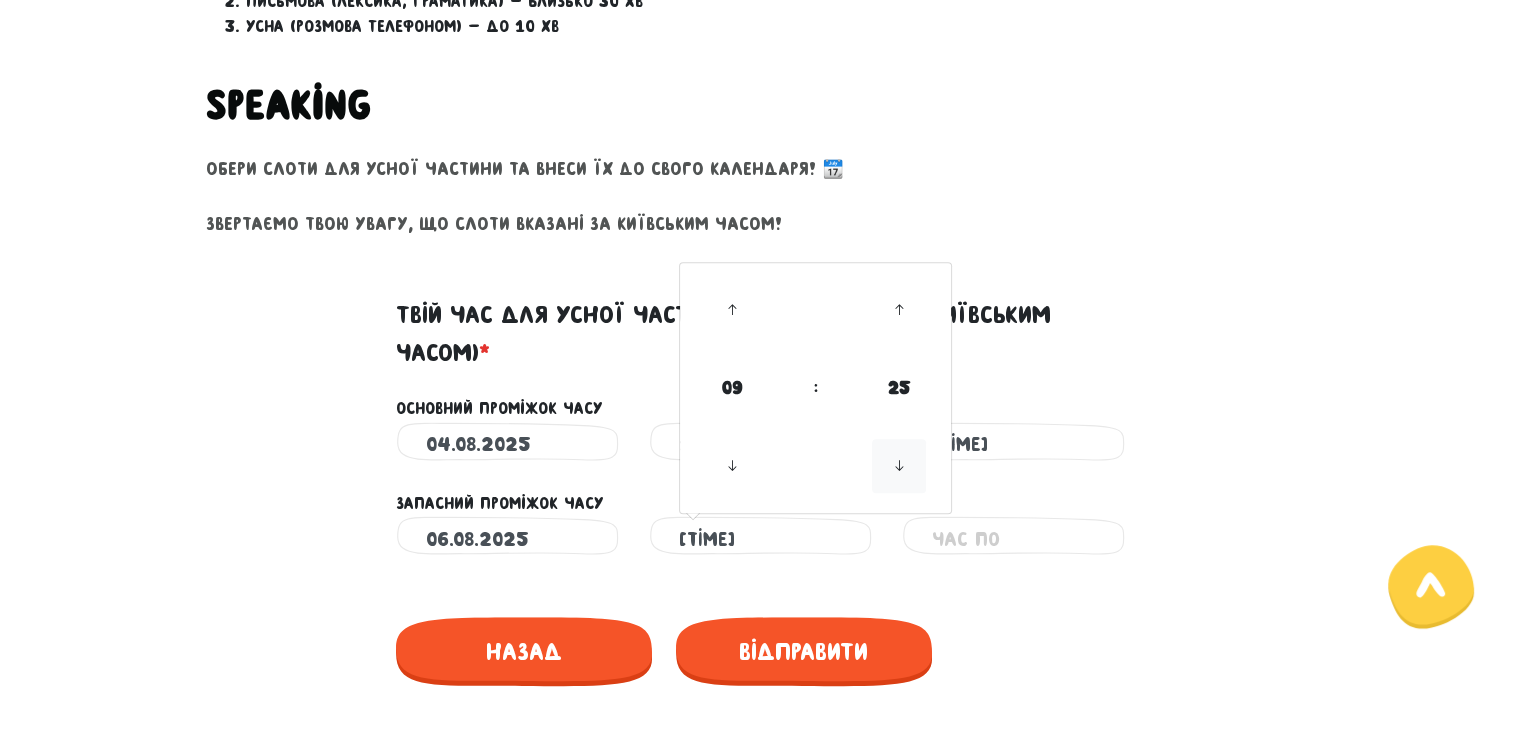 click at bounding box center [899, 466] 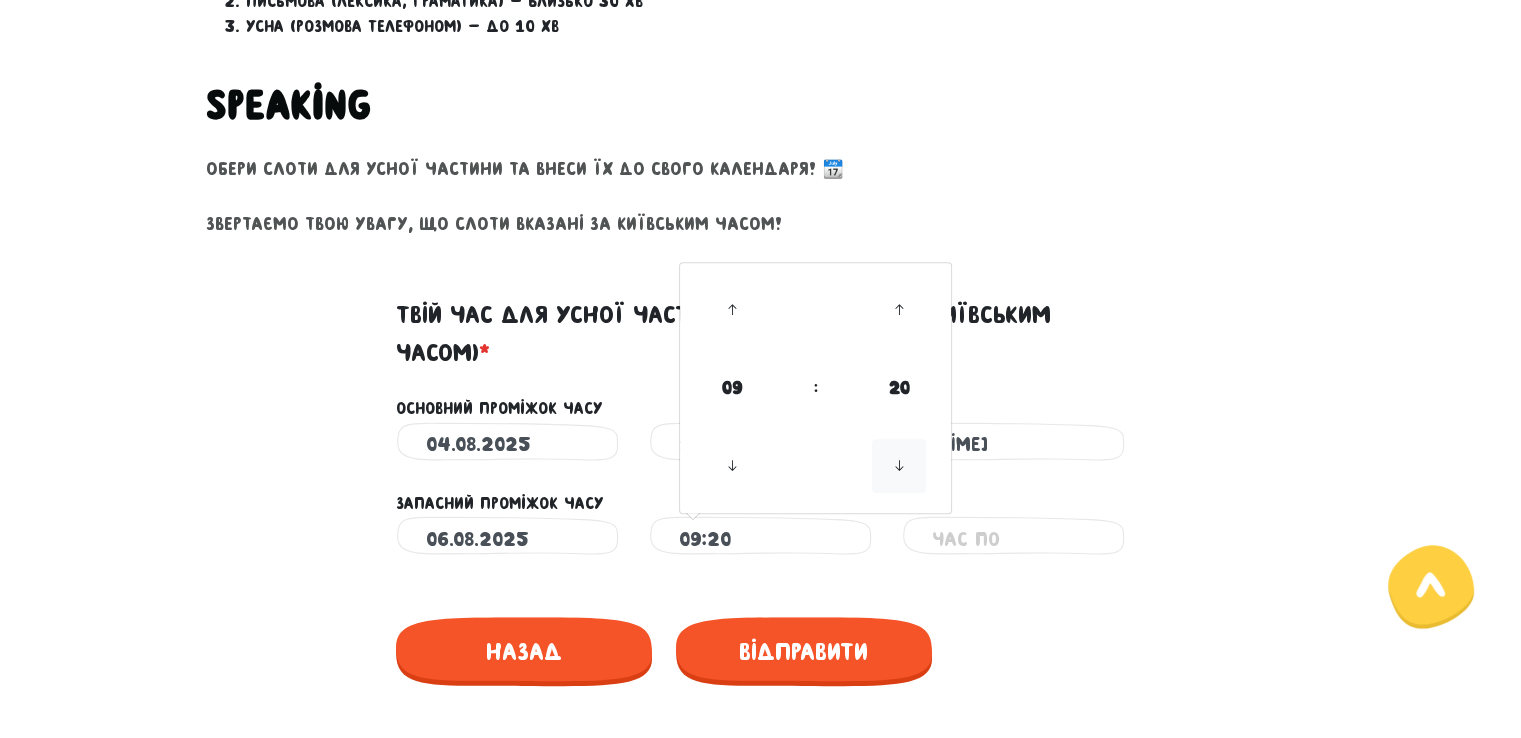 click at bounding box center [899, 466] 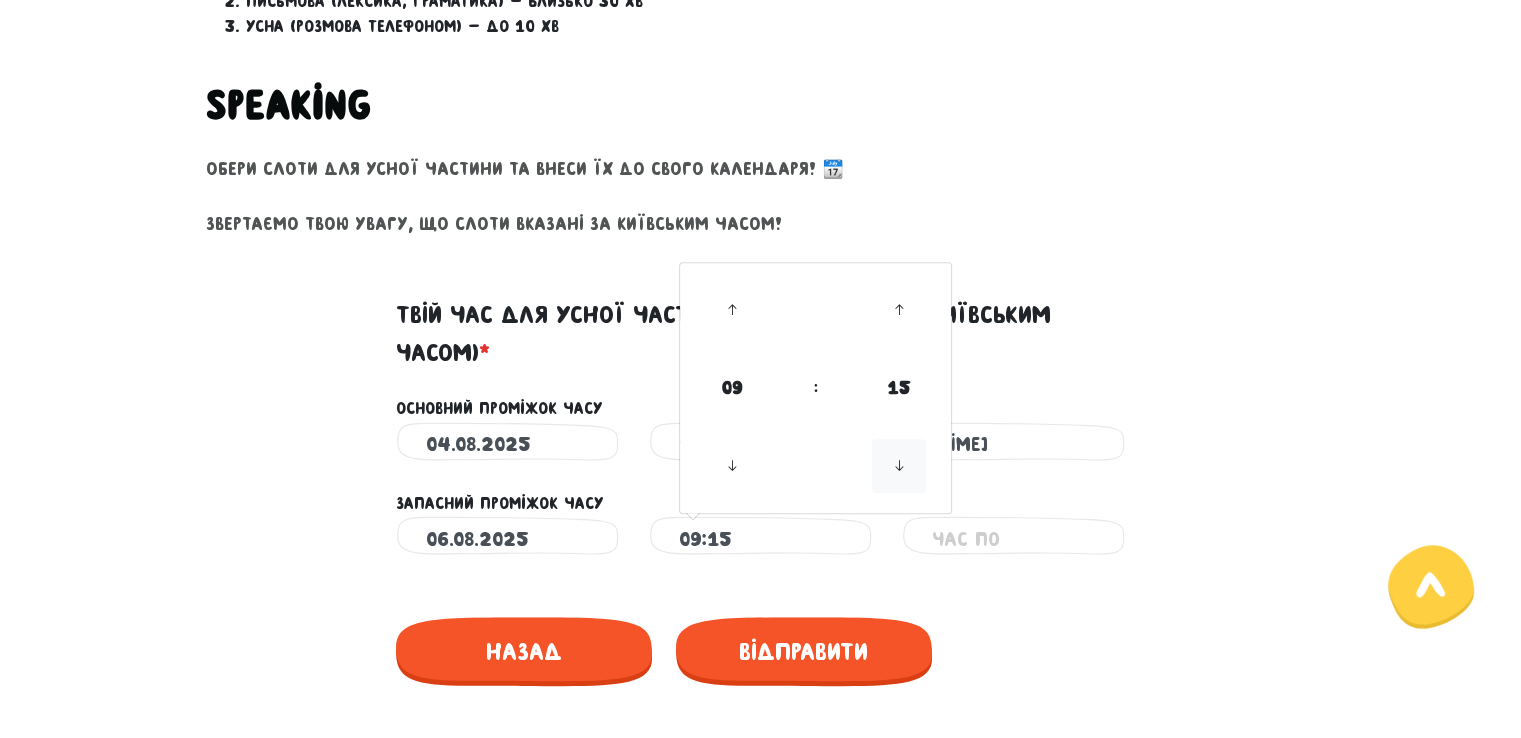 click at bounding box center [899, 466] 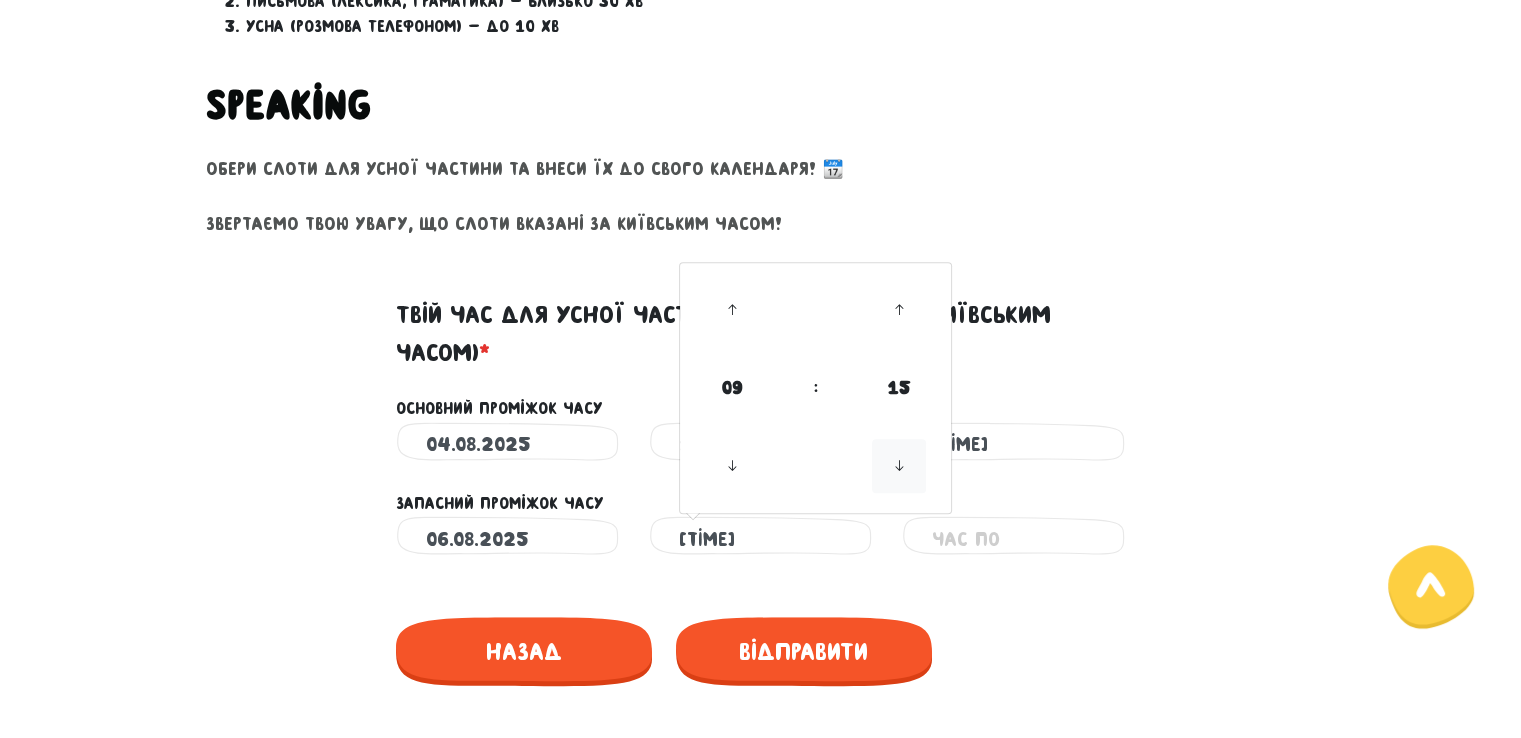 click at bounding box center (899, 466) 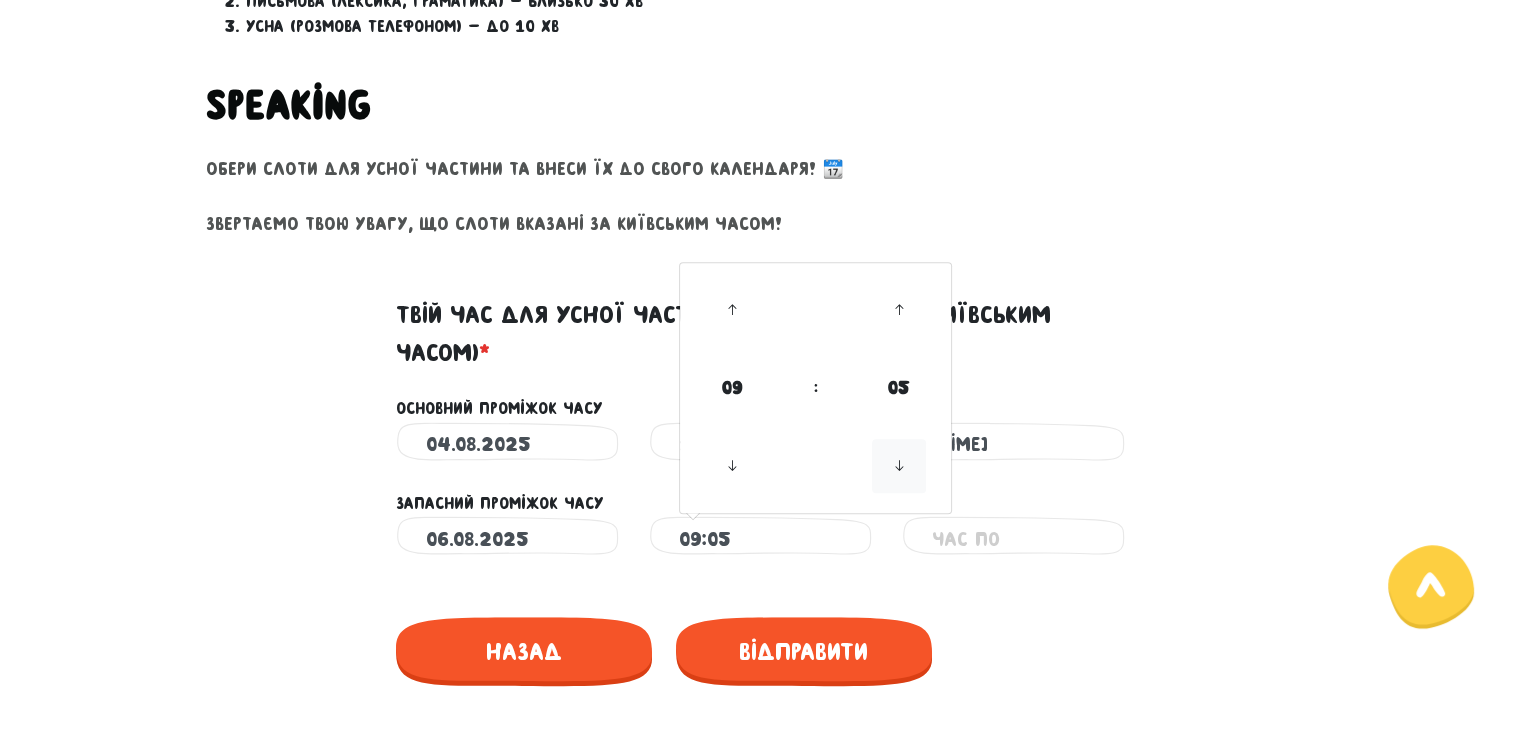 click at bounding box center [899, 466] 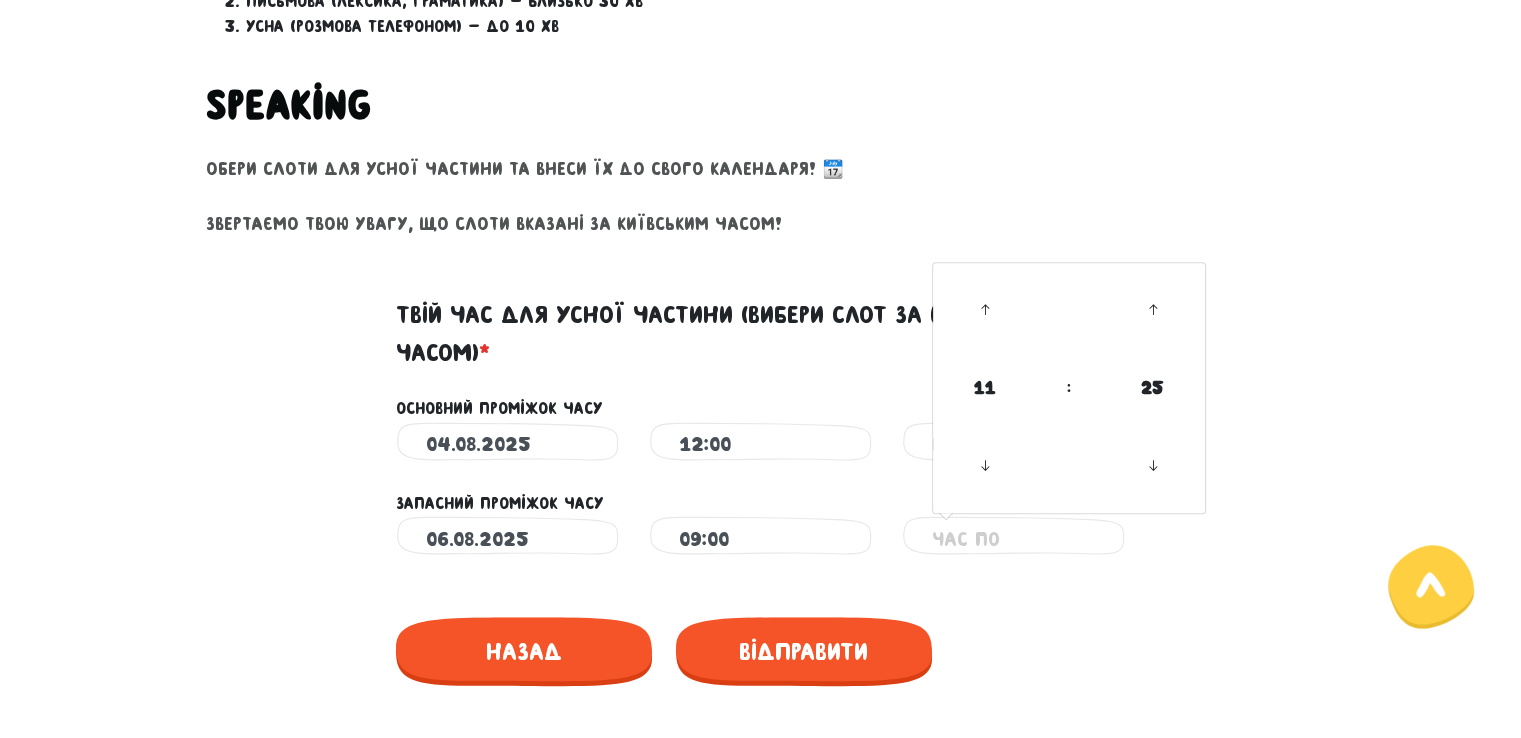 click at bounding box center [1013, 538] 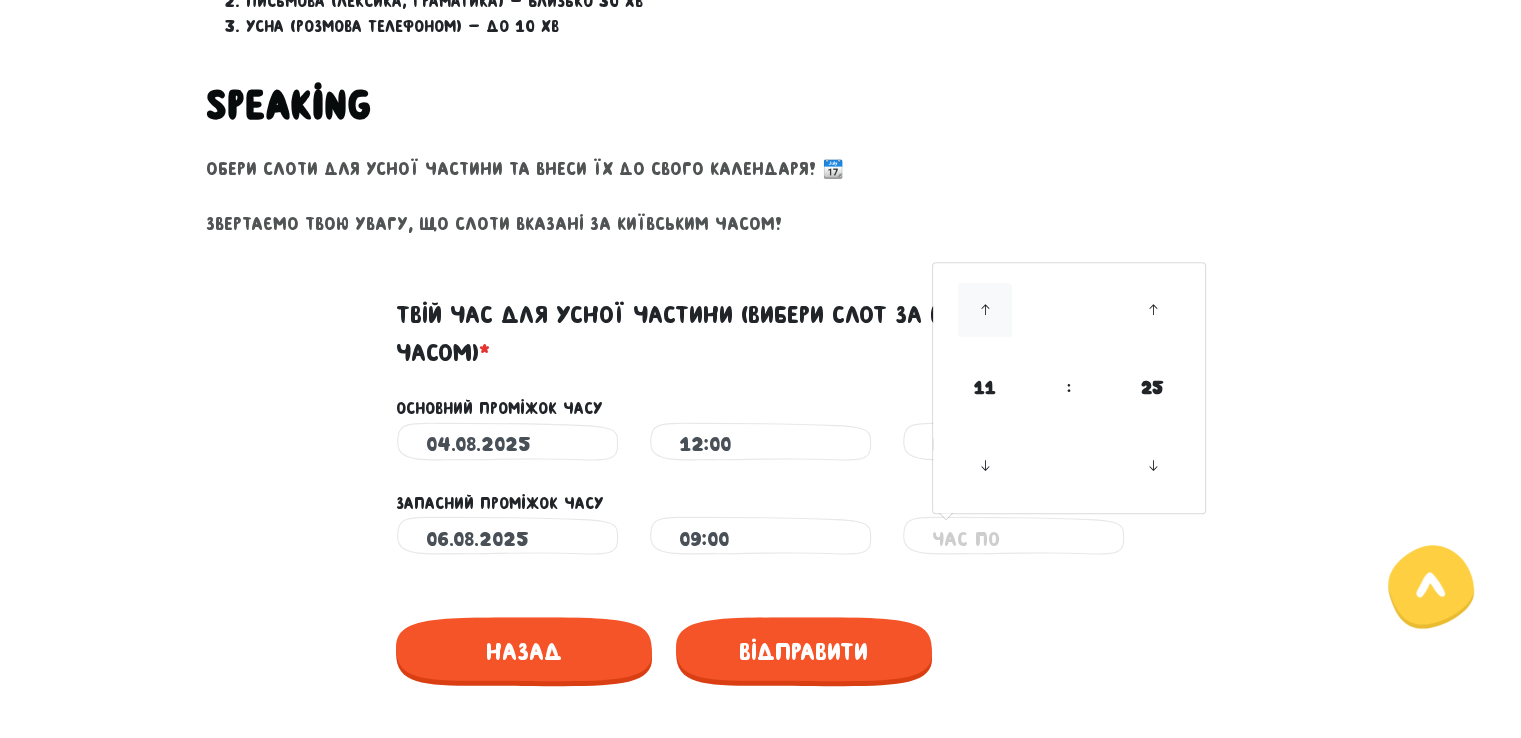 click at bounding box center [985, 310] 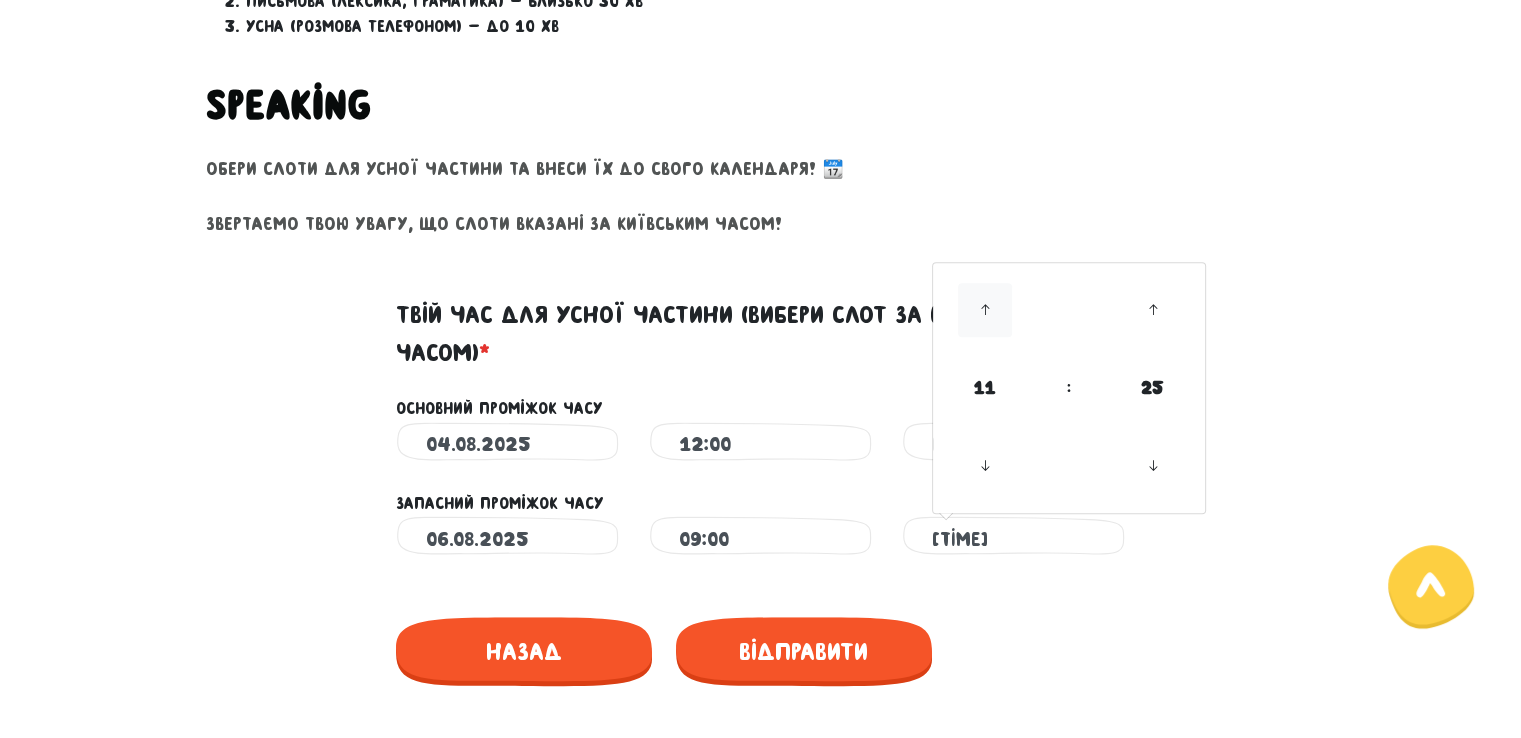 click at bounding box center (985, 310) 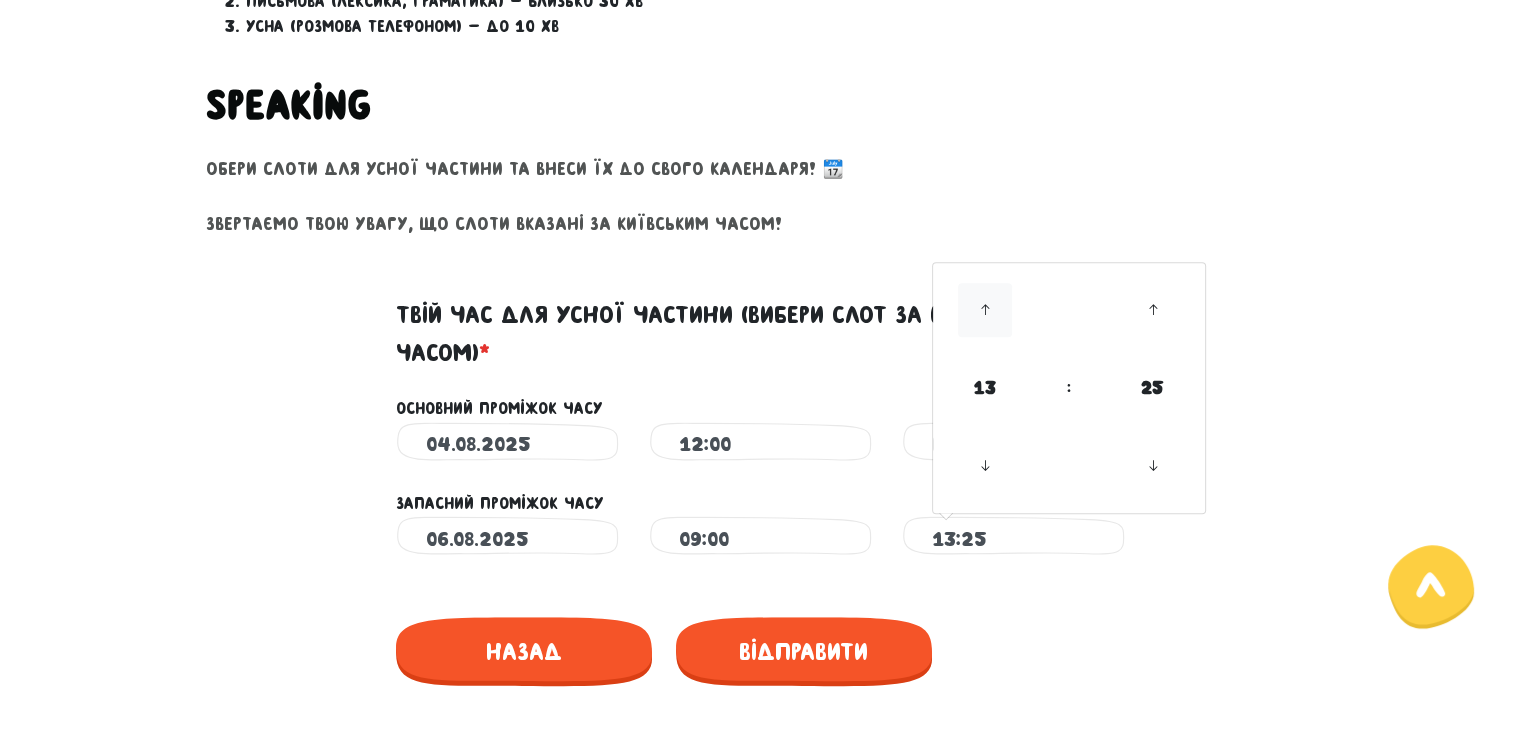 click at bounding box center [985, 310] 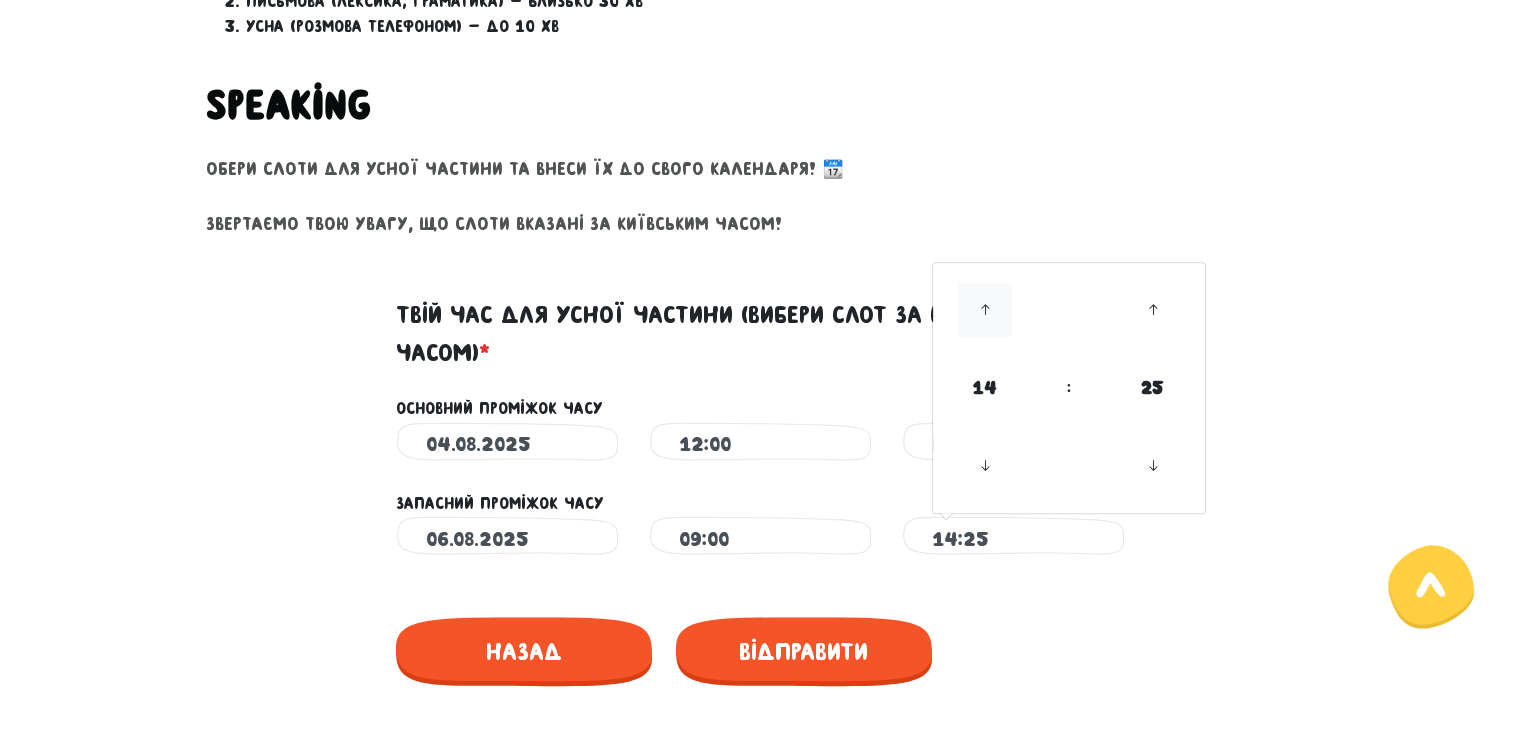 click at bounding box center (985, 310) 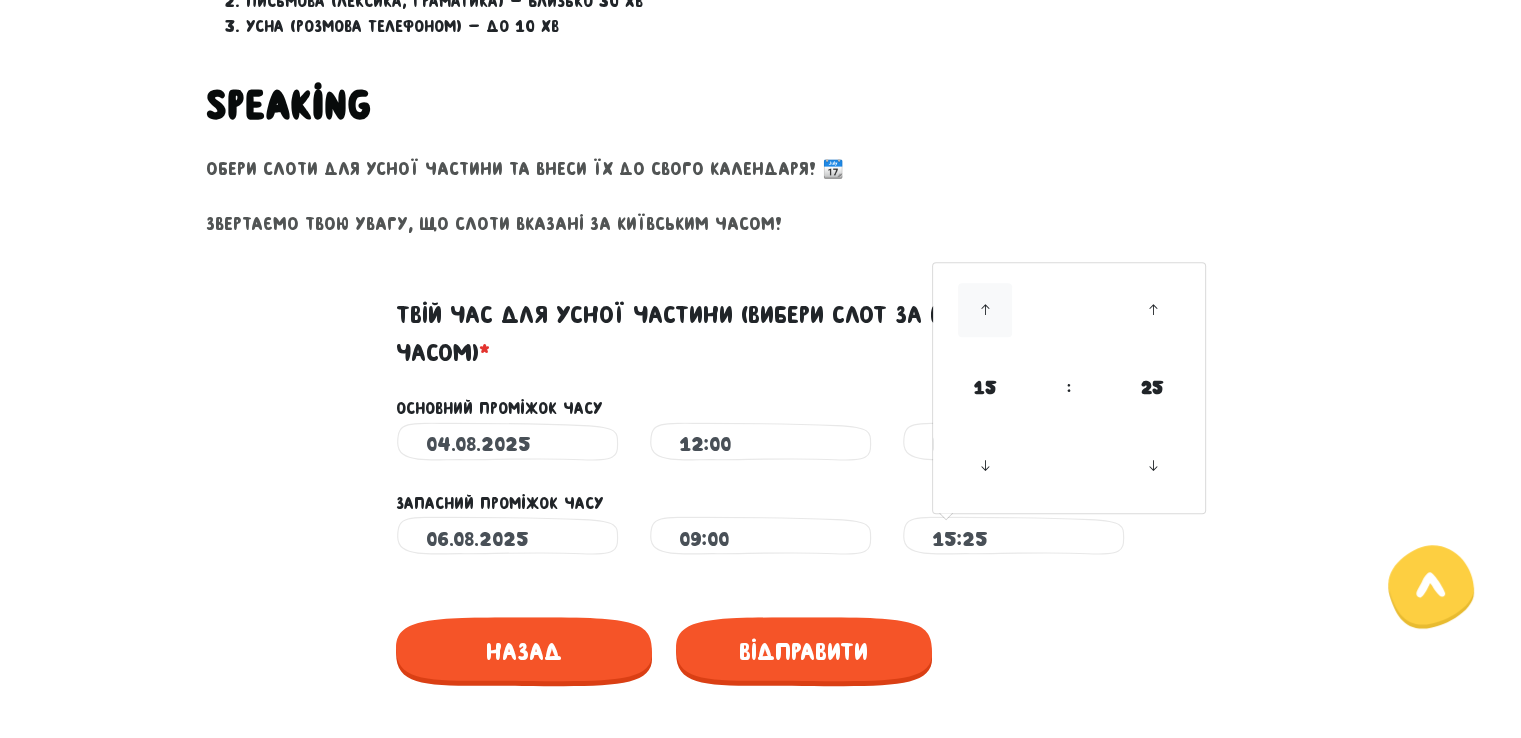 click at bounding box center (985, 310) 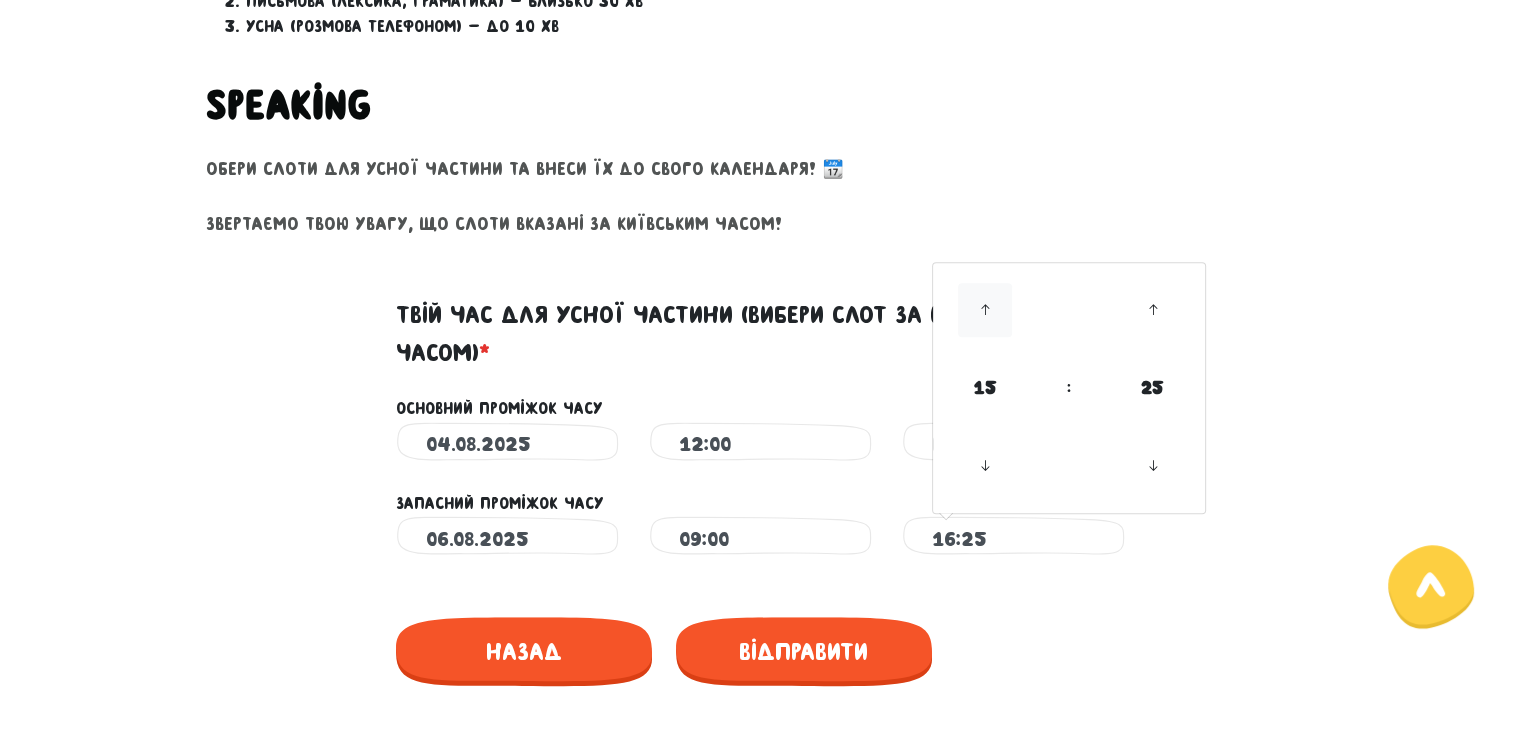 click at bounding box center (985, 310) 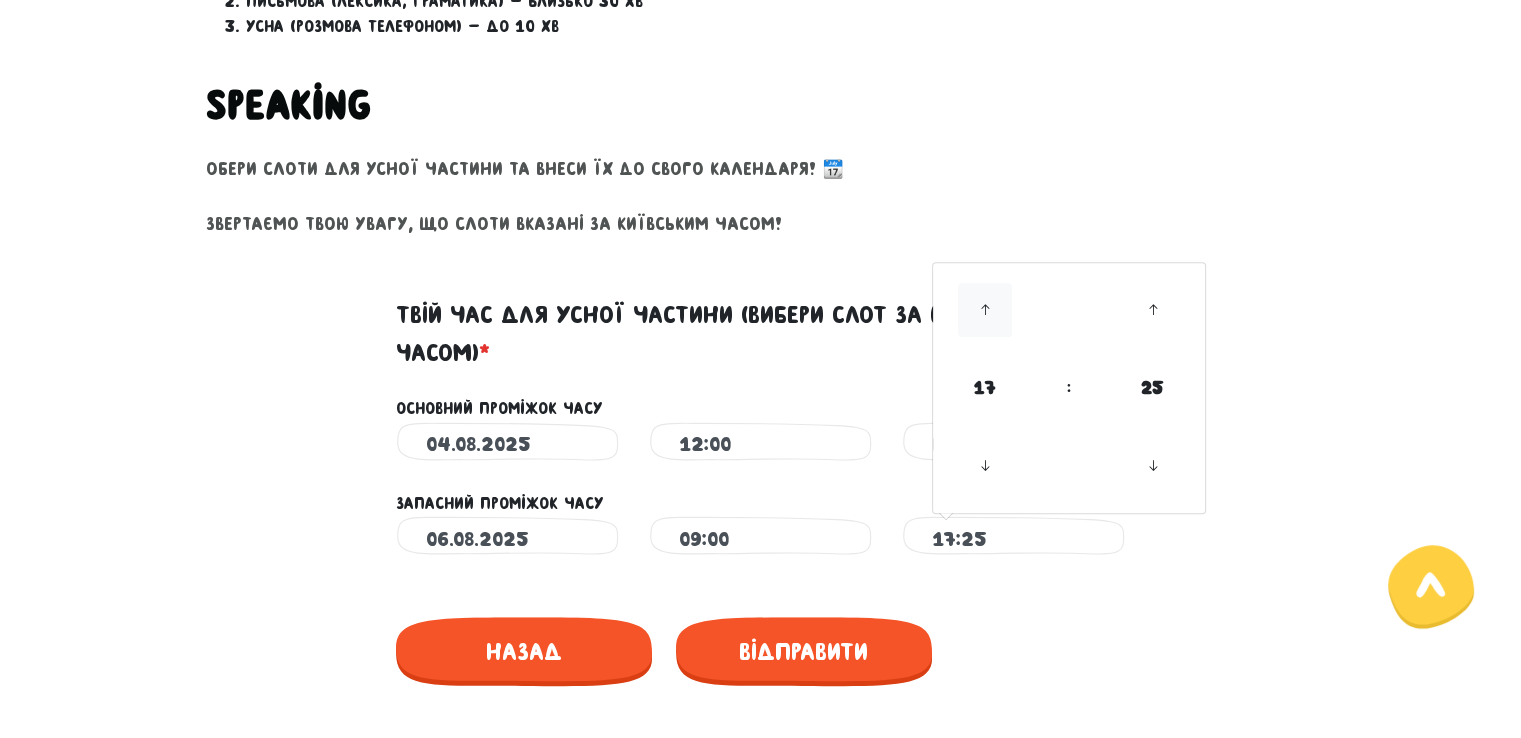 click at bounding box center [985, 310] 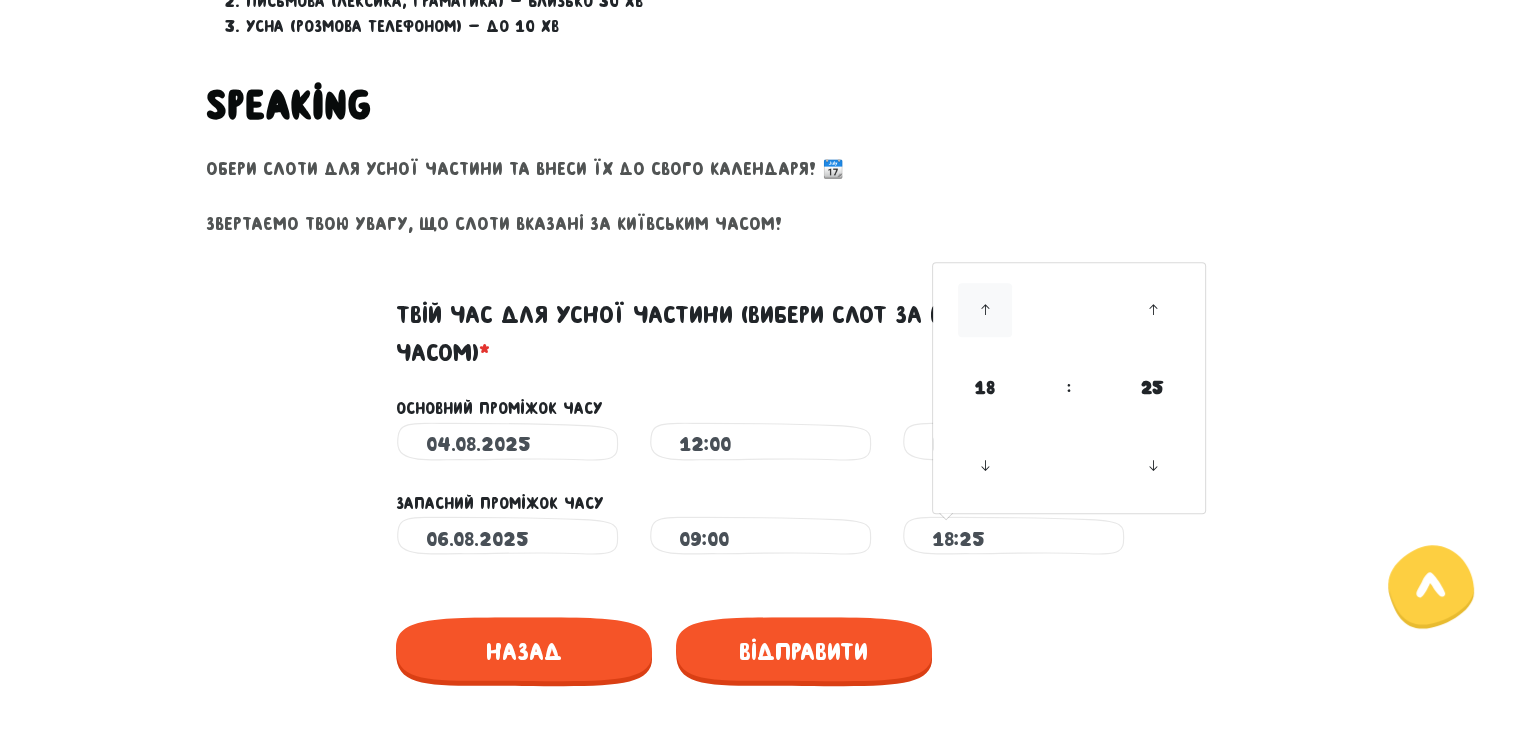 click at bounding box center [985, 310] 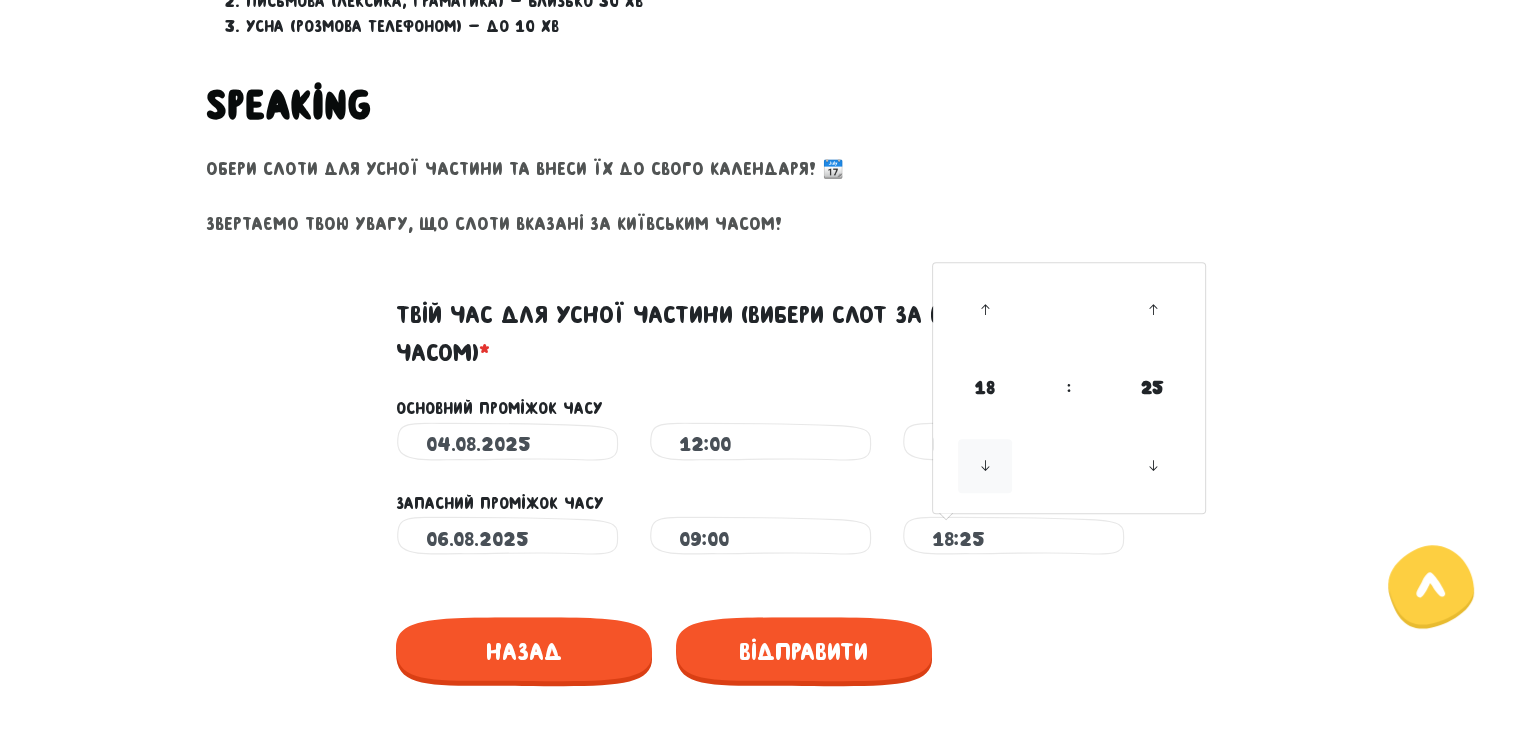 click at bounding box center (985, 466) 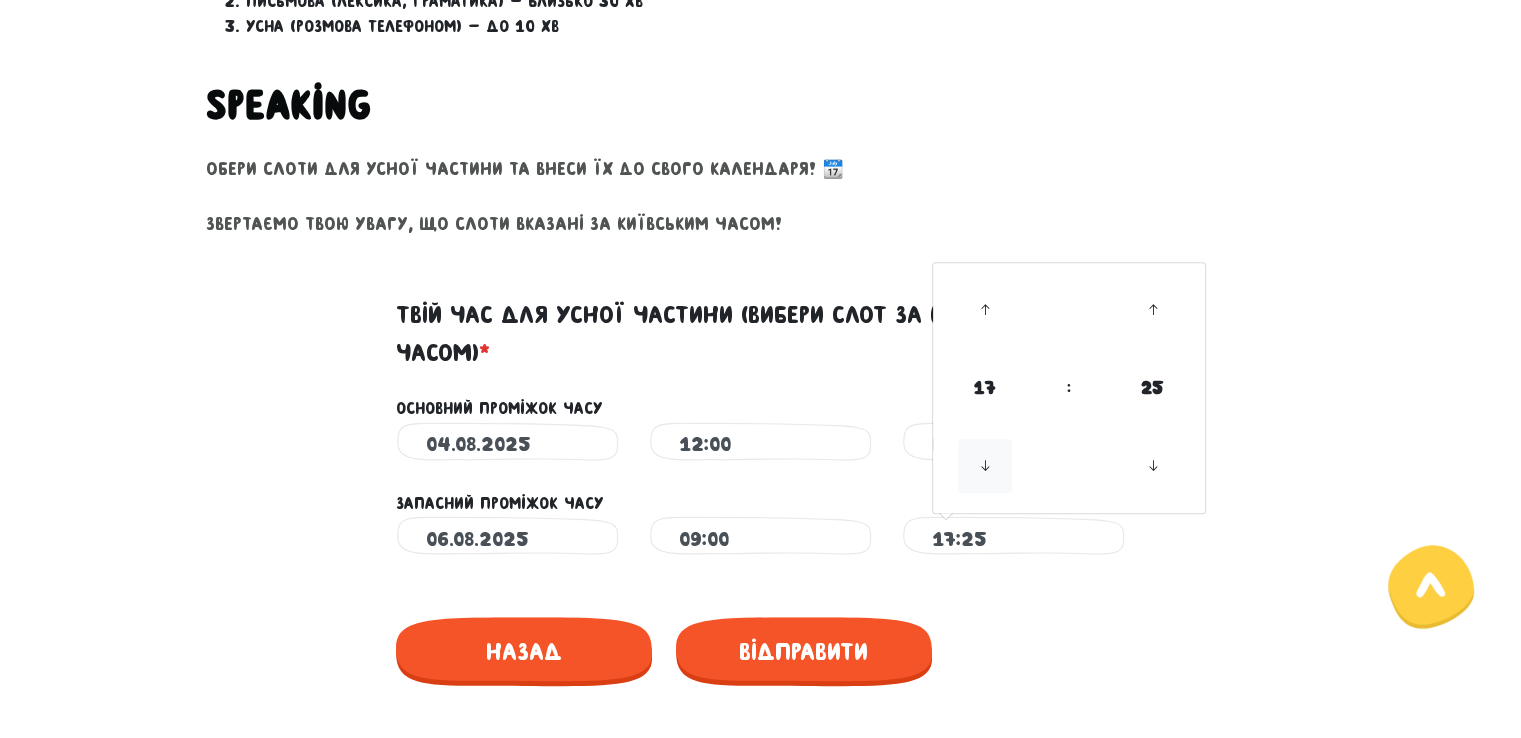 click at bounding box center [985, 466] 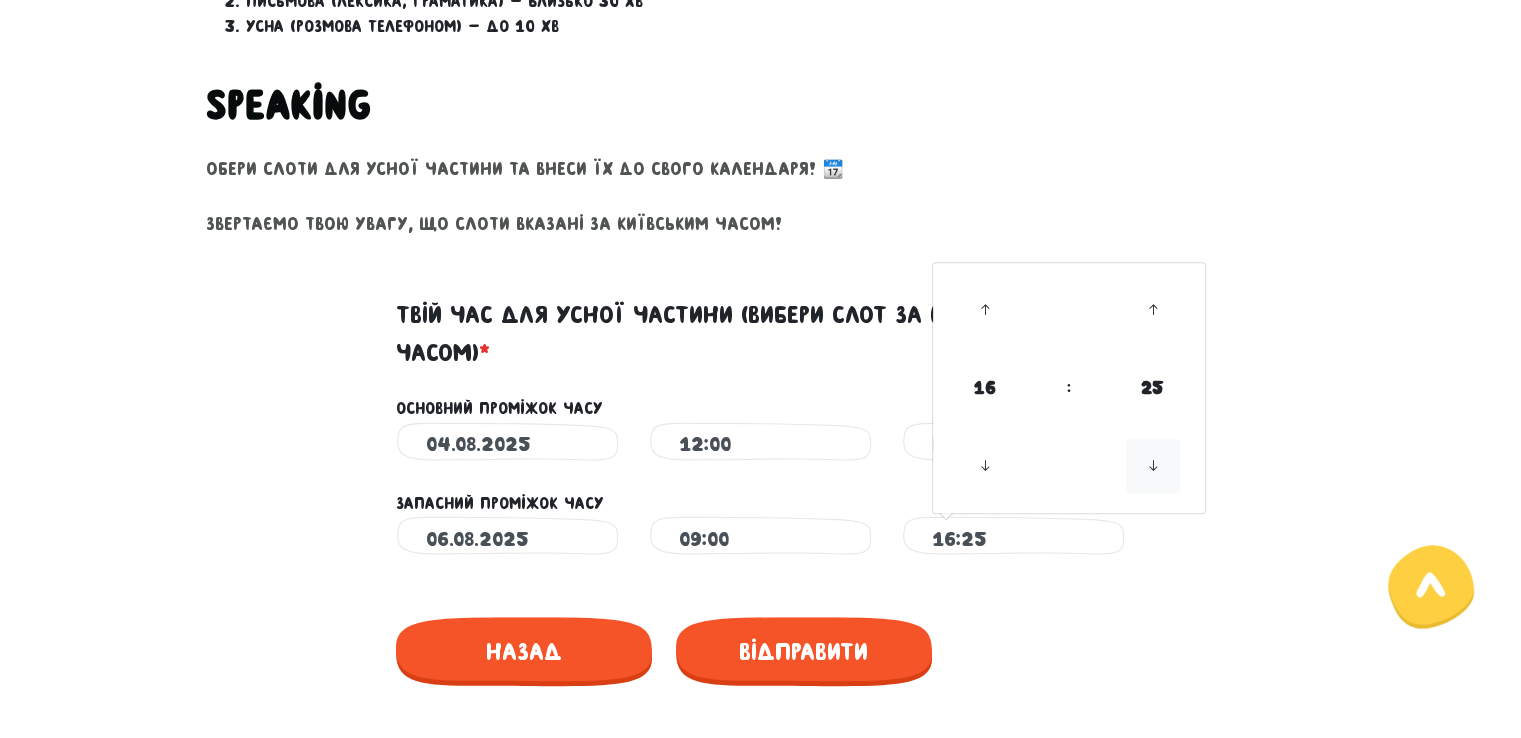 click at bounding box center (1153, 466) 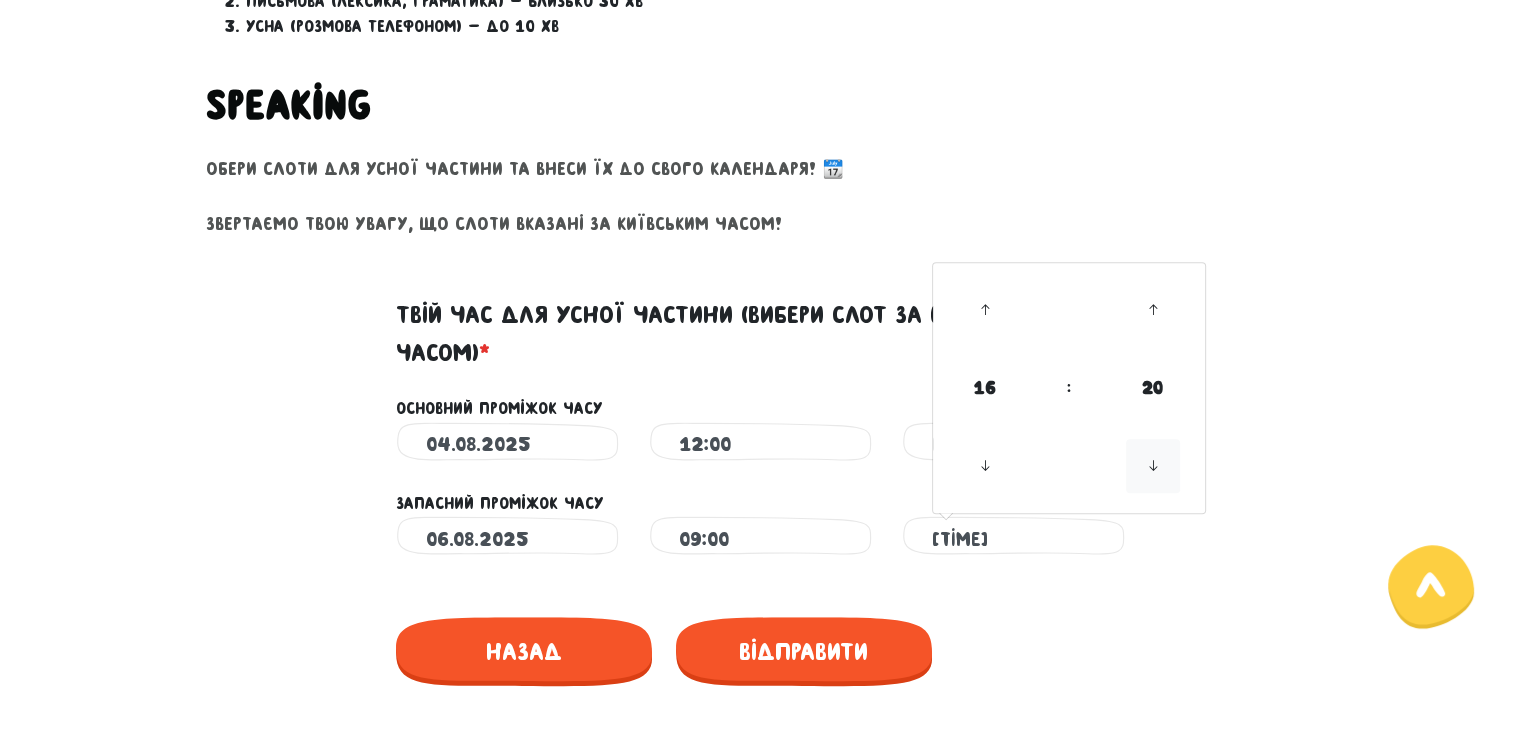 click at bounding box center [1153, 466] 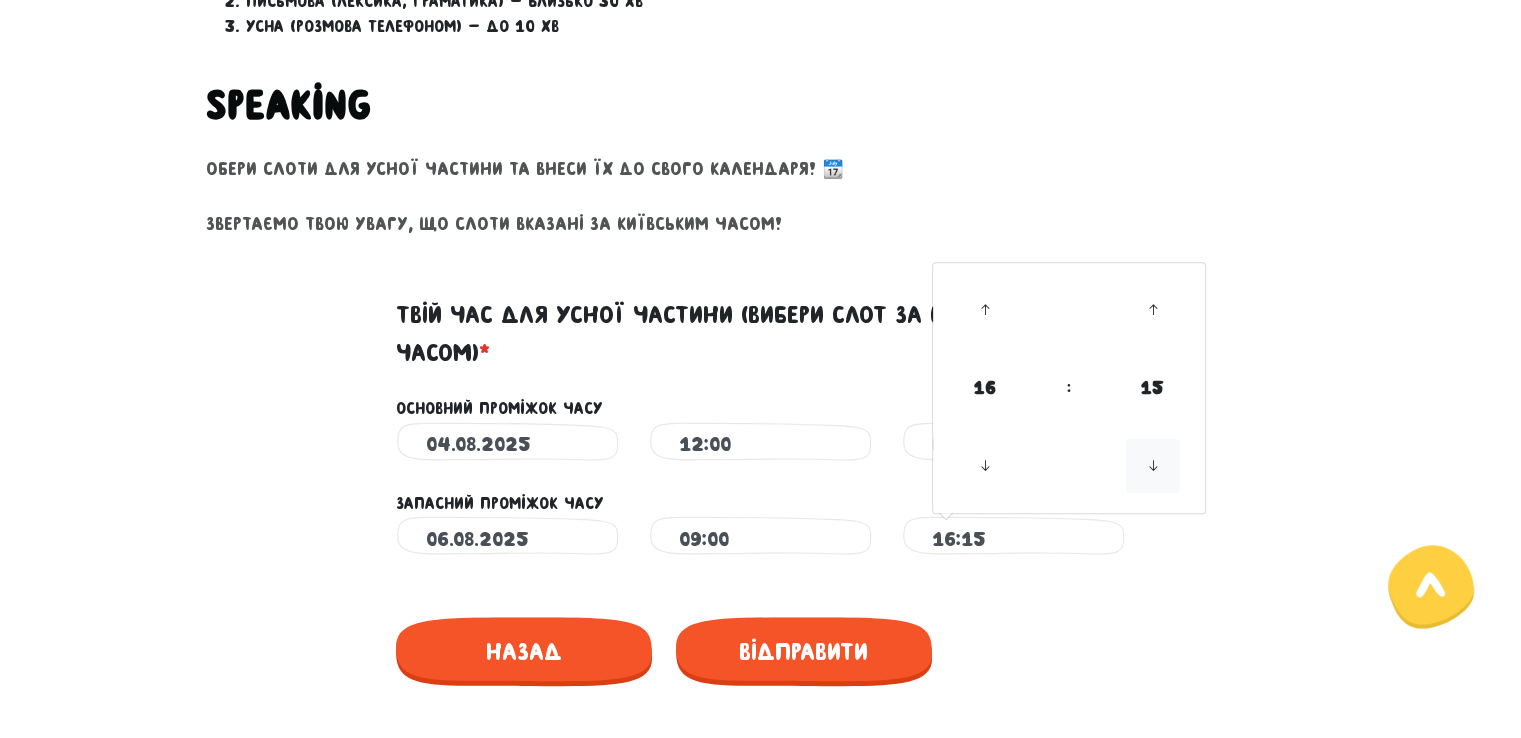 click at bounding box center (1153, 466) 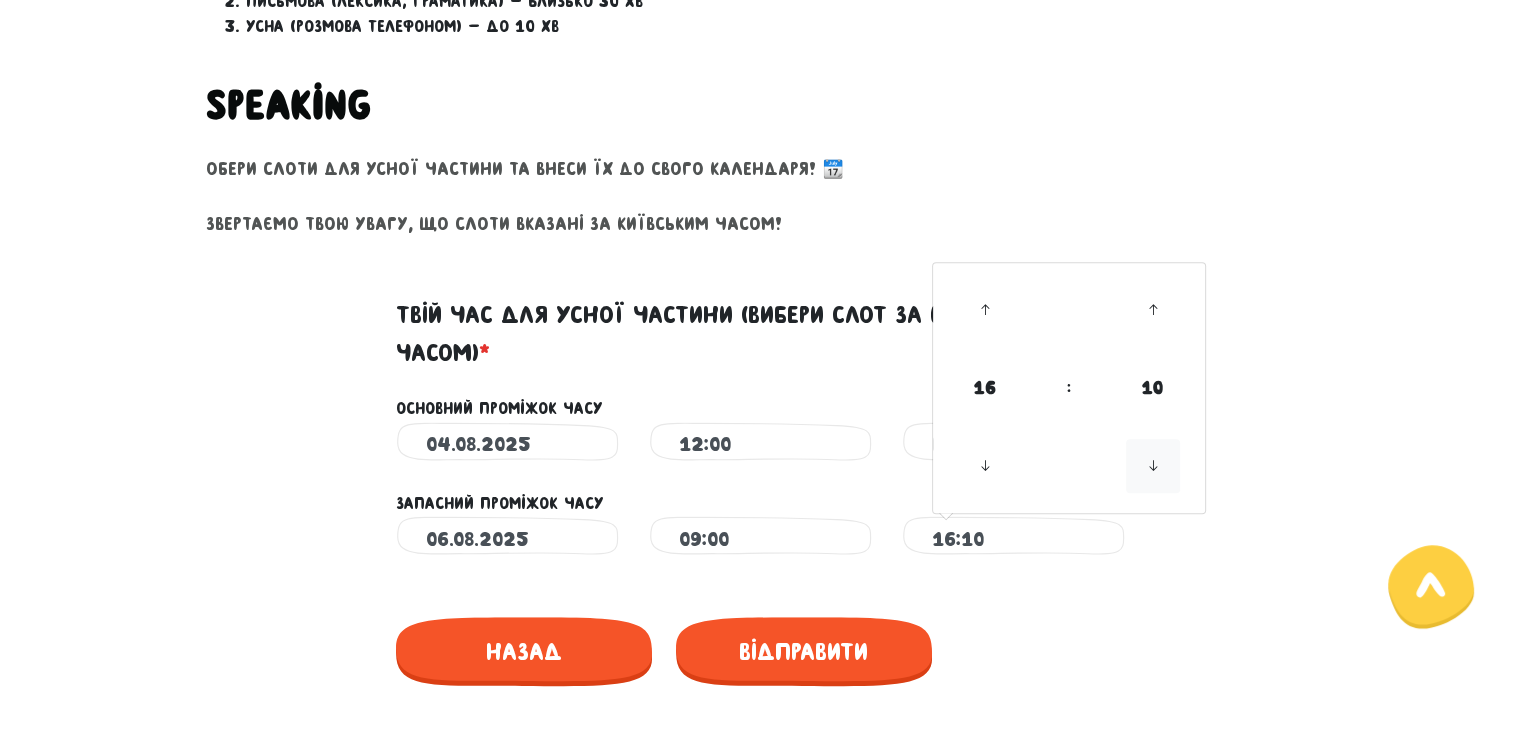 click at bounding box center (1153, 466) 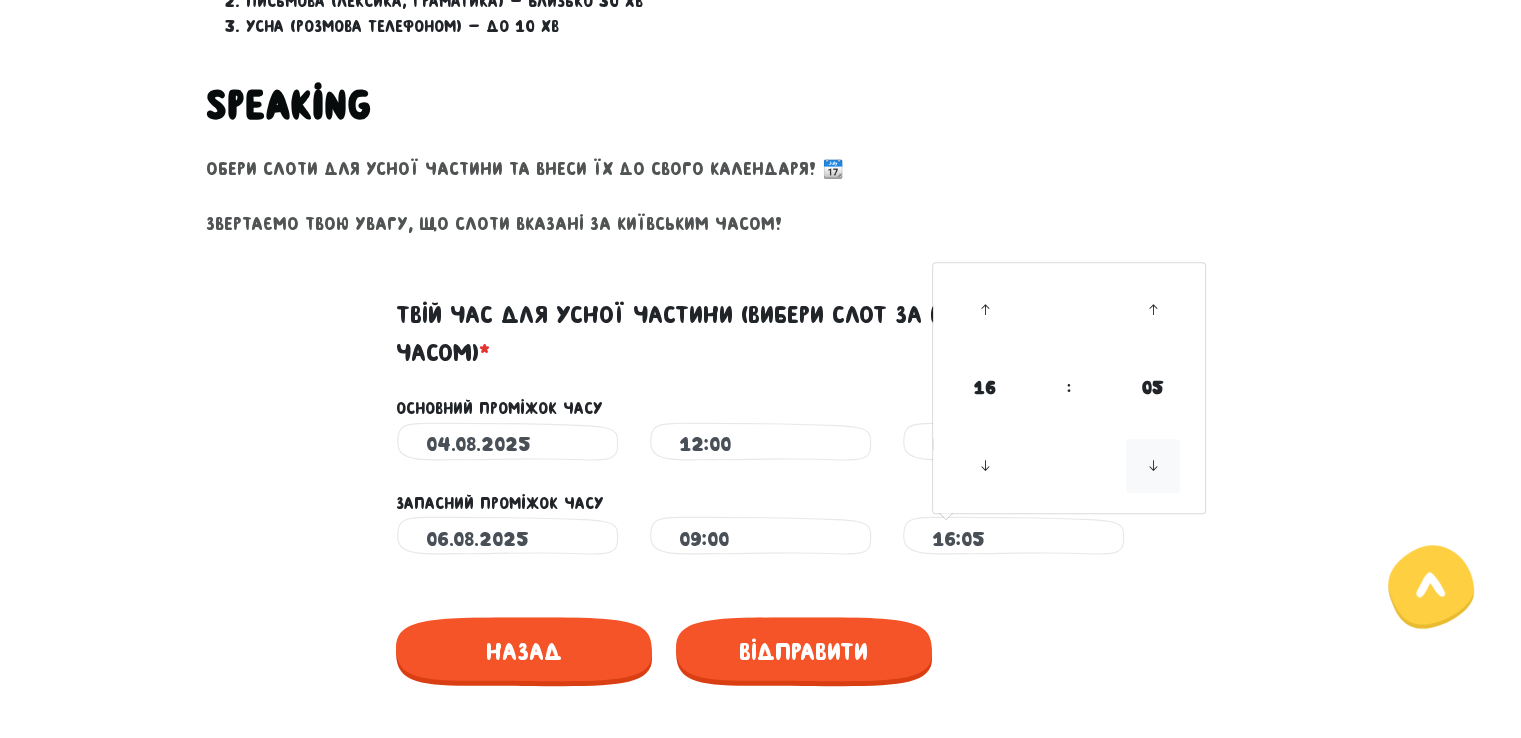 click at bounding box center (1153, 466) 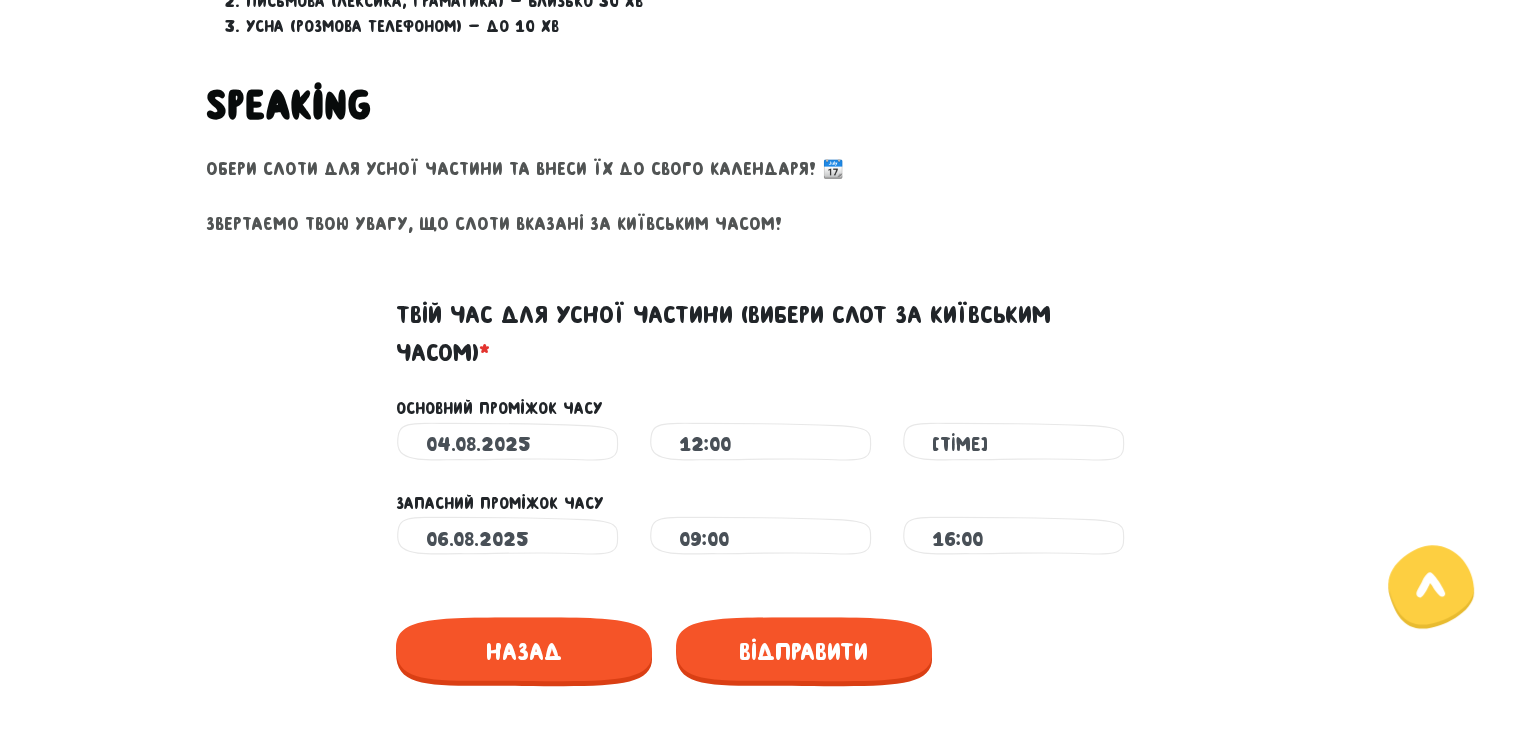 click on "Монстро­­тестування 5/6
Привіт!
Щоб почати навчання, для початку нам потрібно подивитися на твою англійську нашими монстрячими очима 👀
Будь  чесним/ою    - це допоможе нам підібрати тобі програму, за якою тобі буде найкомфортніше та найефективніше вчитися. Будь ласка,    не підглядай    в  перекладач!   Good luck!
Форма складається з таких частин:
Письмова (лексика, граматика) — близько 30 хв" at bounding box center [761, 31] 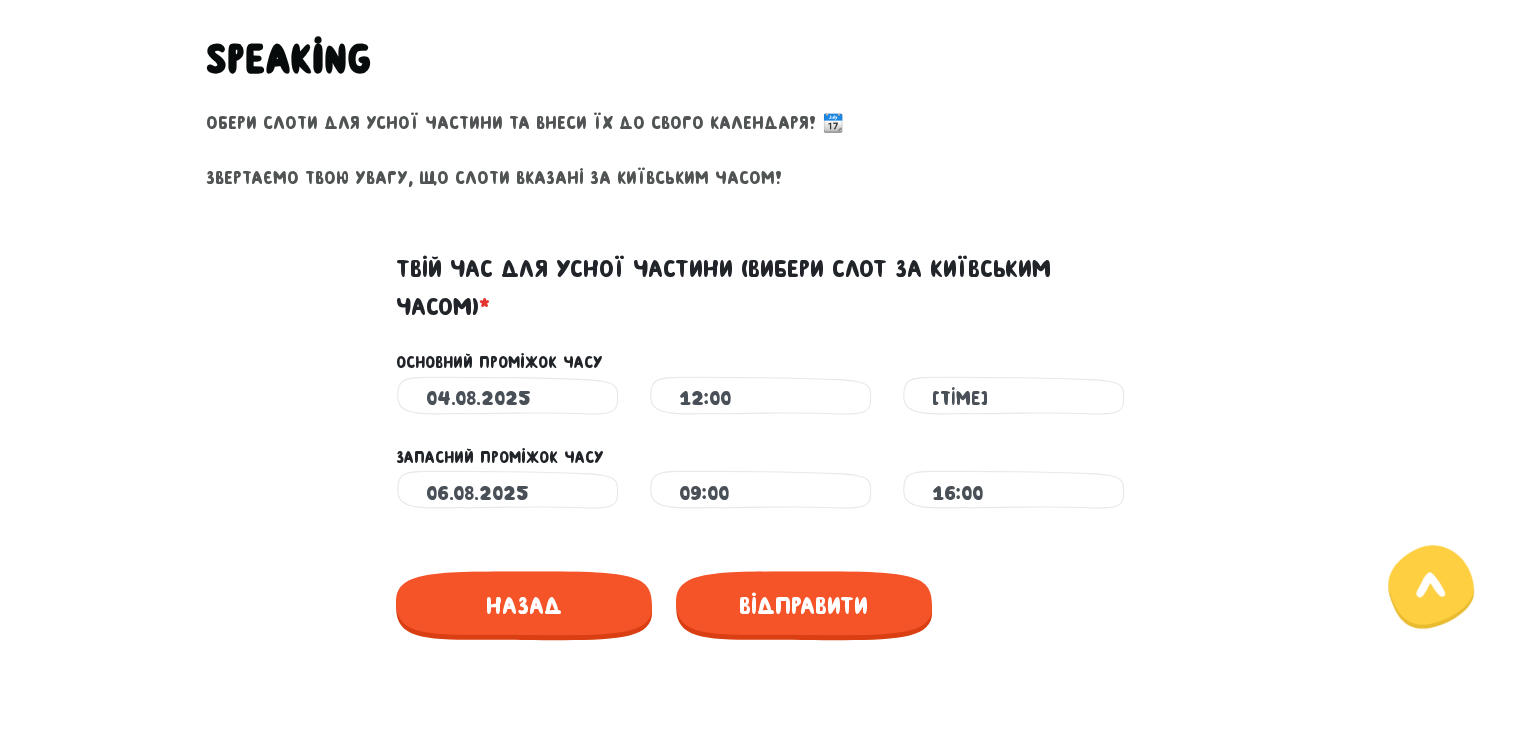 scroll, scrollTop: 812, scrollLeft: 0, axis: vertical 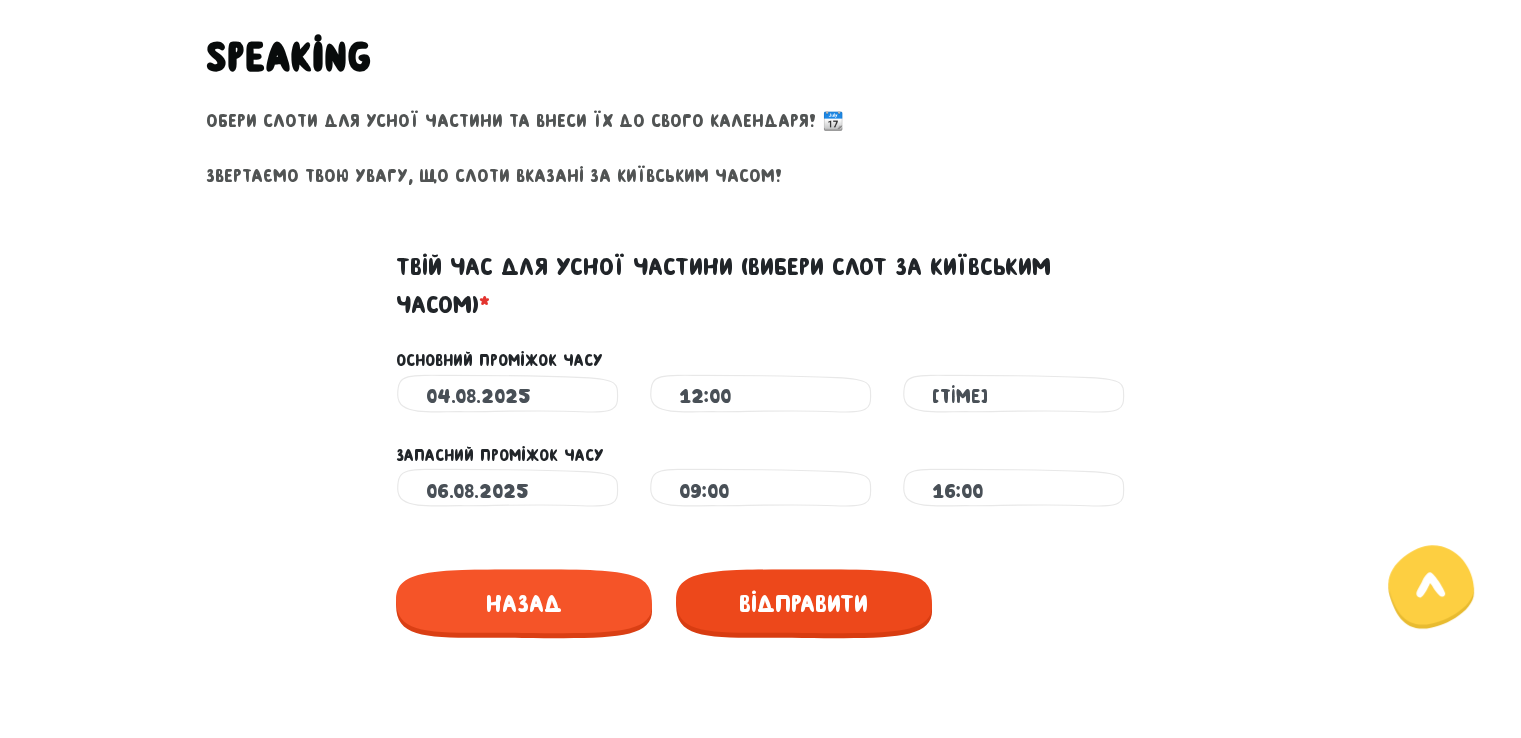 click on "Відправити" at bounding box center [804, 603] 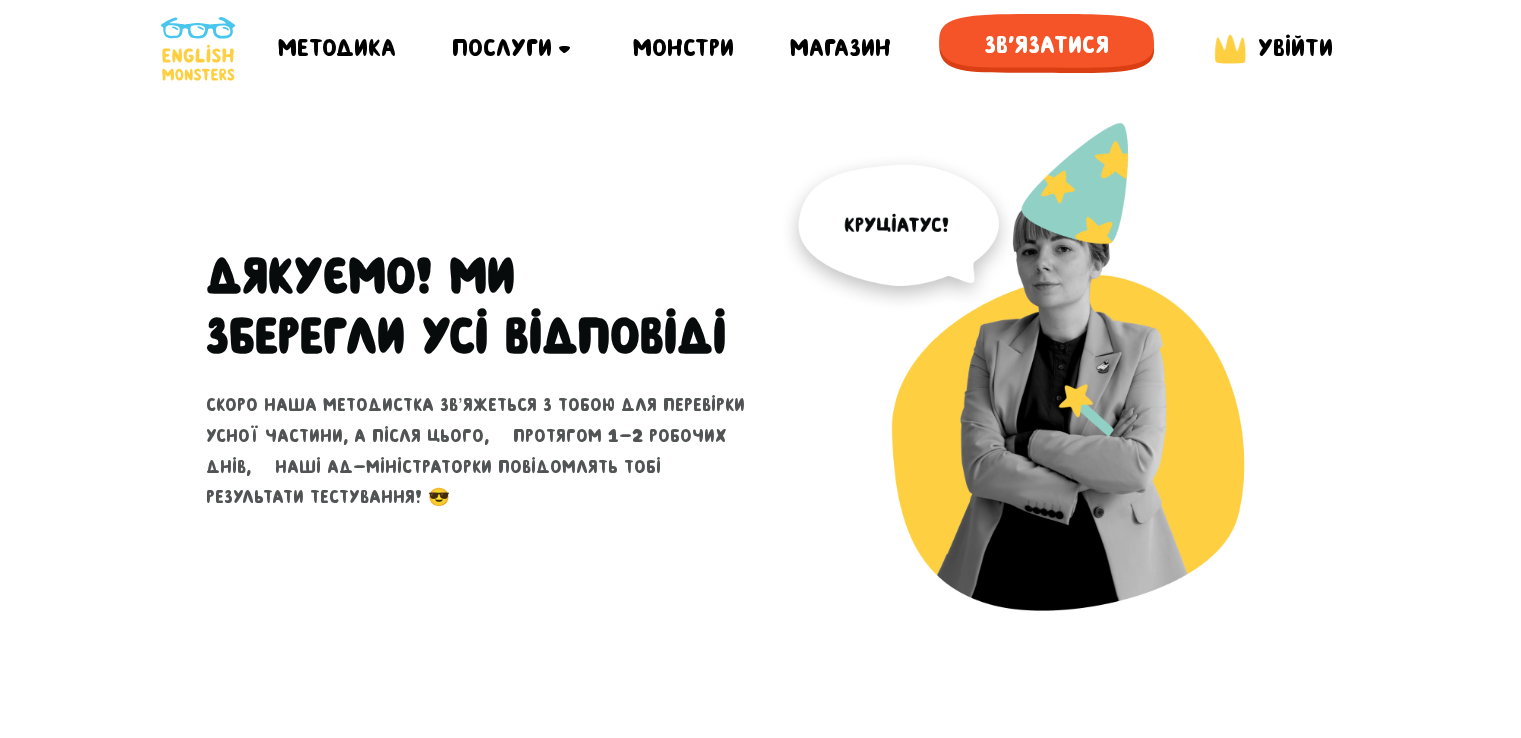 scroll, scrollTop: 0, scrollLeft: 0, axis: both 